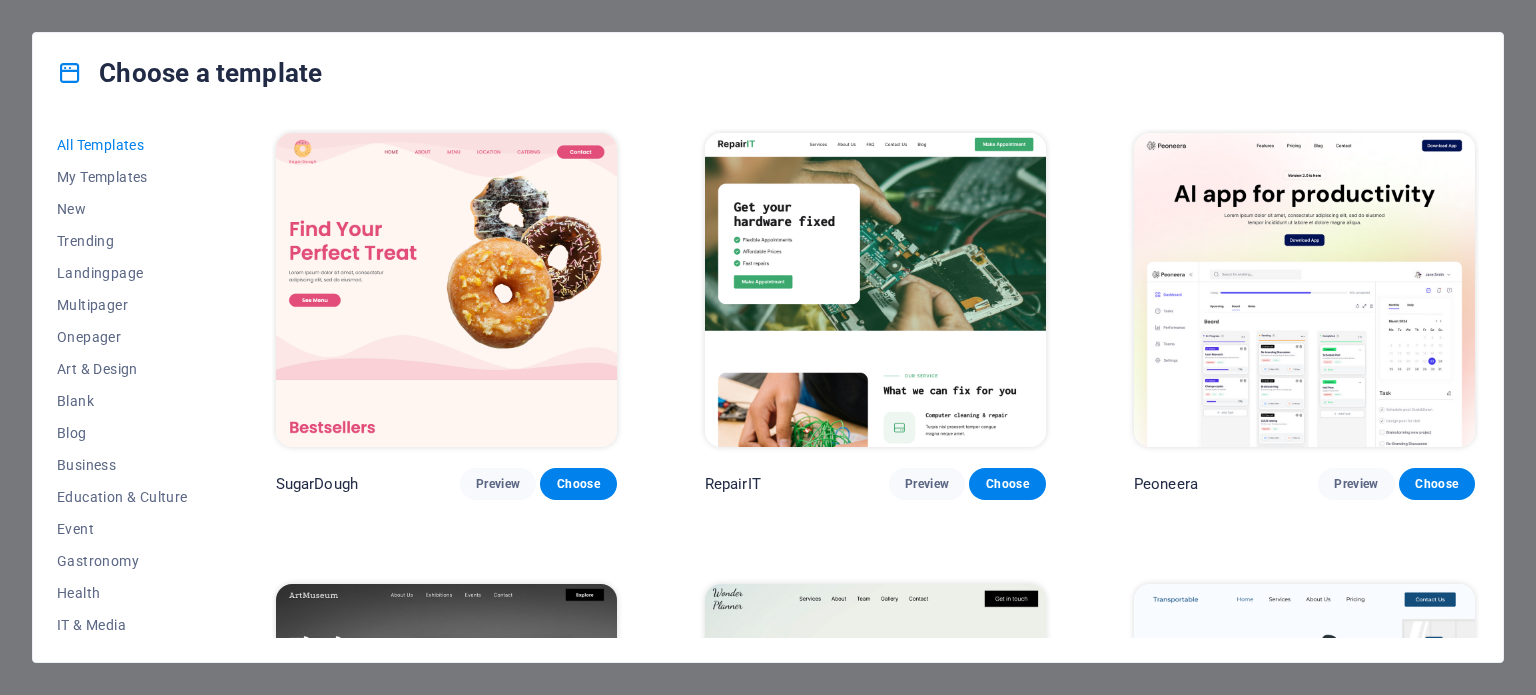 scroll, scrollTop: 0, scrollLeft: 0, axis: both 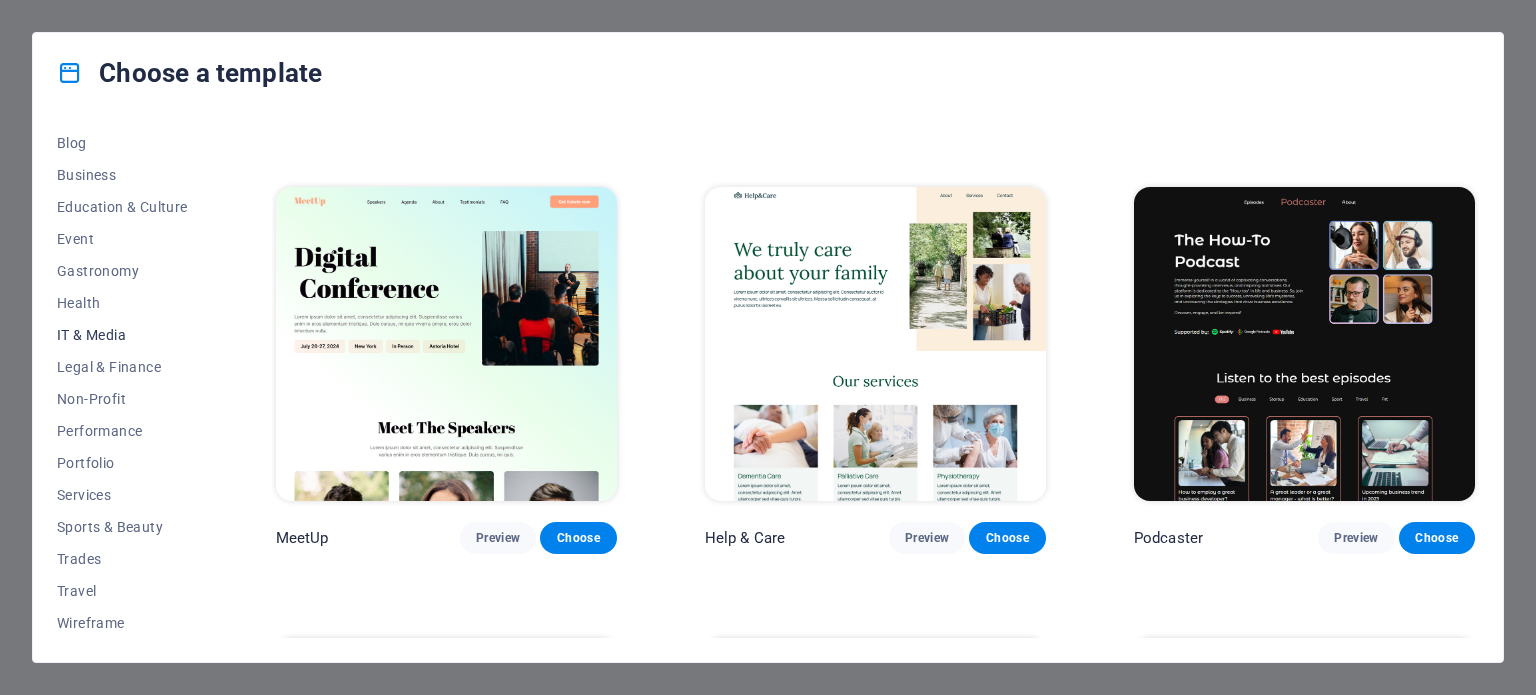 click on "IT & Media" at bounding box center [122, 335] 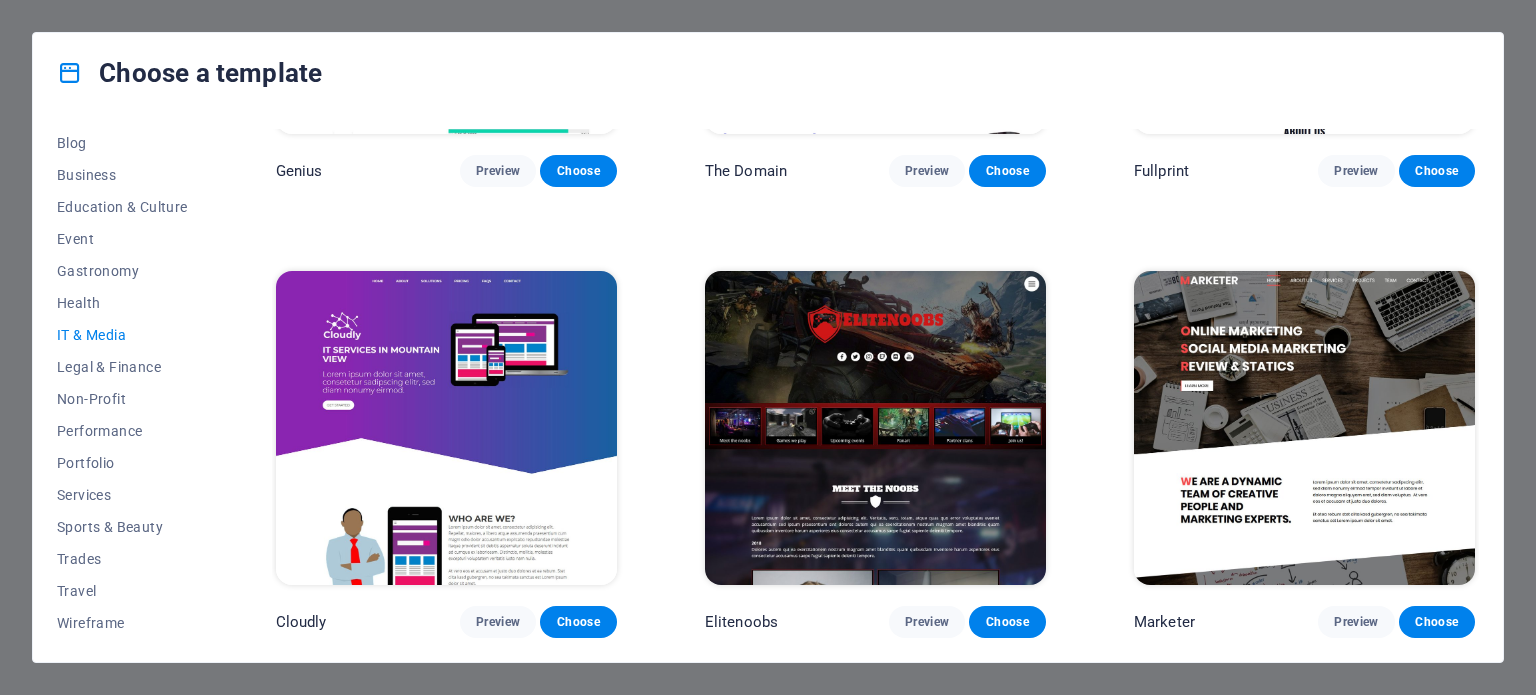 scroll, scrollTop: 1208, scrollLeft: 0, axis: vertical 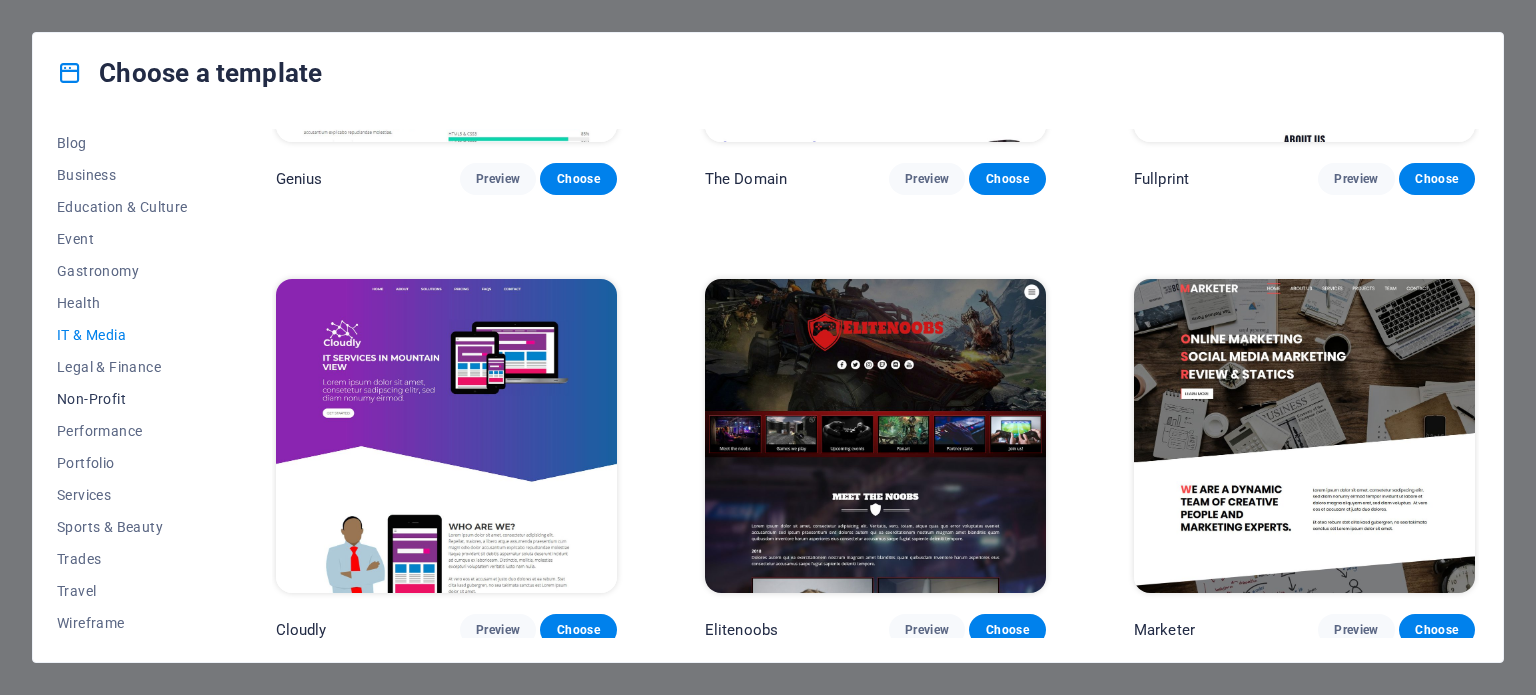 click on "Non-Profit" at bounding box center [122, 399] 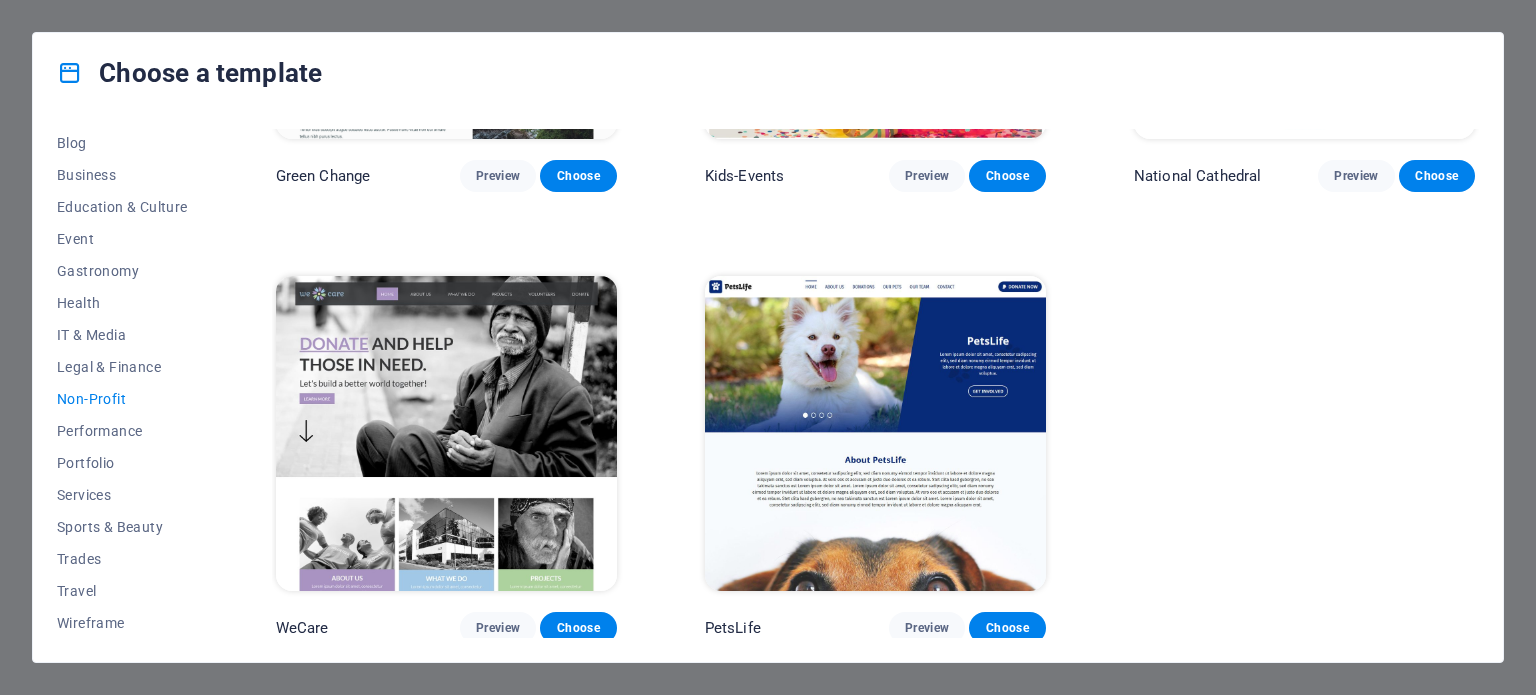 scroll, scrollTop: 0, scrollLeft: 0, axis: both 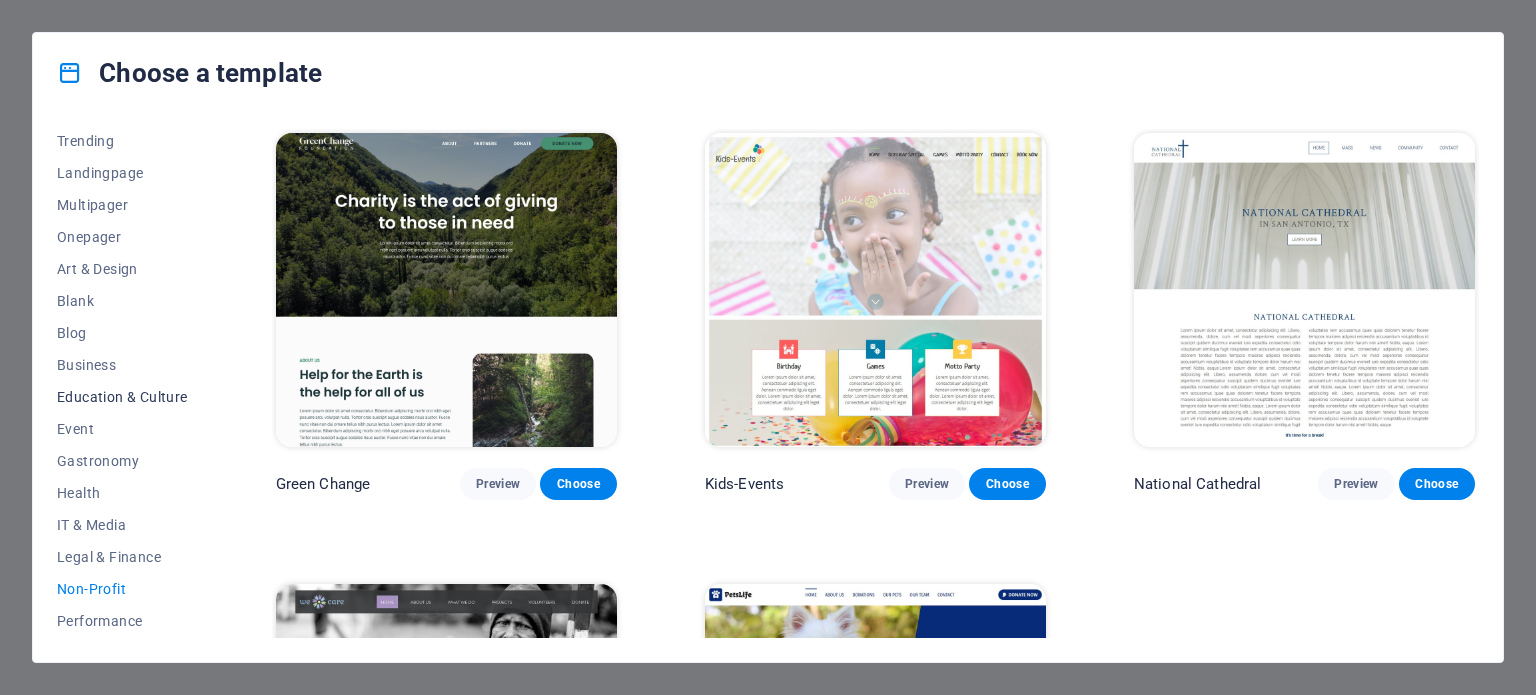click on "Education & Culture" at bounding box center [122, 397] 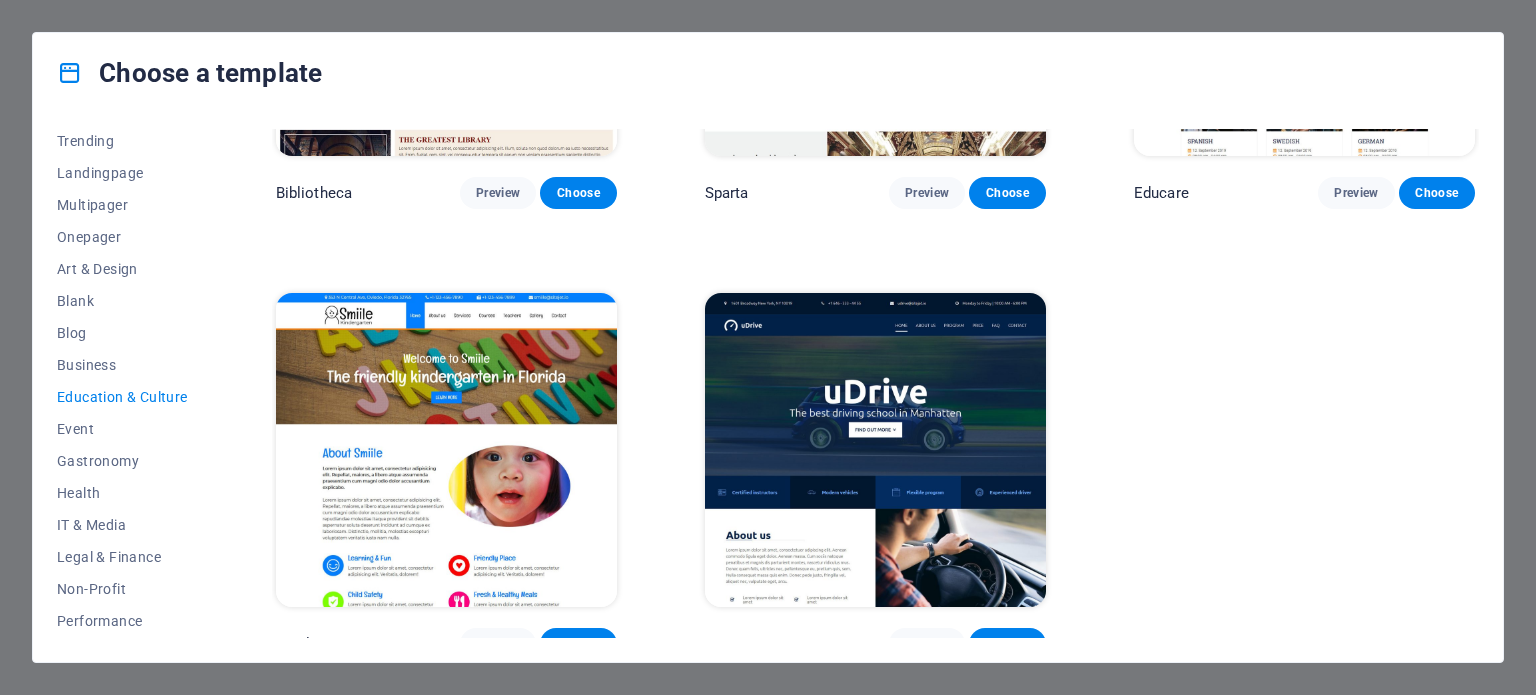 scroll, scrollTop: 758, scrollLeft: 0, axis: vertical 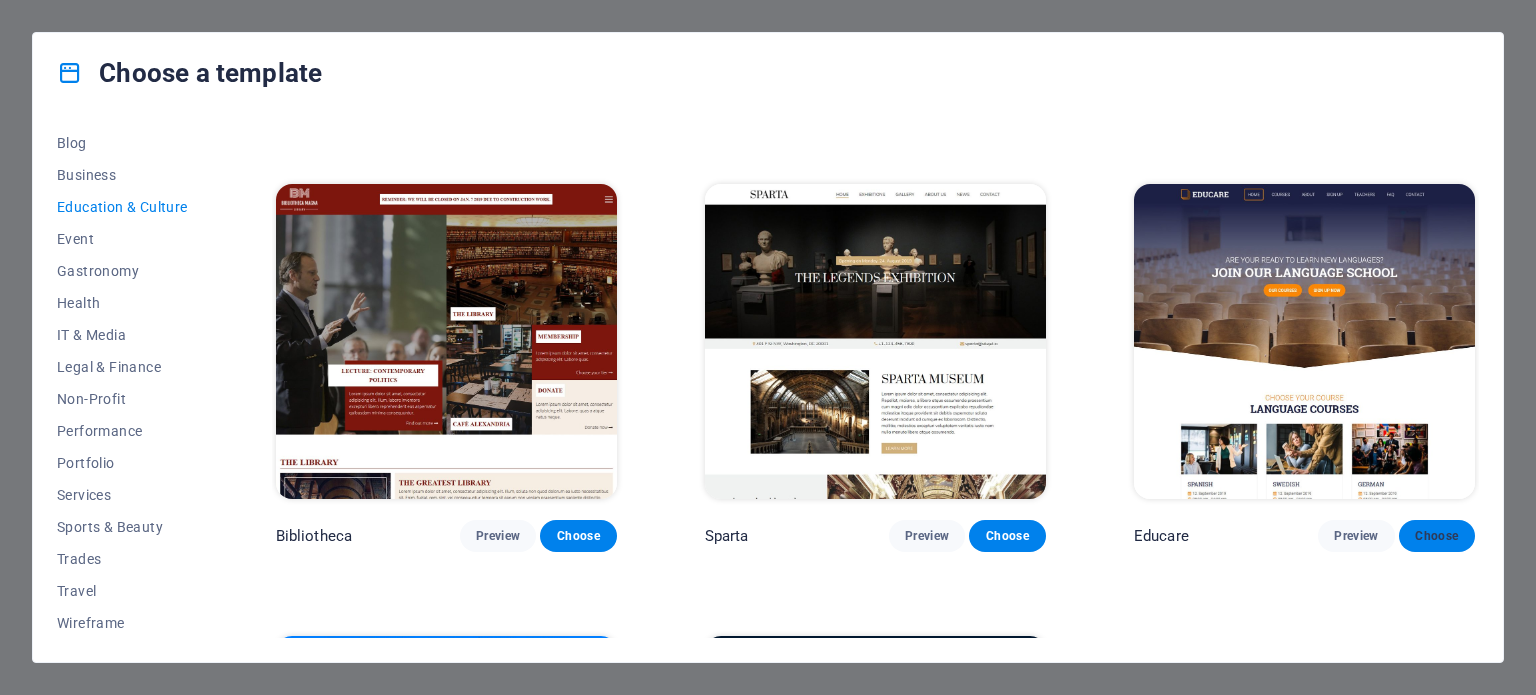 click on "Choose" at bounding box center [1437, 536] 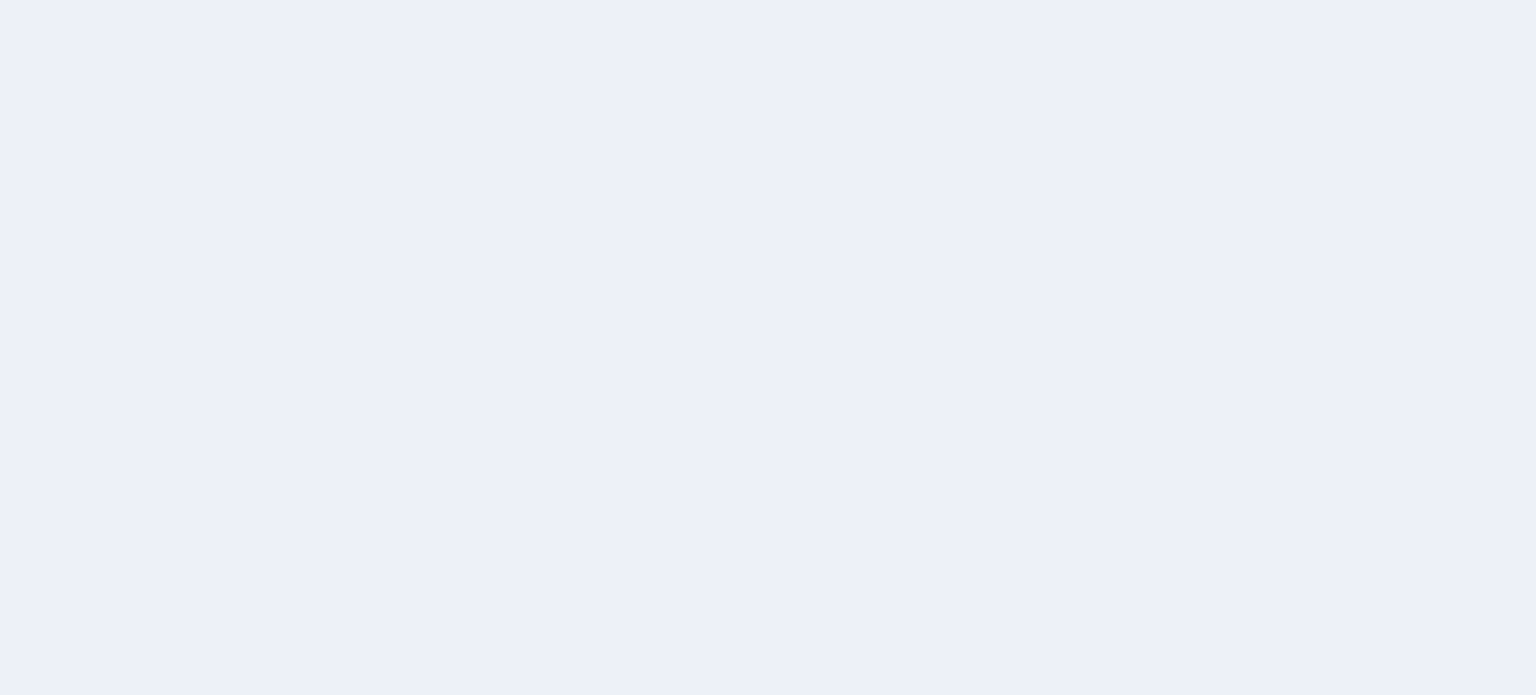 scroll, scrollTop: 0, scrollLeft: 0, axis: both 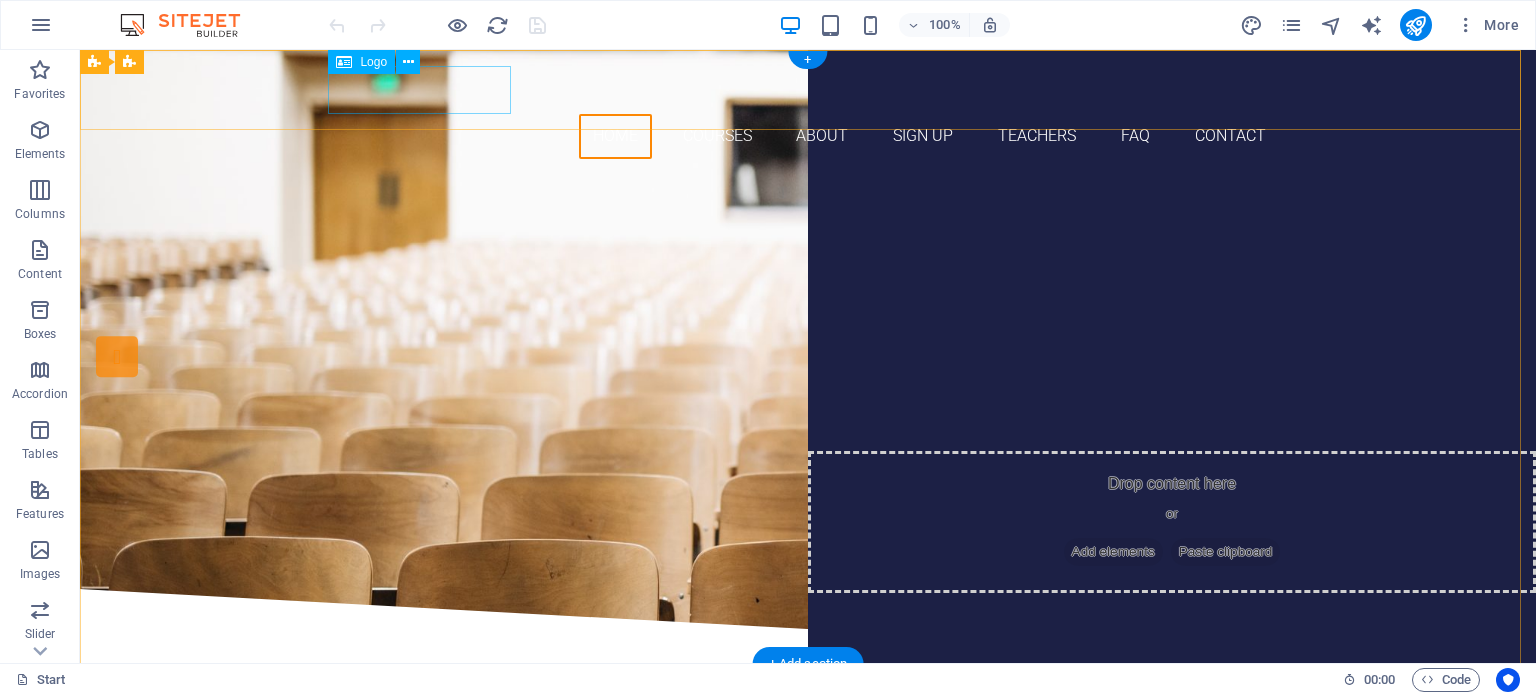 click at bounding box center (808, 90) 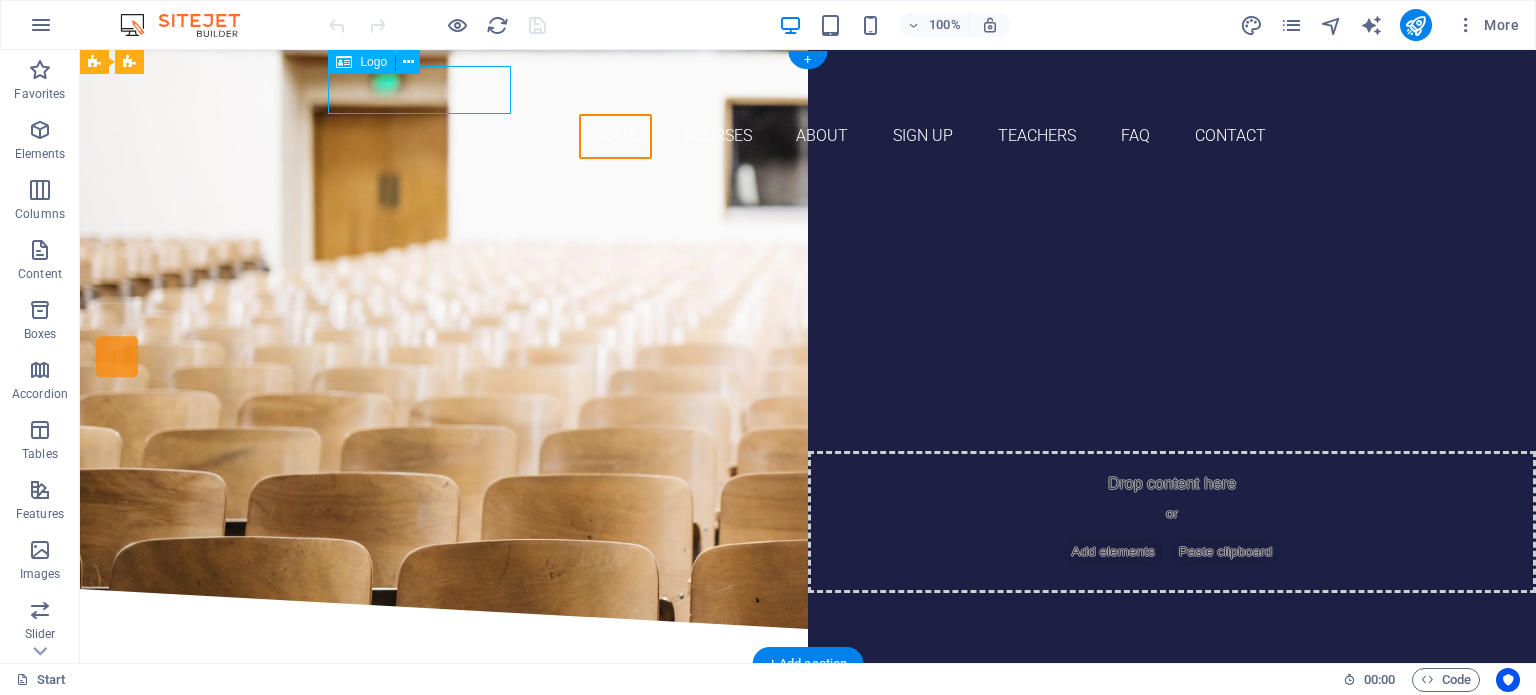 click at bounding box center [808, 90] 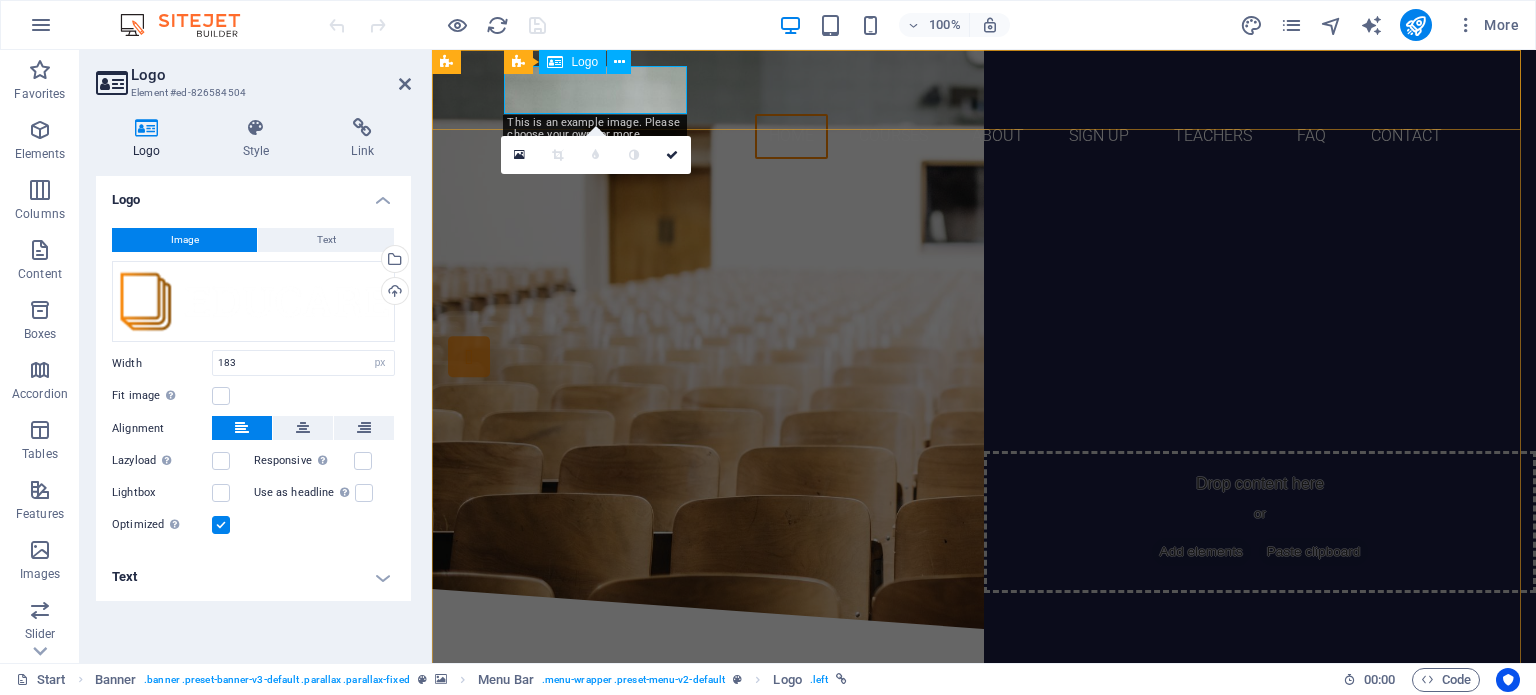 click at bounding box center [984, 90] 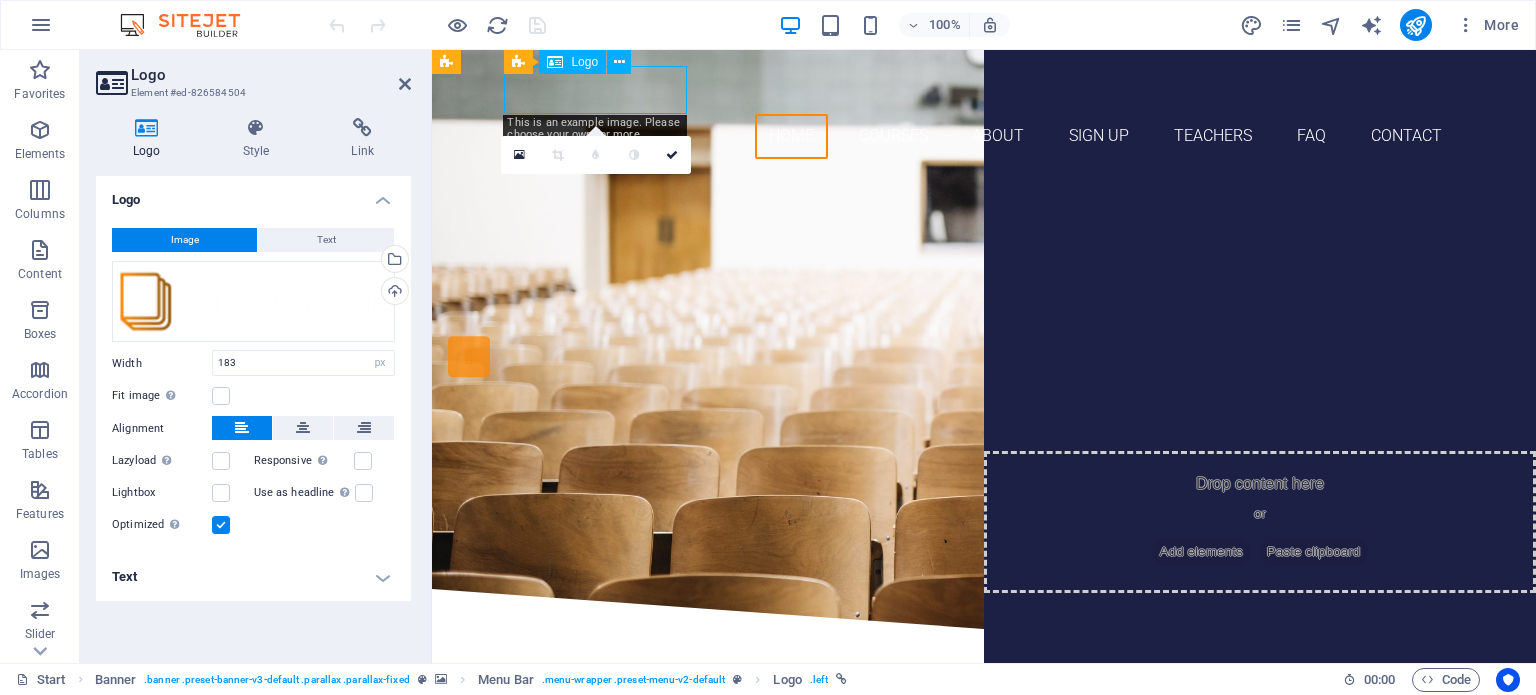 drag, startPoint x: 556, startPoint y: 96, endPoint x: 592, endPoint y: 95, distance: 36.013885 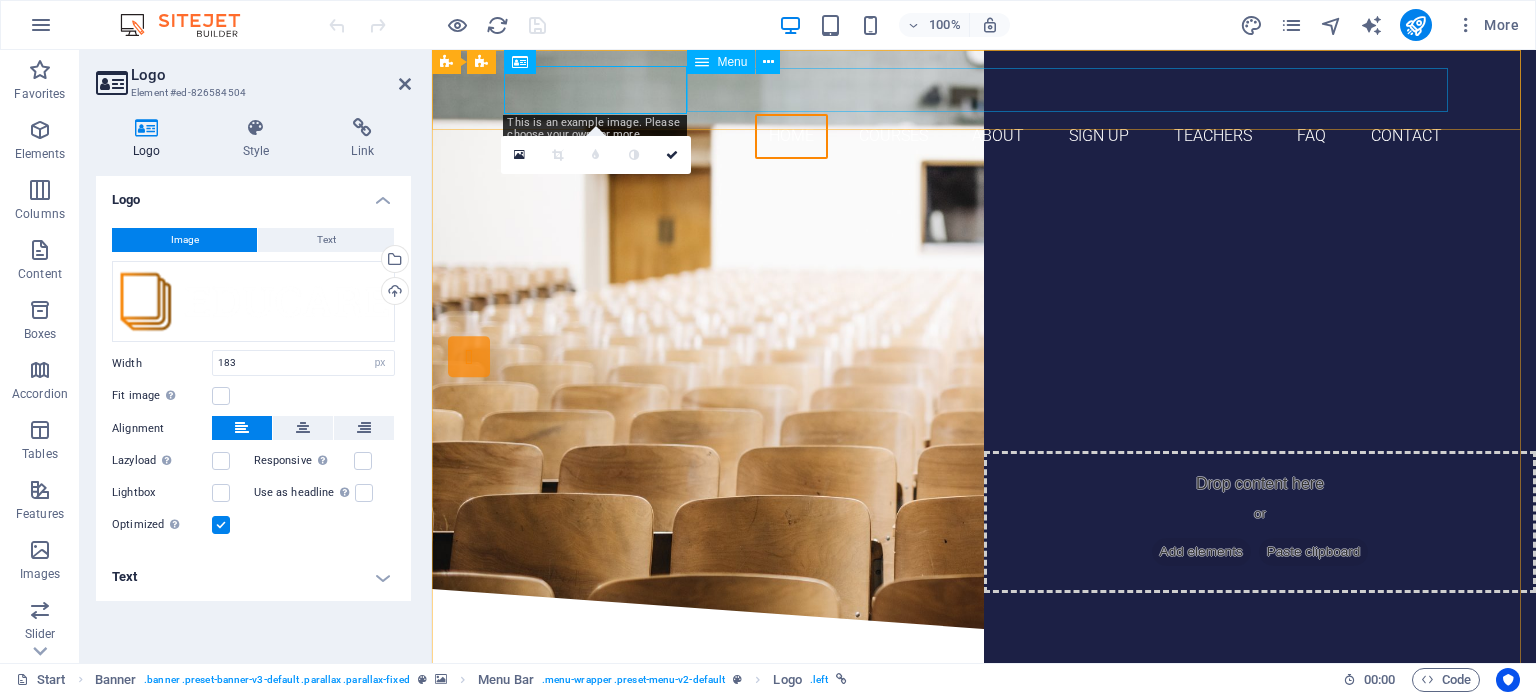 click on "Home Courses About Sign up Teachers FAQ Contact" at bounding box center [984, 136] 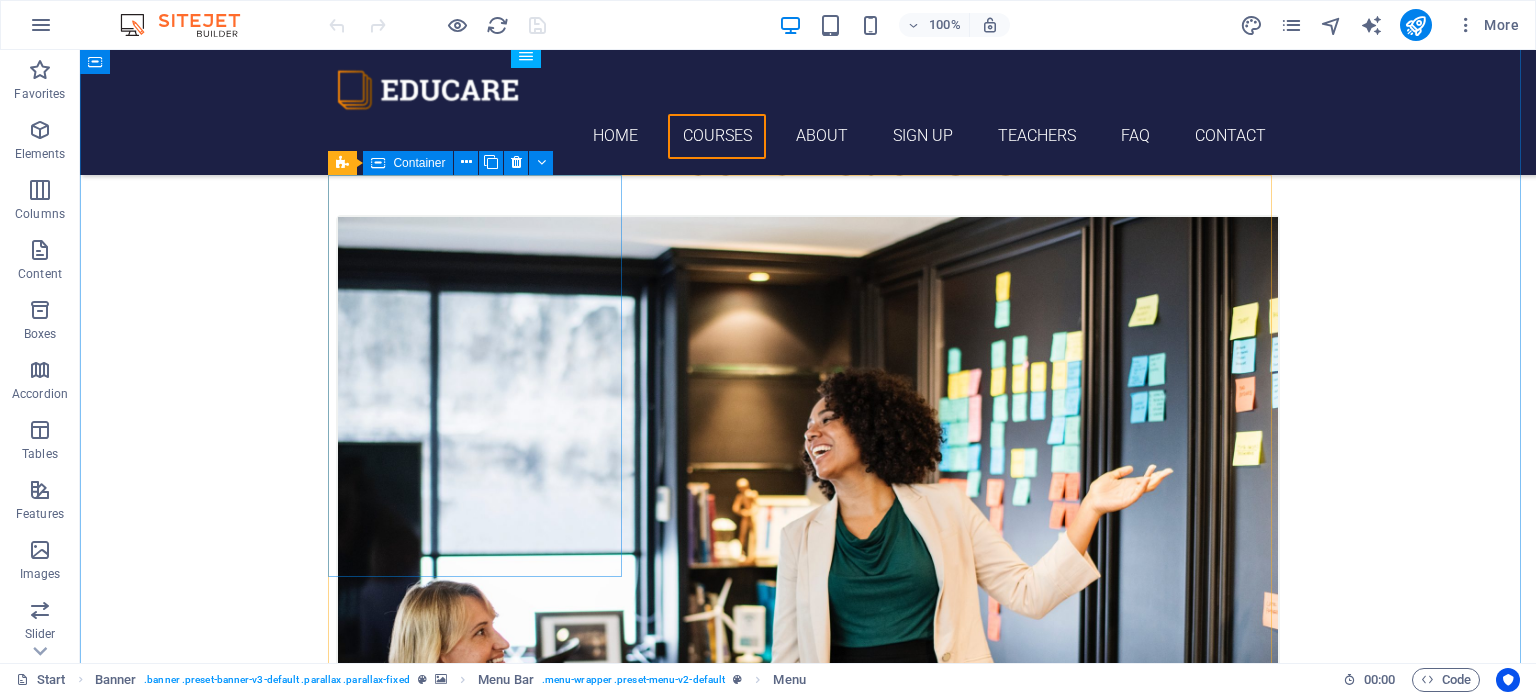 scroll, scrollTop: 600, scrollLeft: 0, axis: vertical 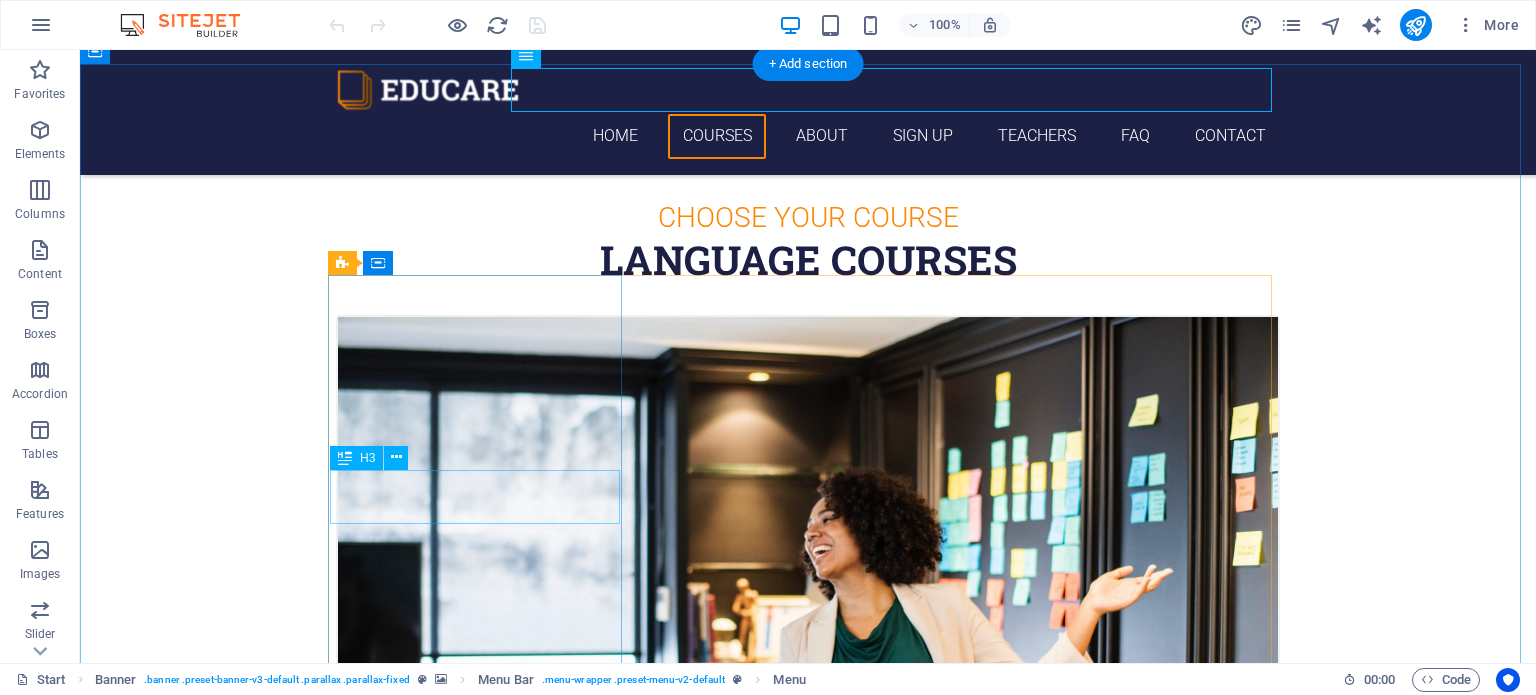 click on "Spanish" at bounding box center [808, 971] 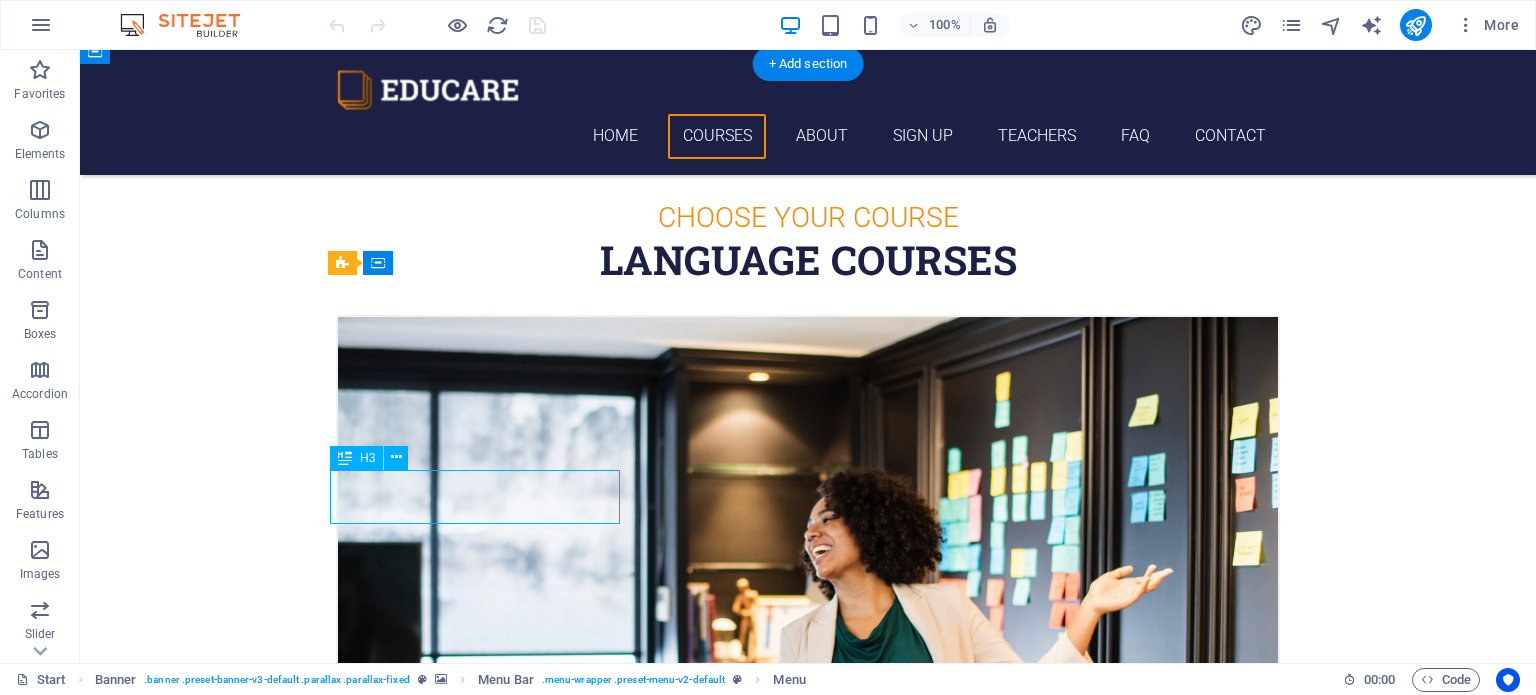click on "Spanish" at bounding box center (808, 971) 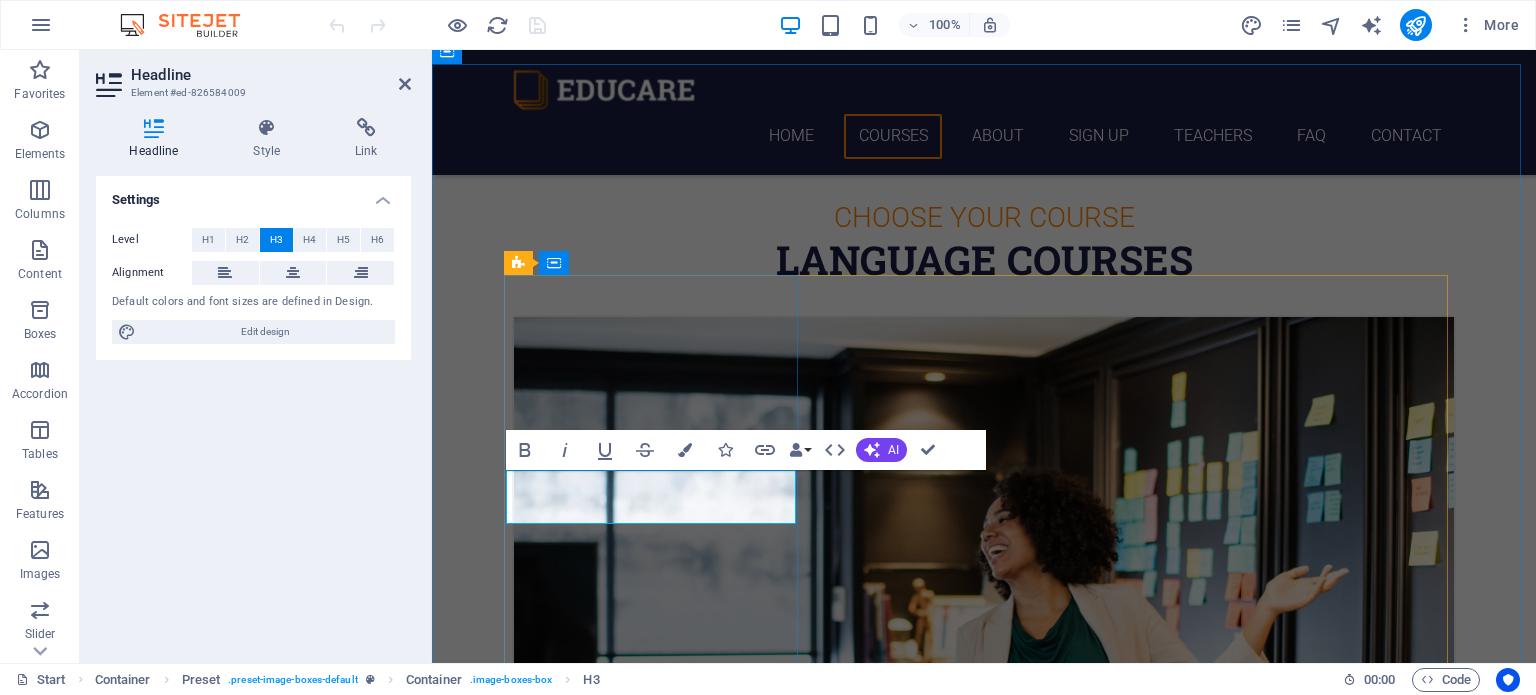 type 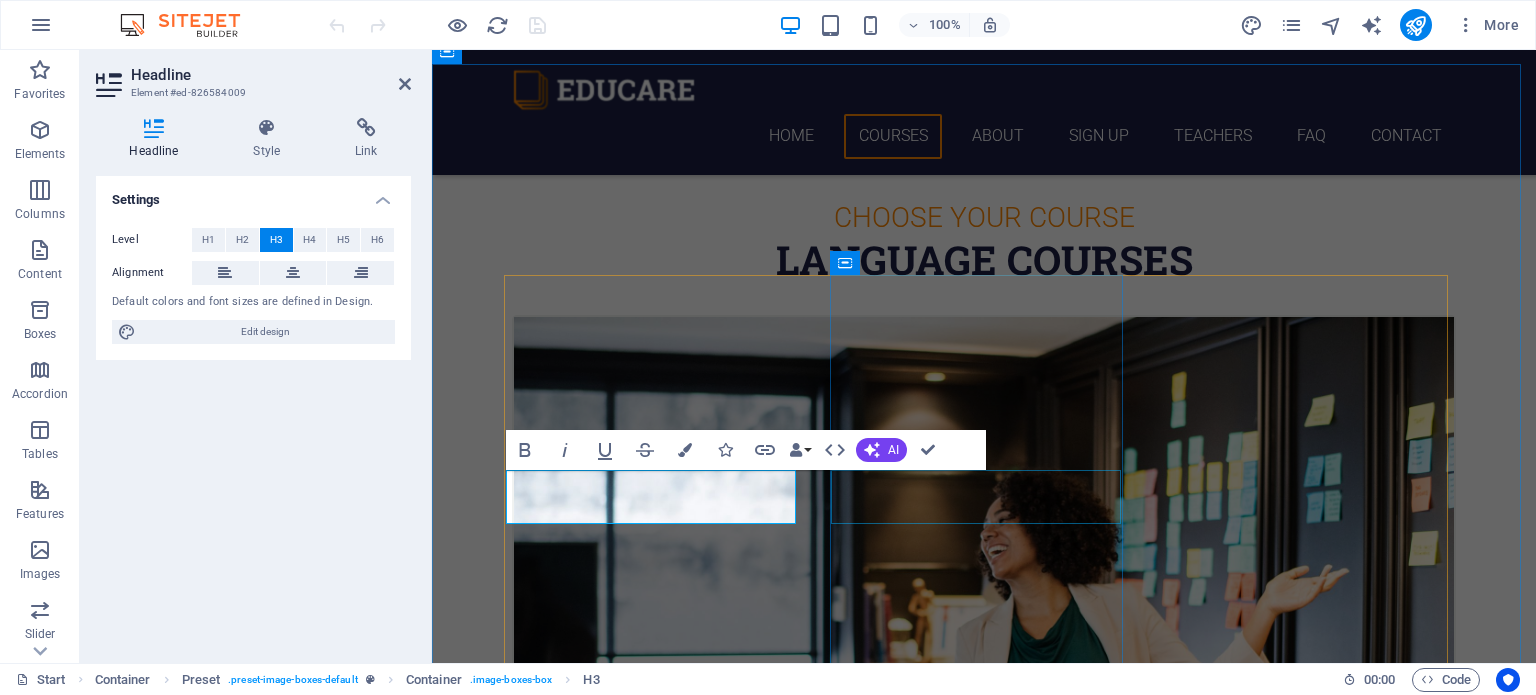 click on "Swedish" at bounding box center (984, 1781) 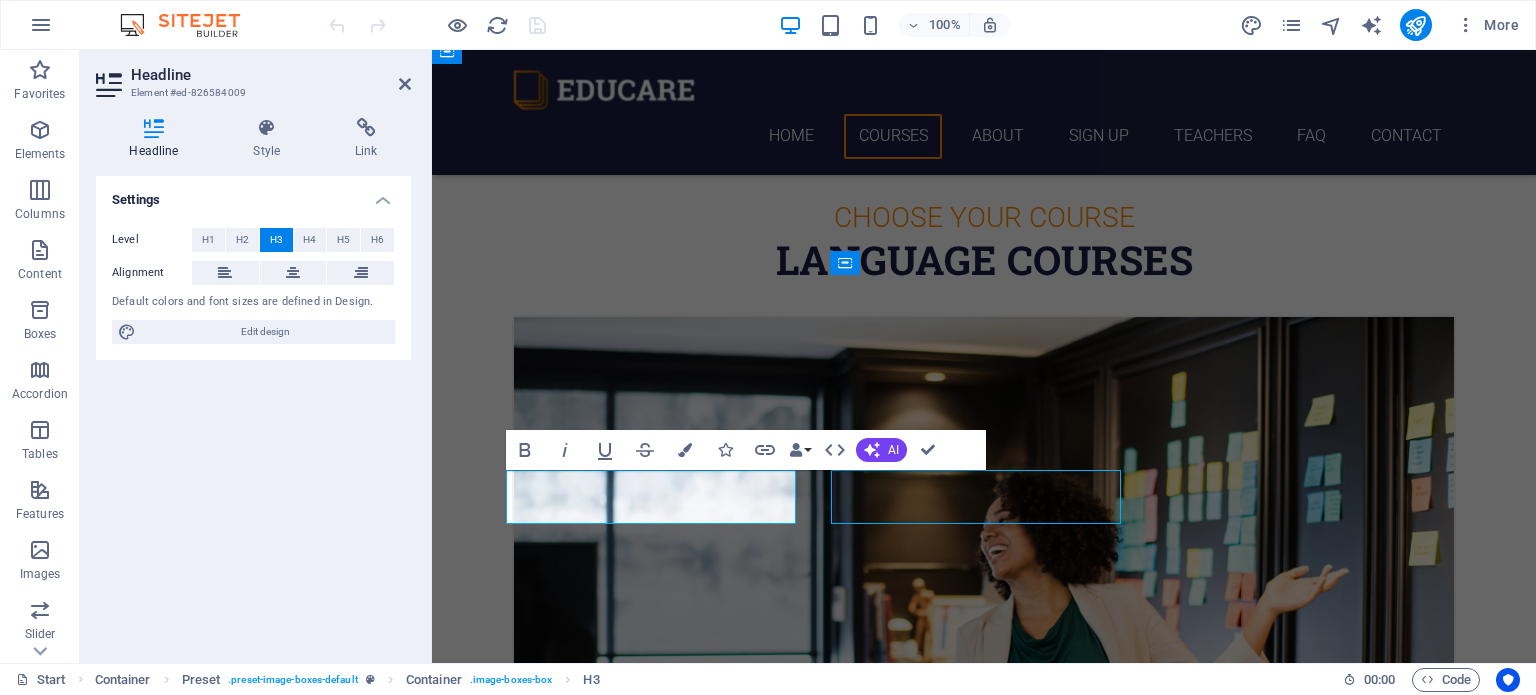 click on "Swedish" at bounding box center [984, 1781] 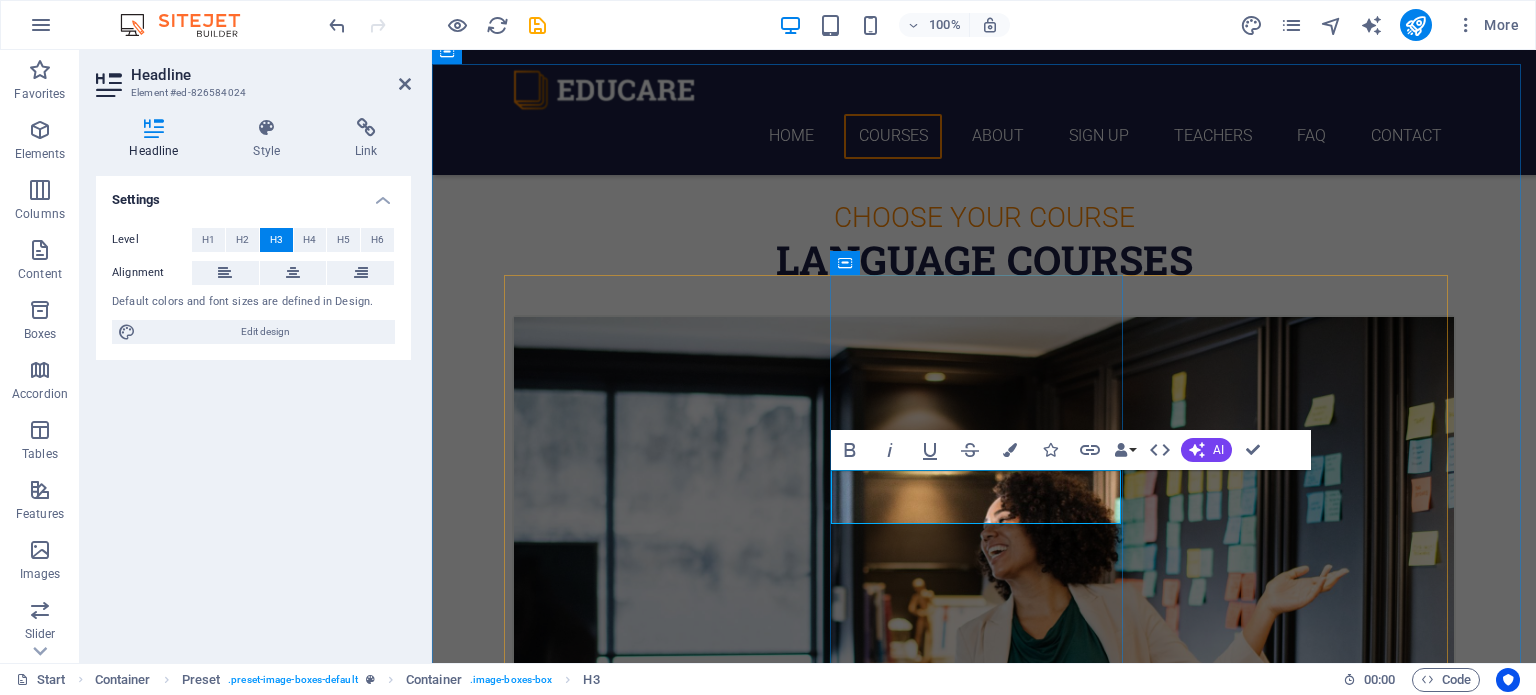 type 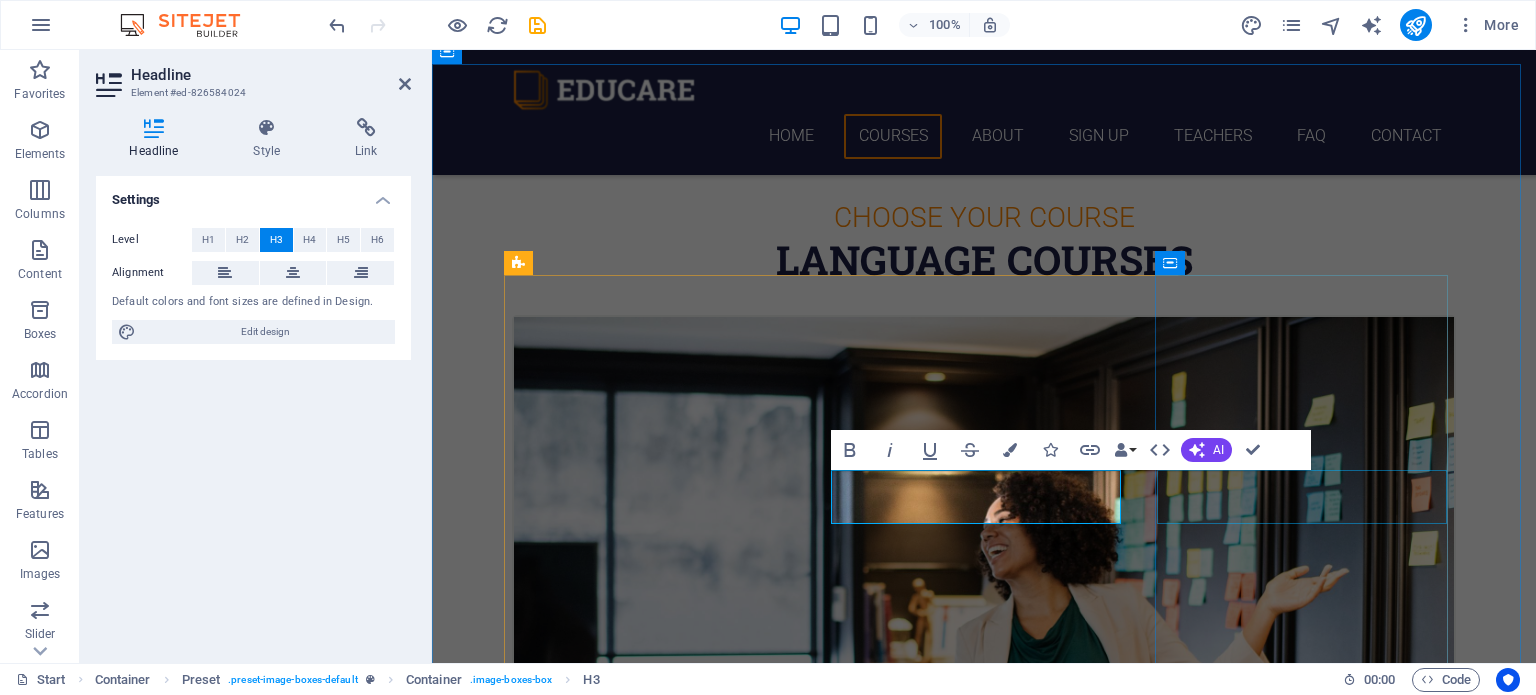 click on "German" at bounding box center [984, 2590] 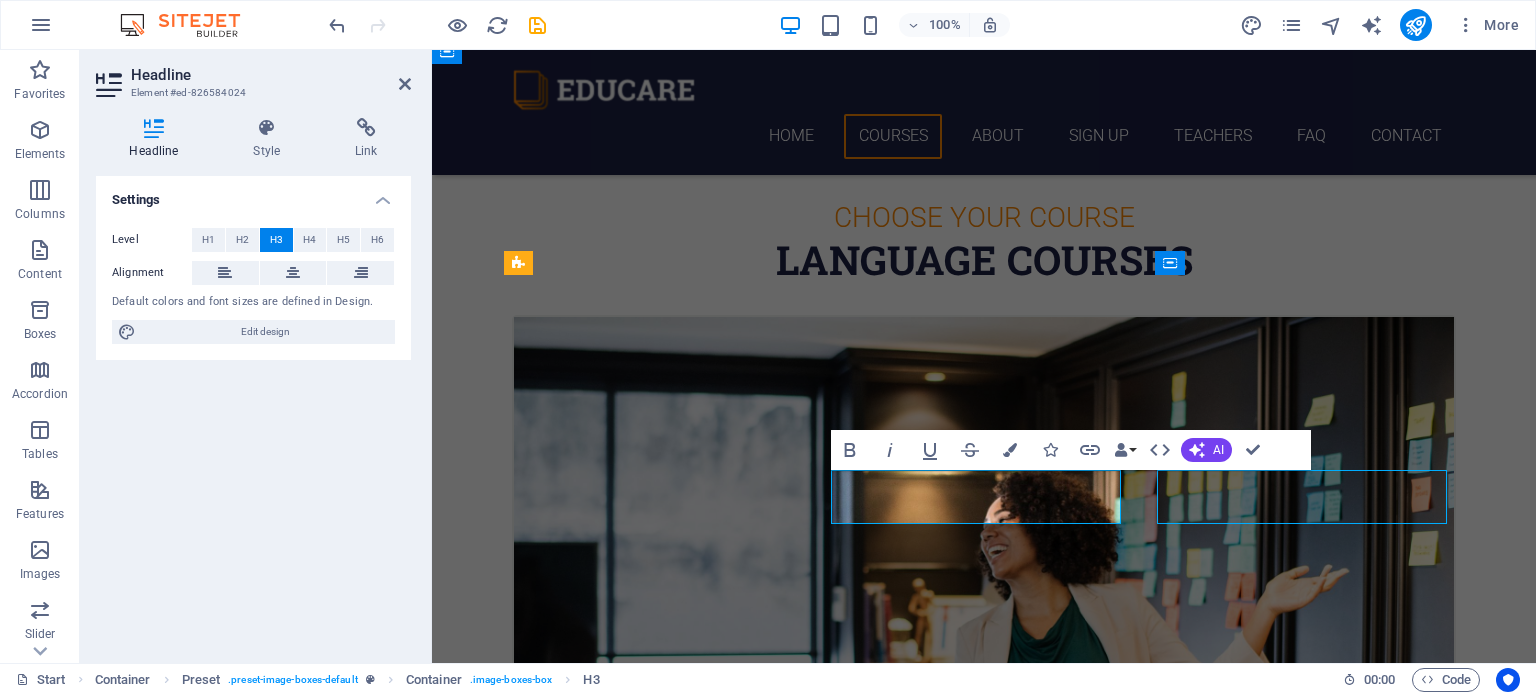 click on "German" at bounding box center (984, 2590) 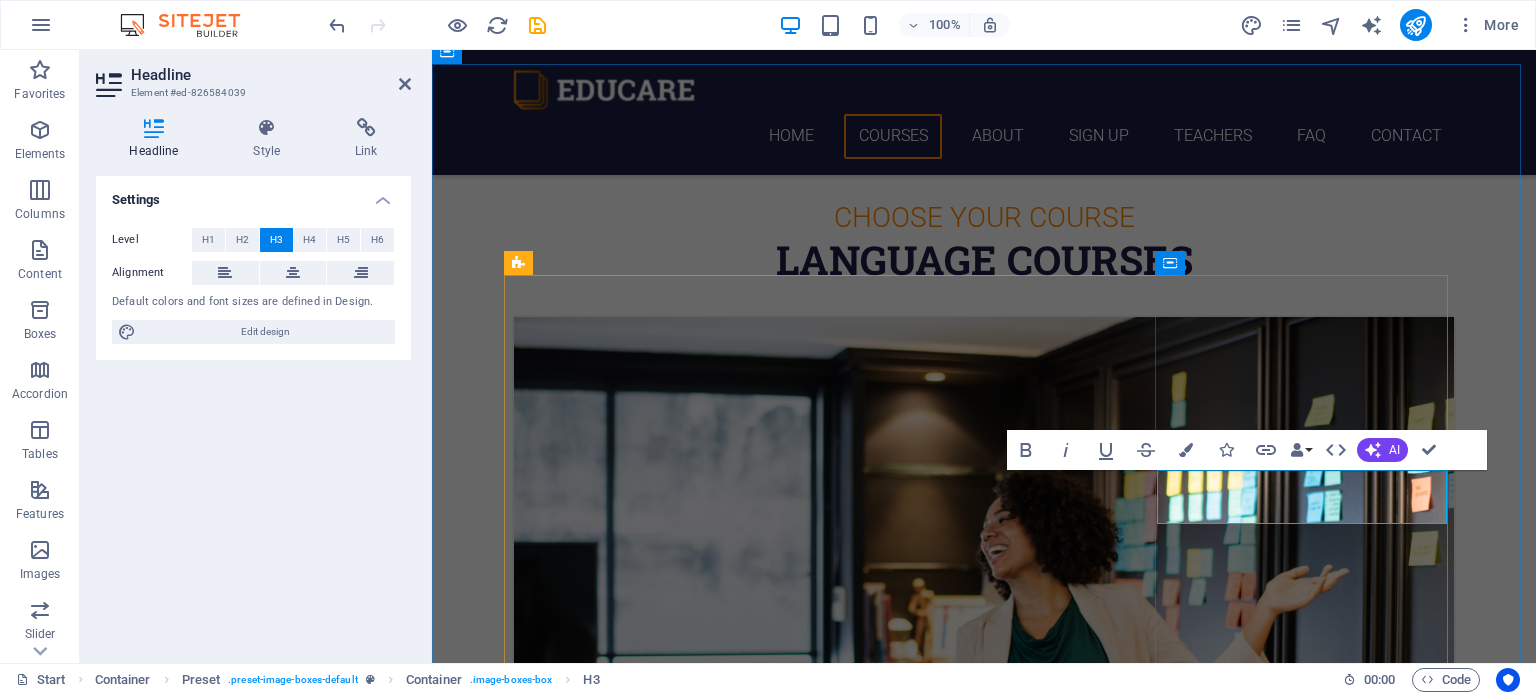 type 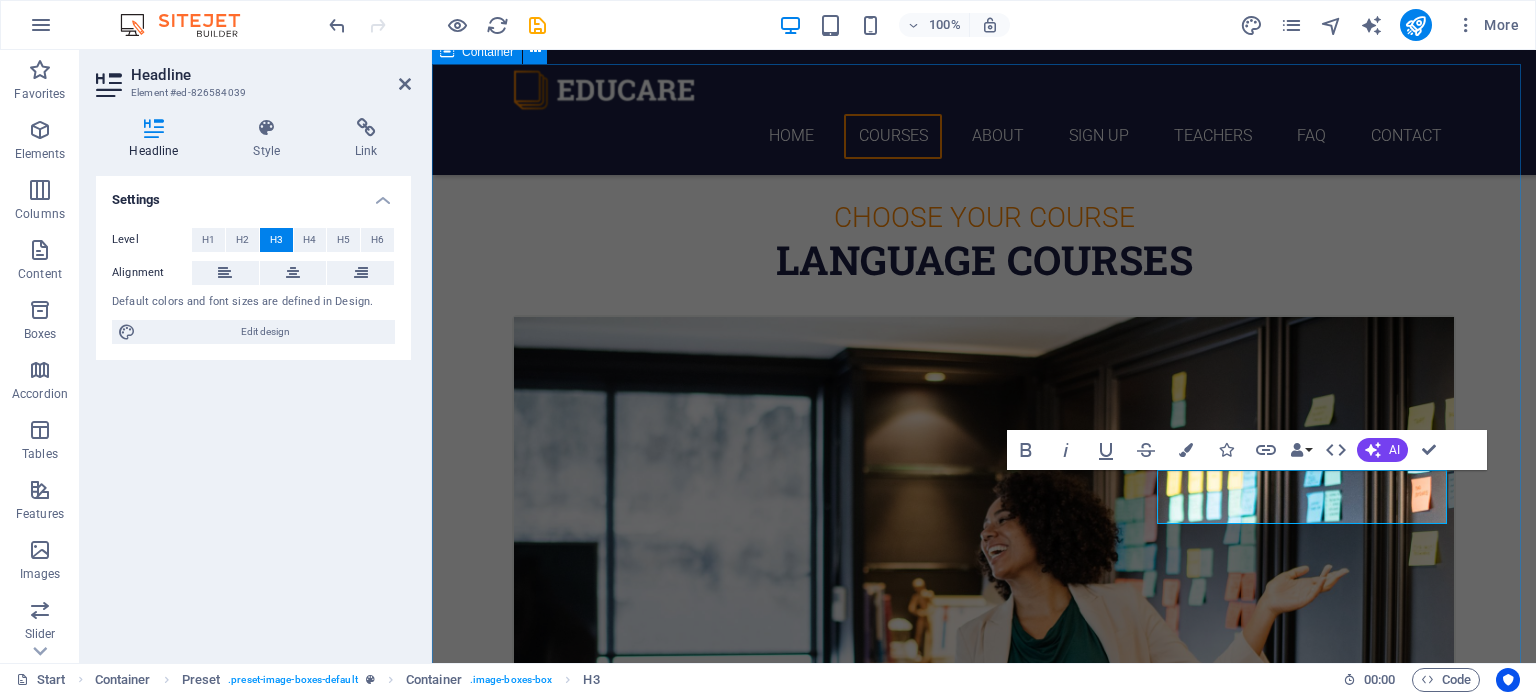 click on "Choose Your Course Language Courses IQRO 12. [MONTH] 2019 08:00 am - 04:00 pm Lorem ipsum dolor sit amet, consectetur adipisicing elit. Veritatis, dolorem! jUZ'AMMA 12. [MONTH] 2019 08:00 am - 04:00 pm Lorem ipsum dolor sit amet, consectetur adipisicing elit. Veritatis, dolorem! Al-qur'an 12. [MONTH] 2019 08:00 am - 04:00 pm Lorem ipsum dolor sit amet, consectetur adipisicing elit. Veritatis, dolorem! Italian 12. [MONTH] 2019 08:00 am - 04:00 pm Lorem ipsum dolor sit amet, consectetur adipisicing elit. Veritatis, dolorem! French 12. [MONTH] 2019 08:00 am - 04:00 pm Lorem ipsum dolor sit amet, consectetur adipisicing elit. Veritatis, dolorem! Danish 12. [MONTH] 2019 08:00 am - 04:00 pm Lorem ipsum dolor sit amet, consectetur adipisicing elit. Veritatis, dolorem!" at bounding box center (984, 2706) 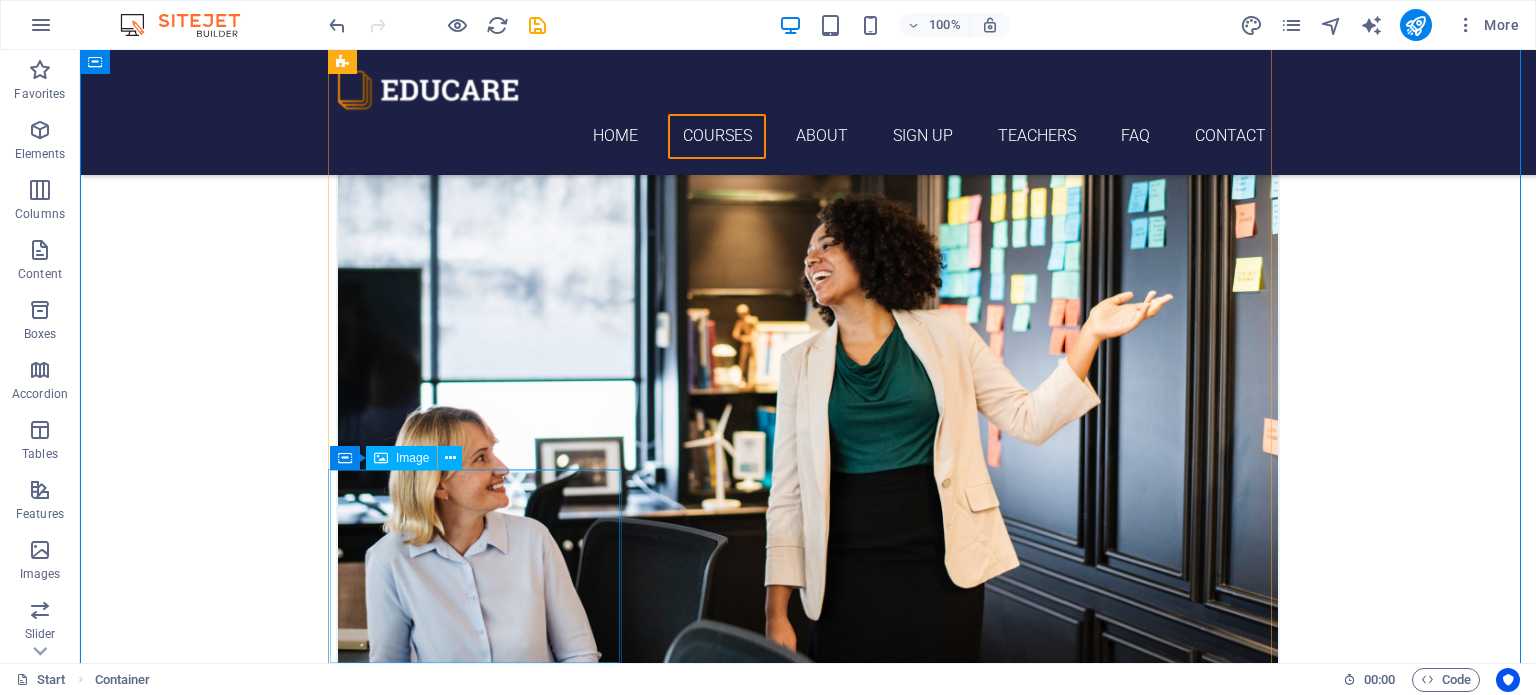 scroll, scrollTop: 900, scrollLeft: 0, axis: vertical 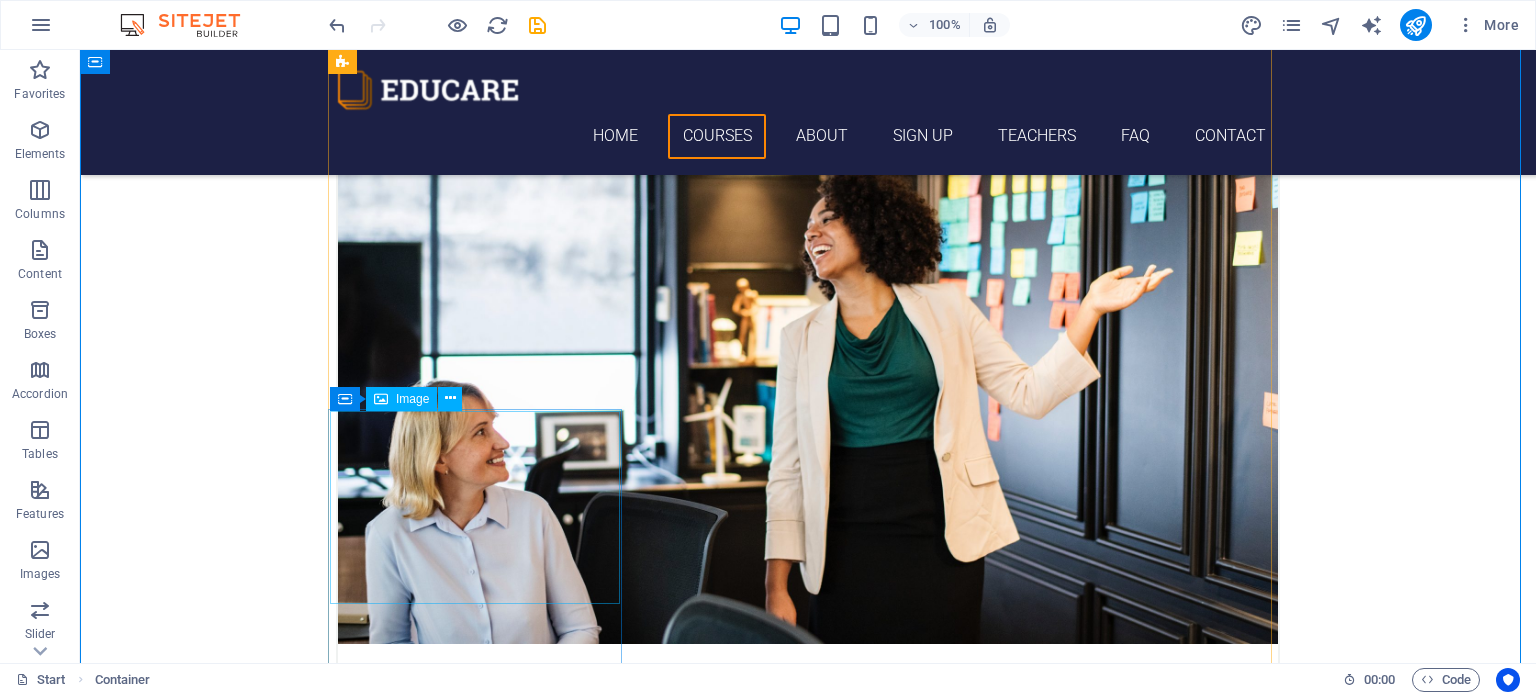 click at bounding box center (808, 2759) 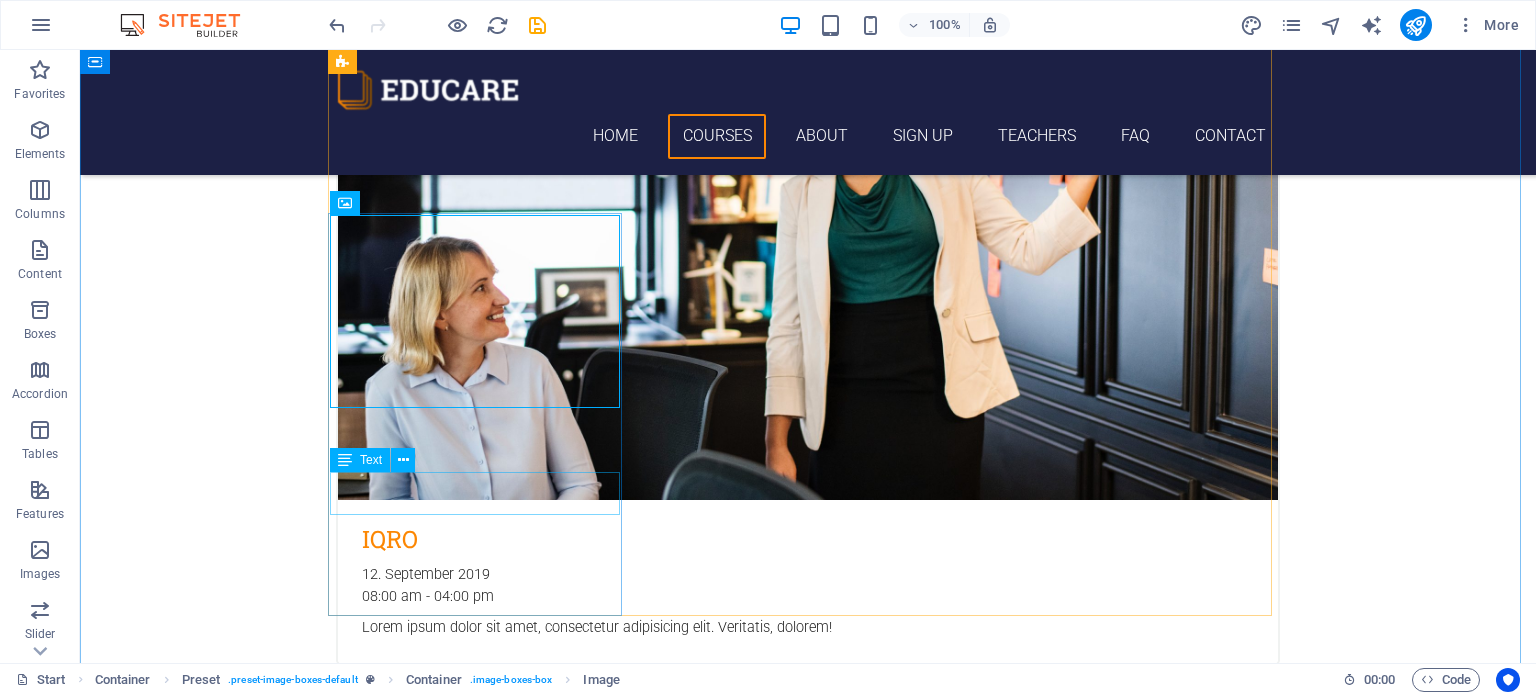 scroll, scrollTop: 1100, scrollLeft: 0, axis: vertical 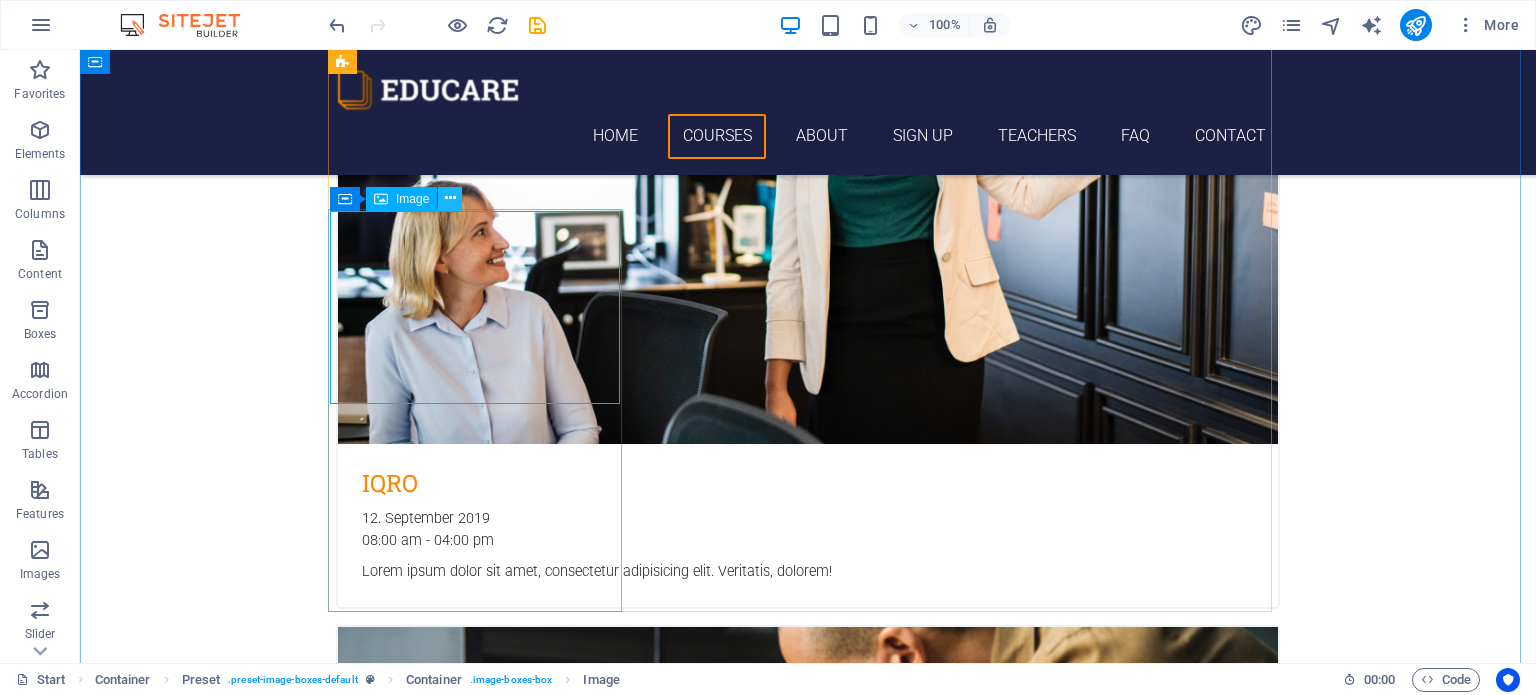 click at bounding box center (450, 198) 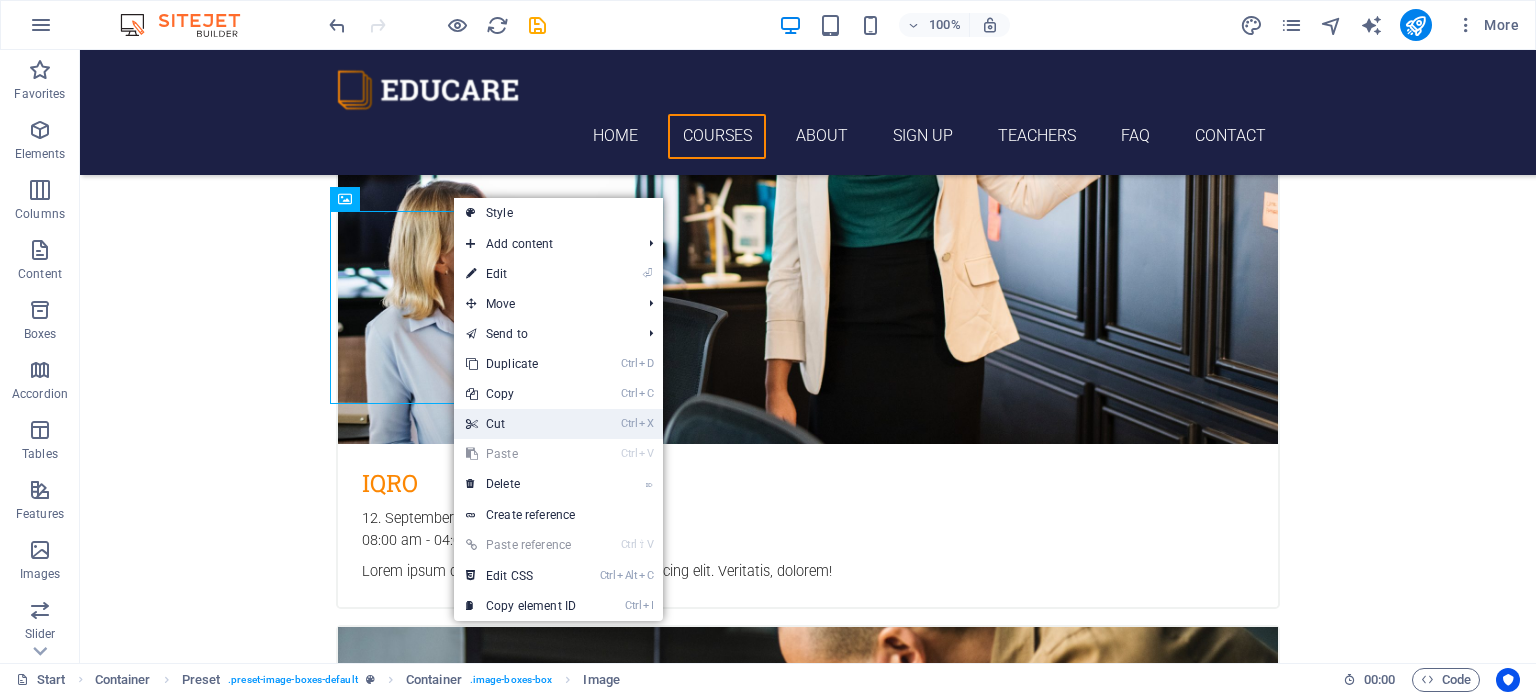 click on "Ctrl X  Cut" at bounding box center [521, 424] 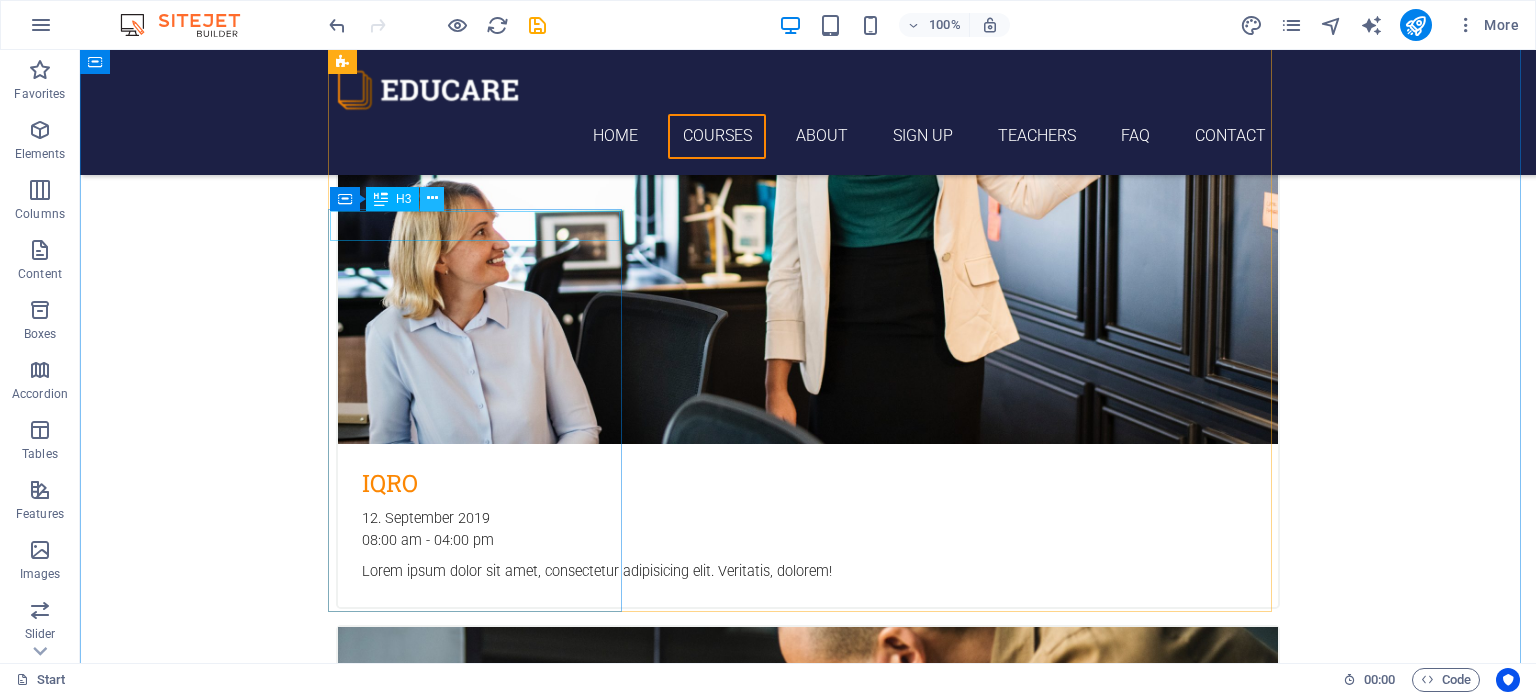 click at bounding box center [432, 198] 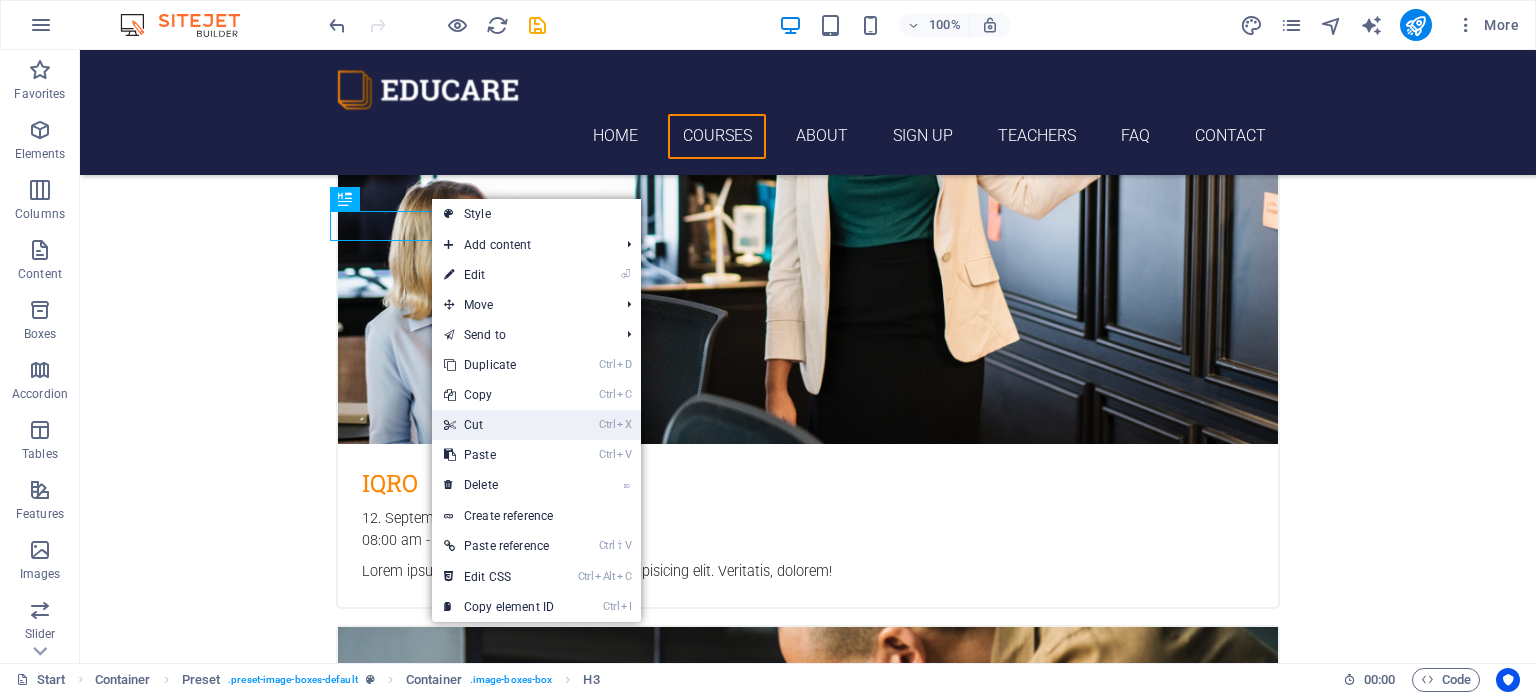 click on "Ctrl X  Cut" at bounding box center (499, 425) 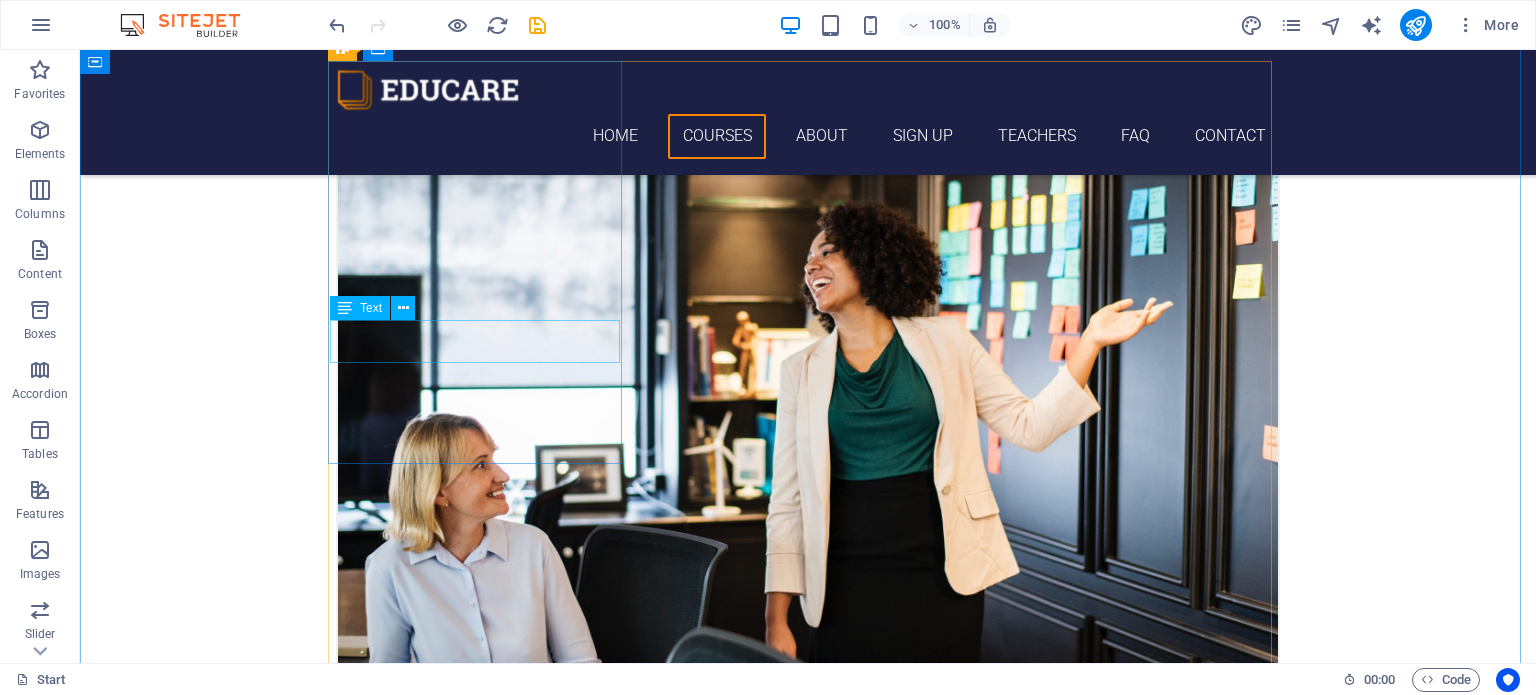 scroll, scrollTop: 900, scrollLeft: 0, axis: vertical 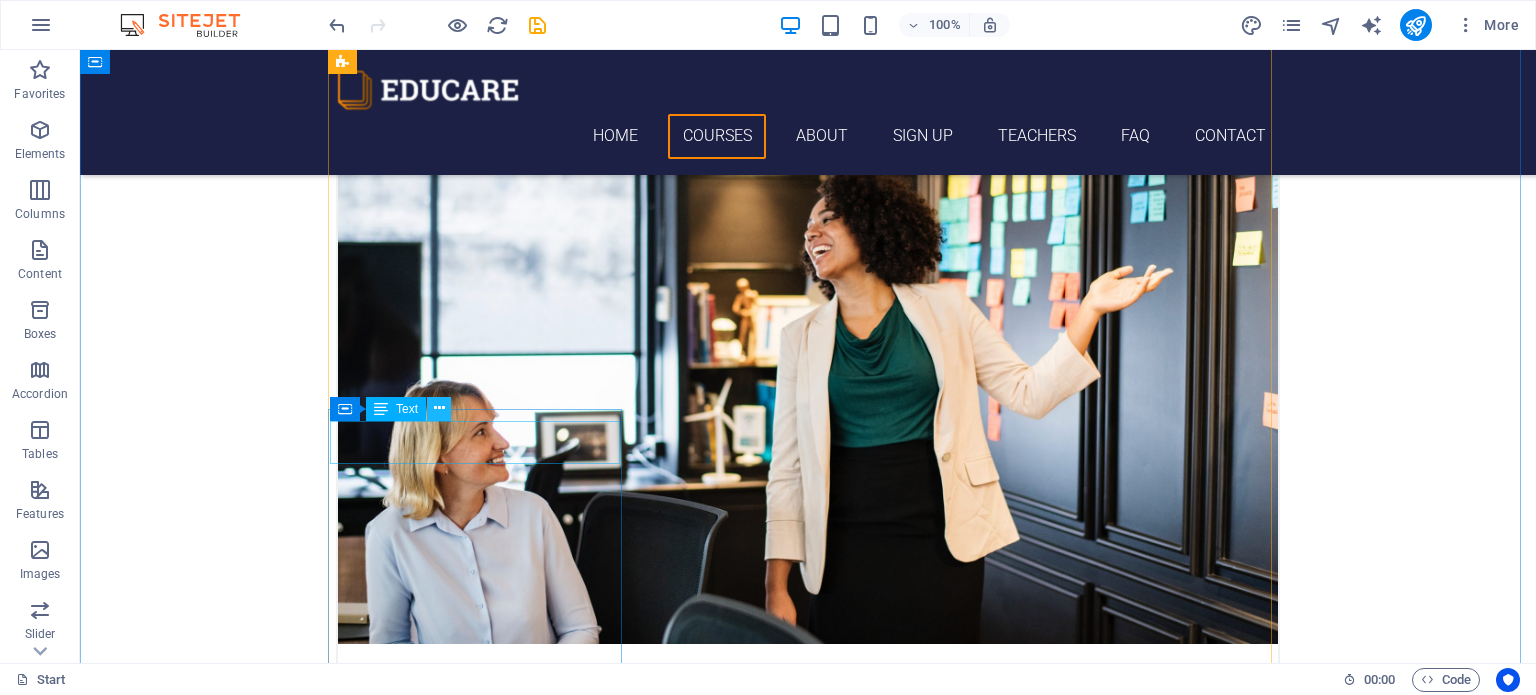 click at bounding box center [439, 408] 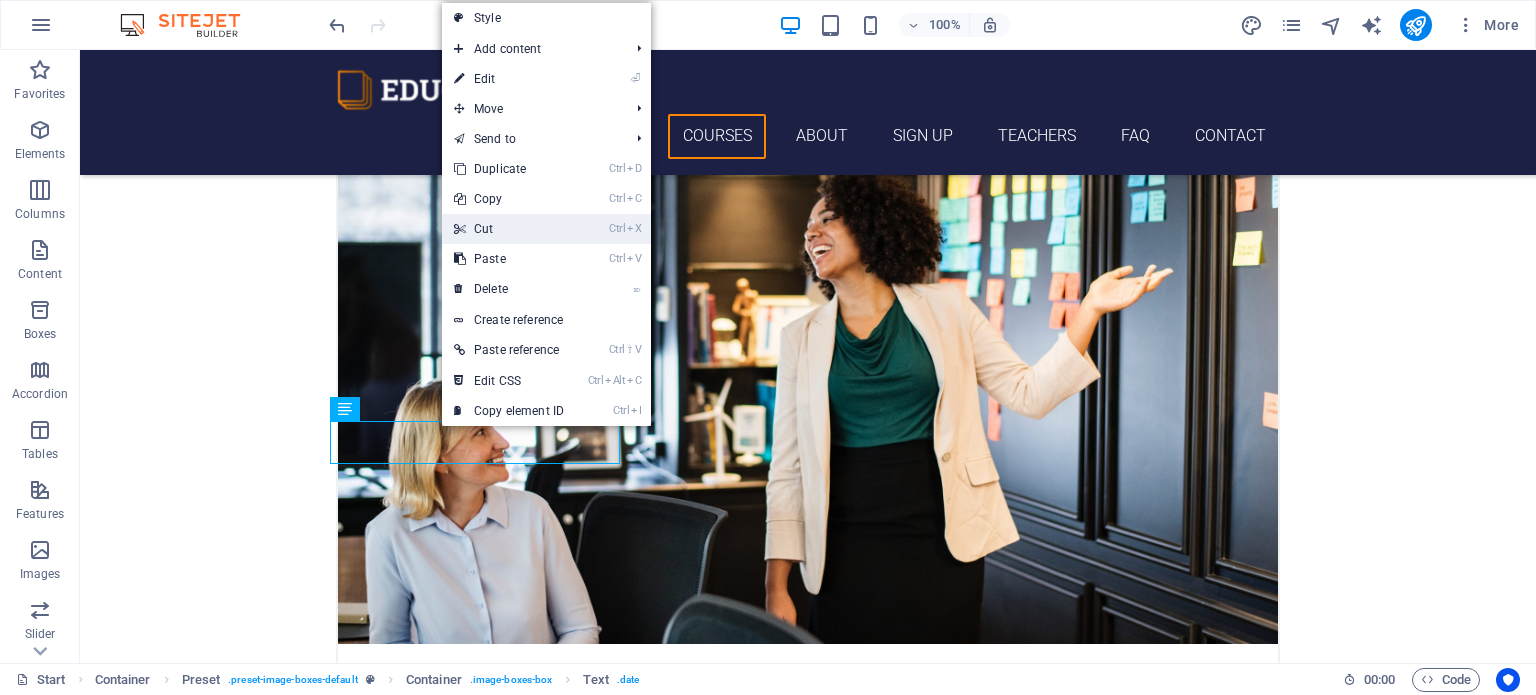 drag, startPoint x: 535, startPoint y: 232, endPoint x: 423, endPoint y: 349, distance: 161.96605 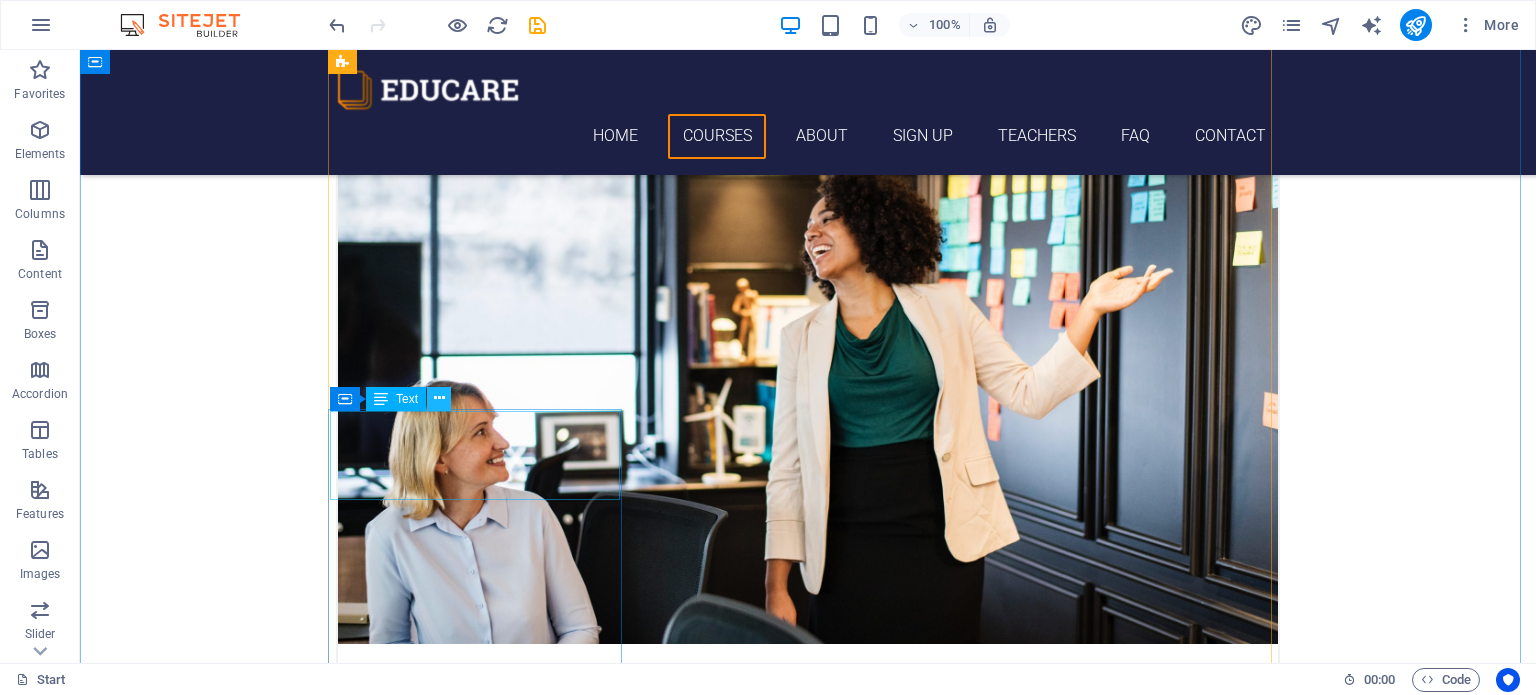 click at bounding box center [439, 399] 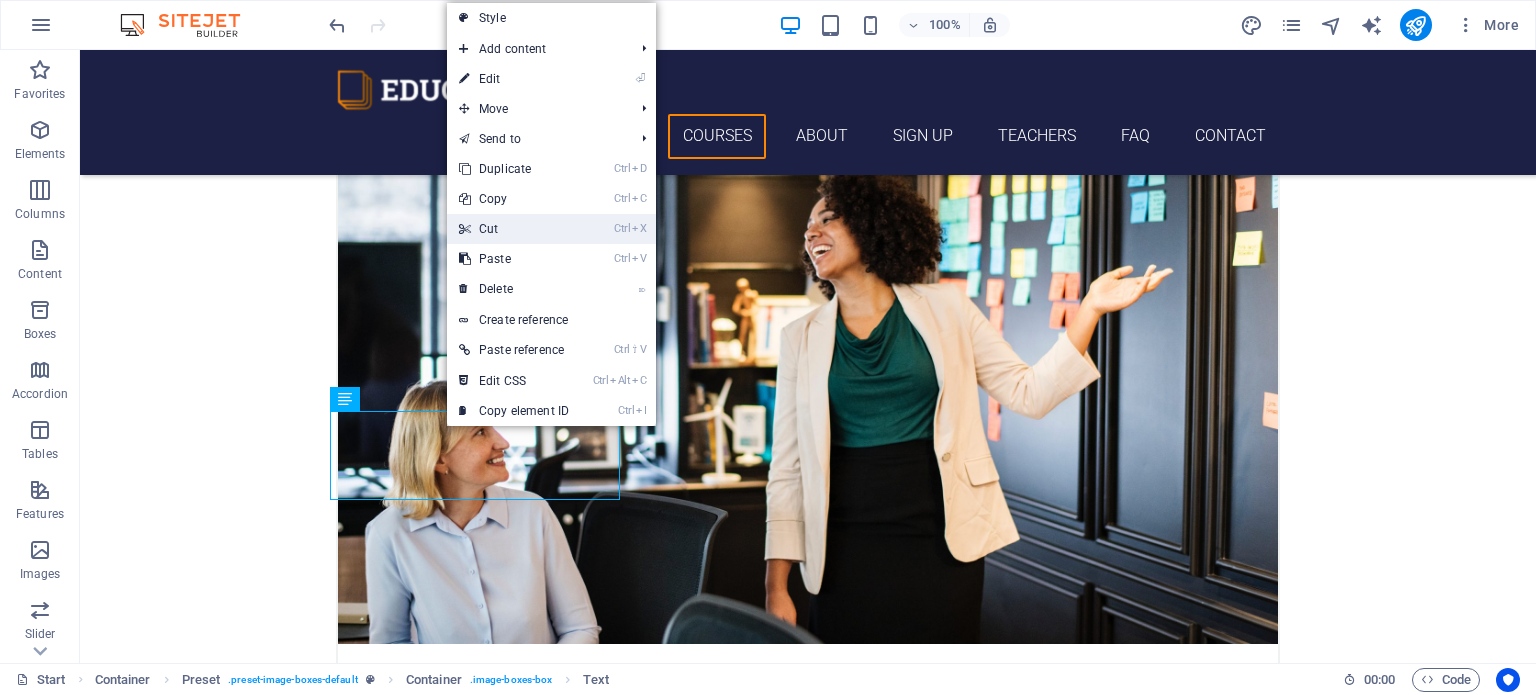 drag, startPoint x: 510, startPoint y: 229, endPoint x: 589, endPoint y: 338, distance: 134.61798 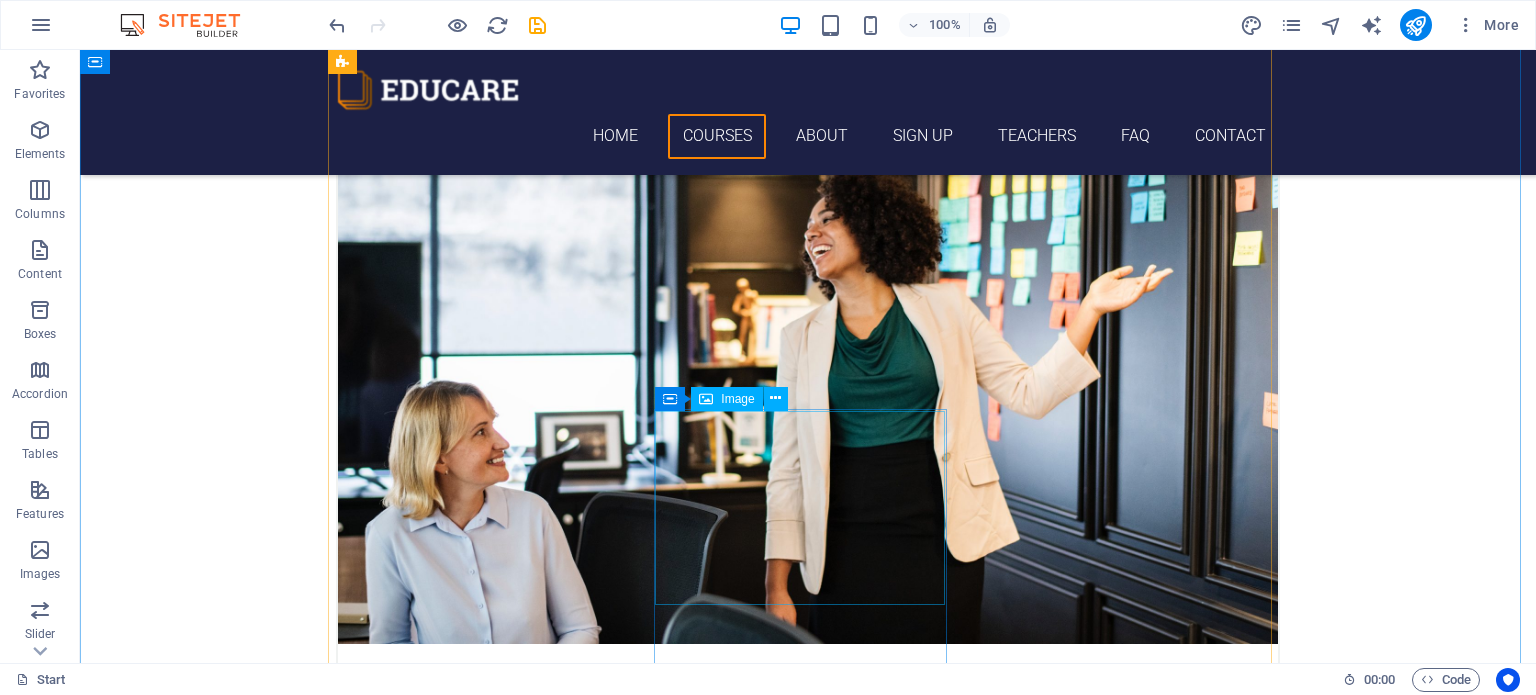 click at bounding box center [808, 2921] 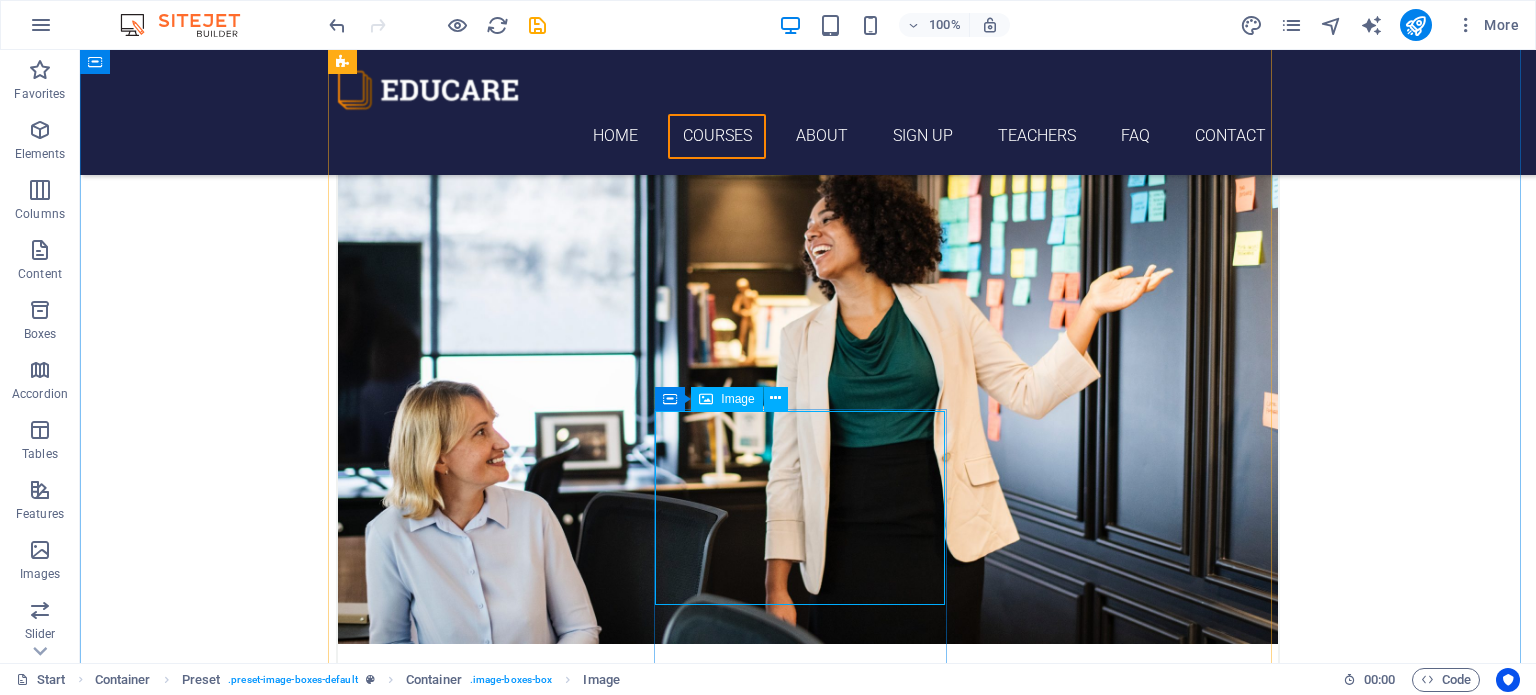 click at bounding box center (808, 2921) 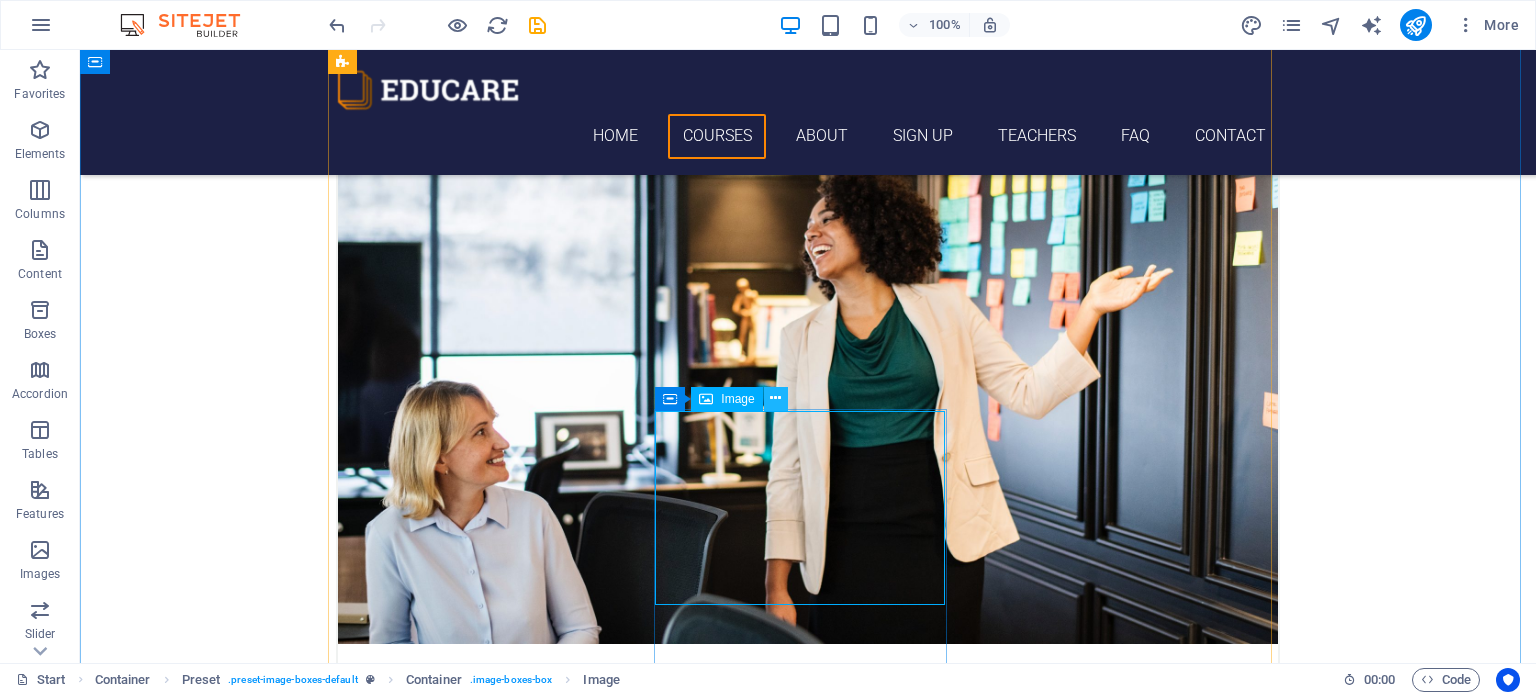 click at bounding box center (775, 398) 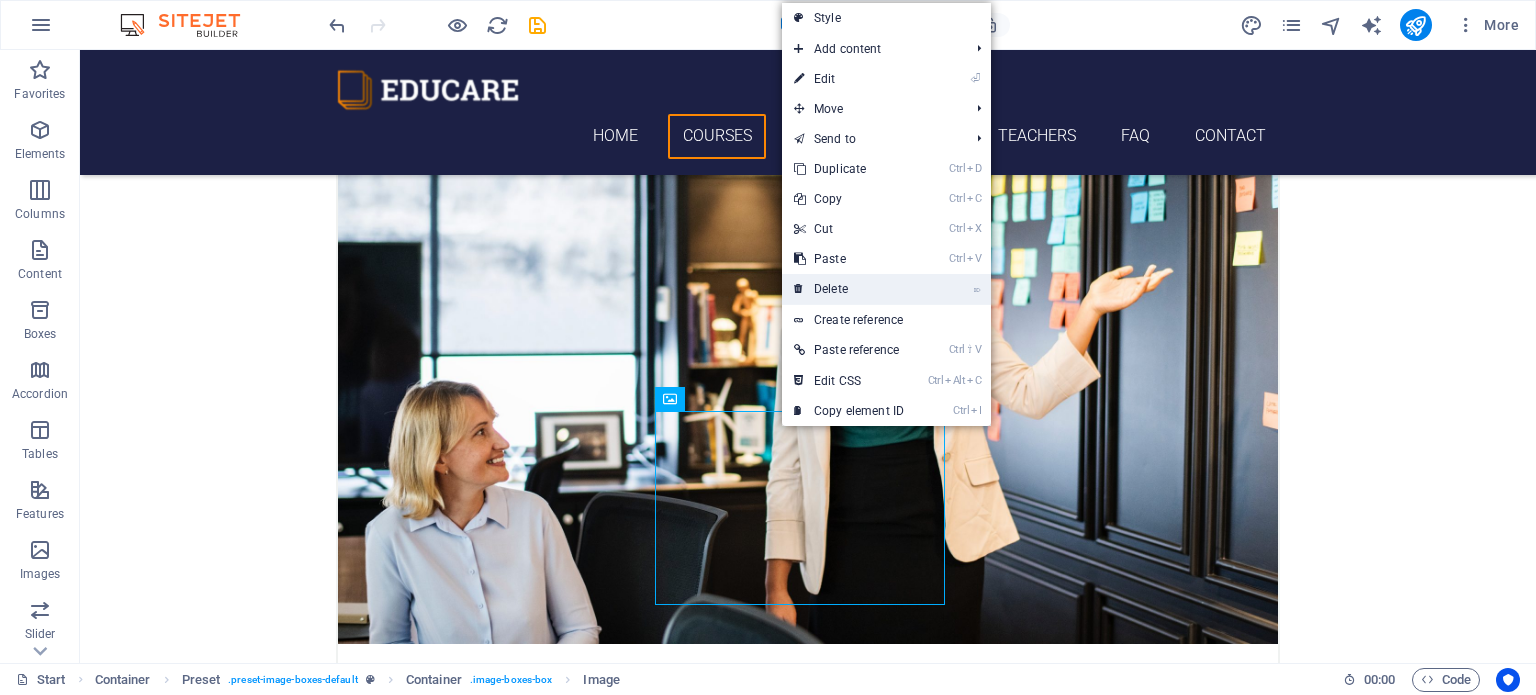 click on "⌦  Delete" at bounding box center (849, 289) 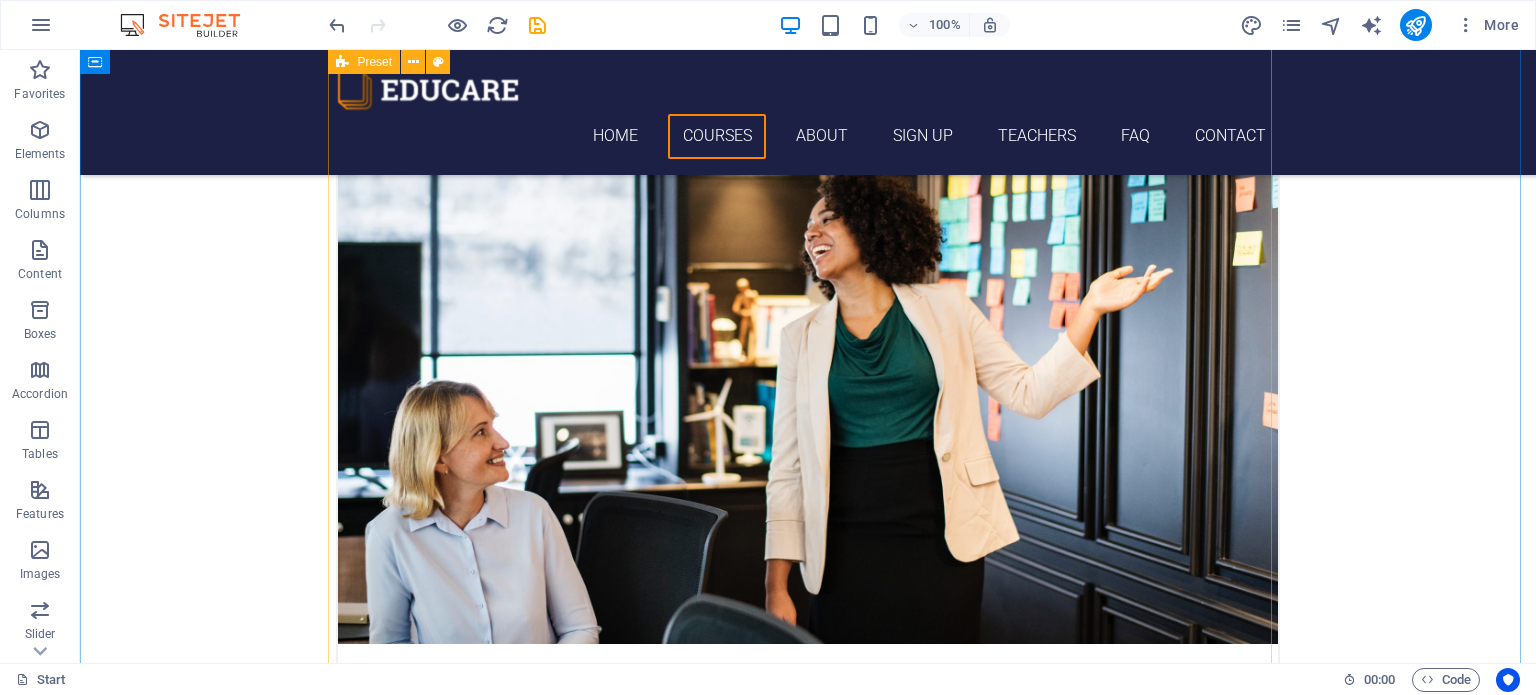 click on "French" at bounding box center [808, 2623] 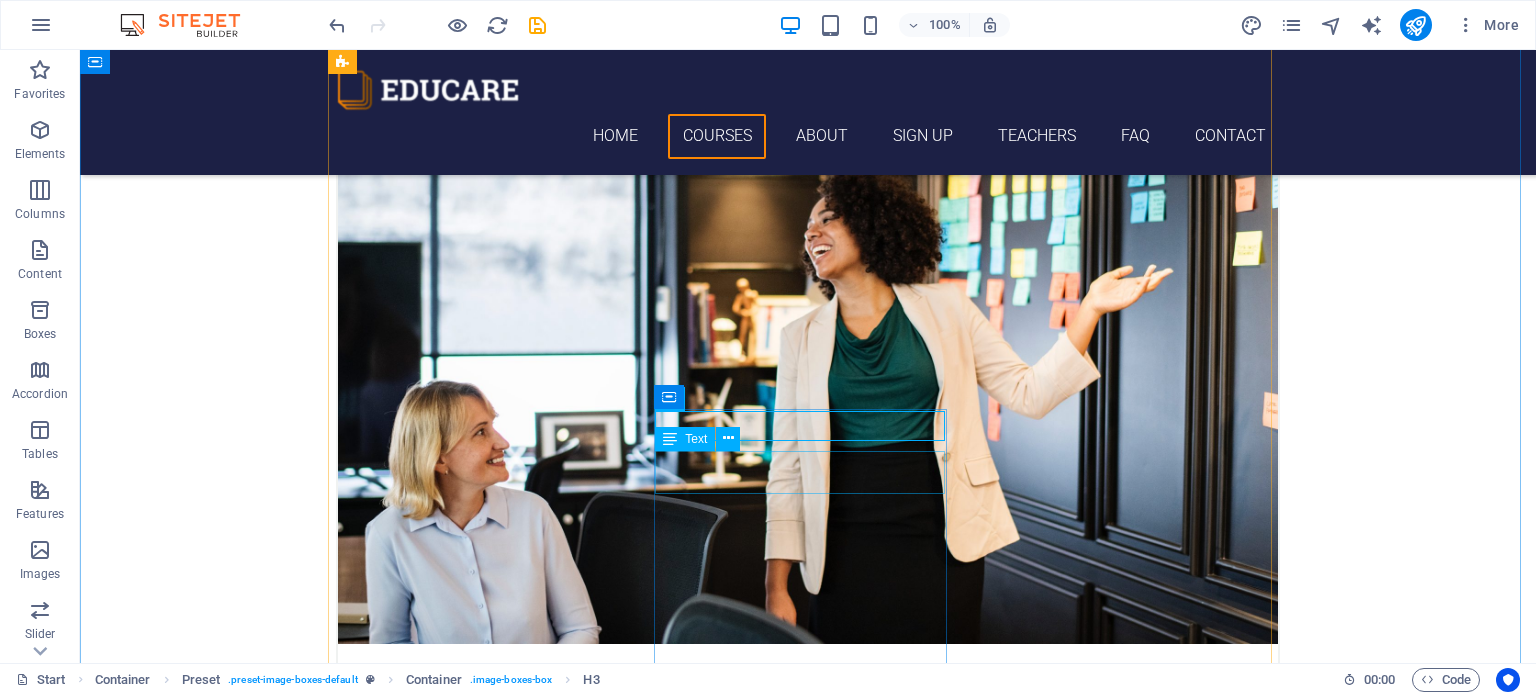click on "12. September 2019  08:00 am - 04:00 pm" at bounding box center [808, 2669] 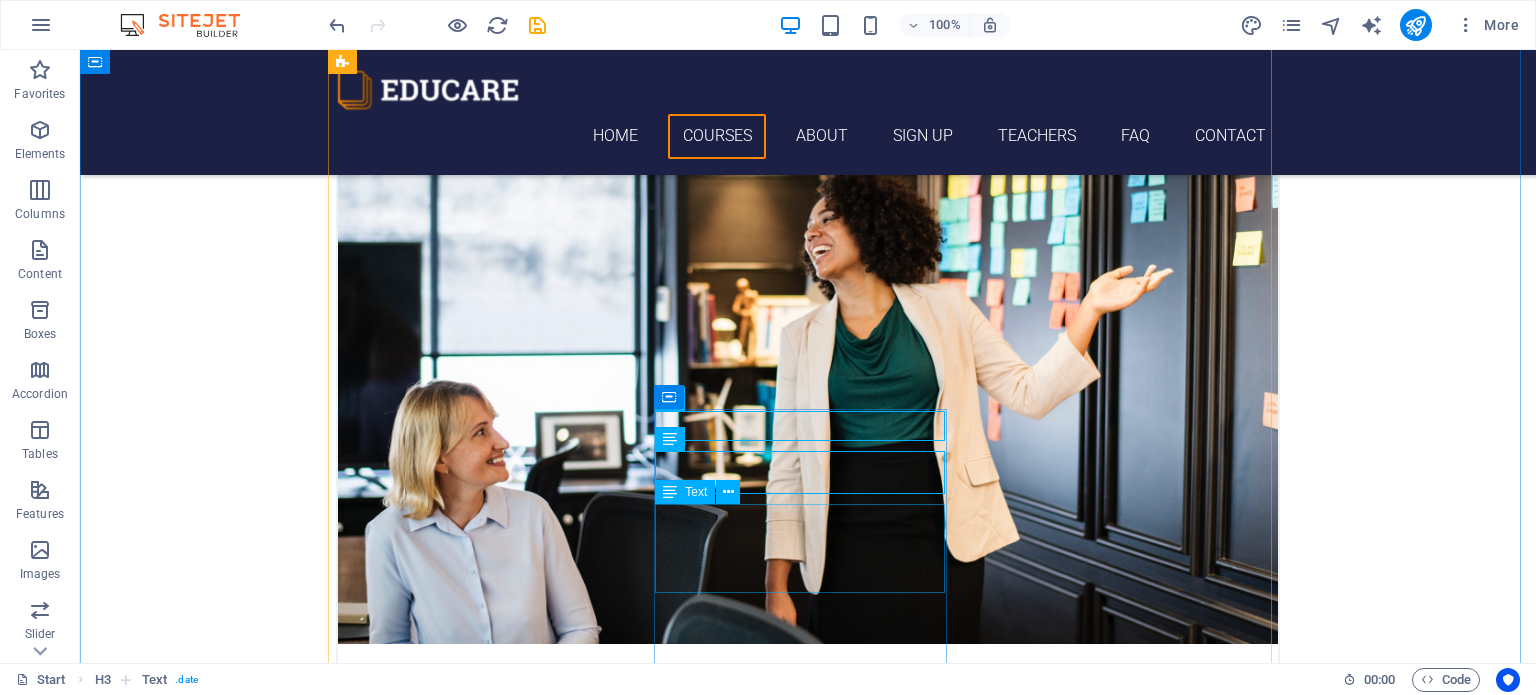 click on "Lorem ipsum dolor sit amet, consectetur adipisicing elit. Veritatis, dolorem!" at bounding box center (808, 2724) 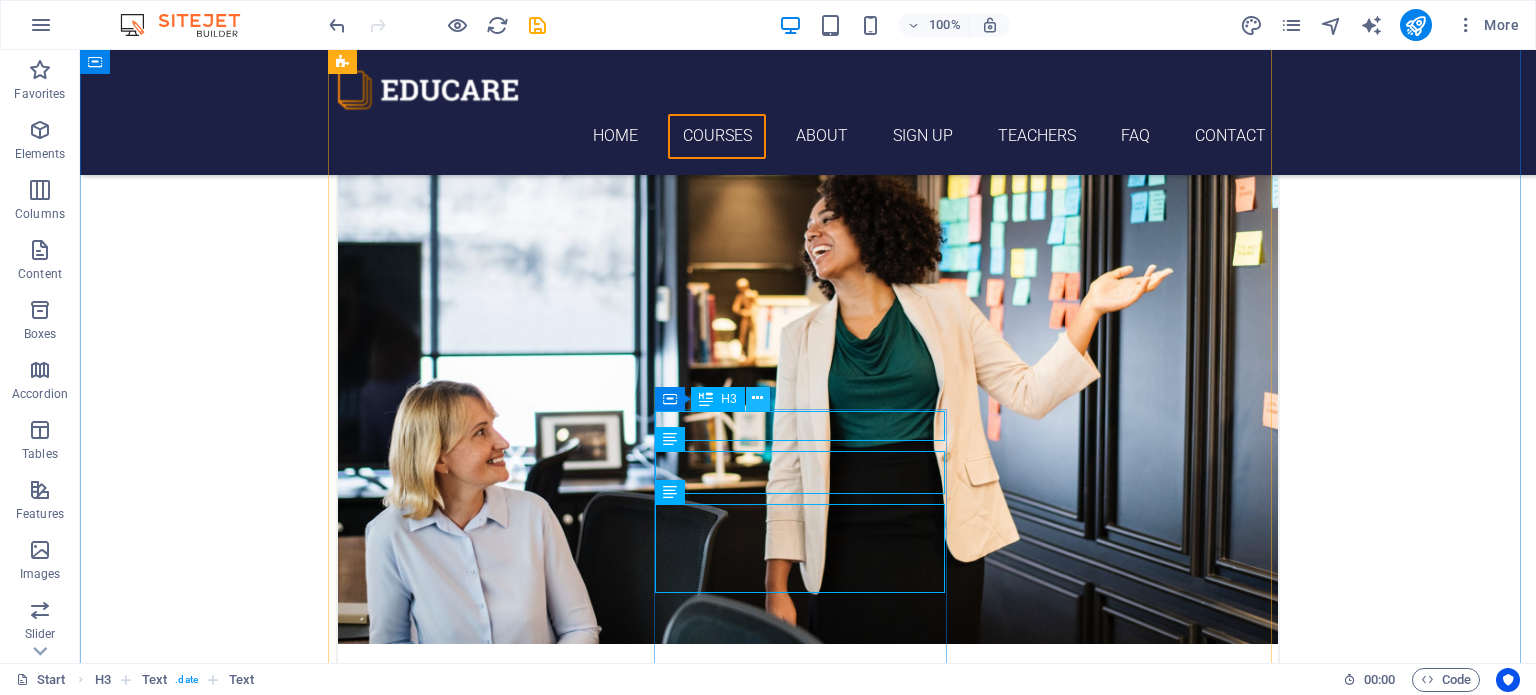 click at bounding box center [758, 399] 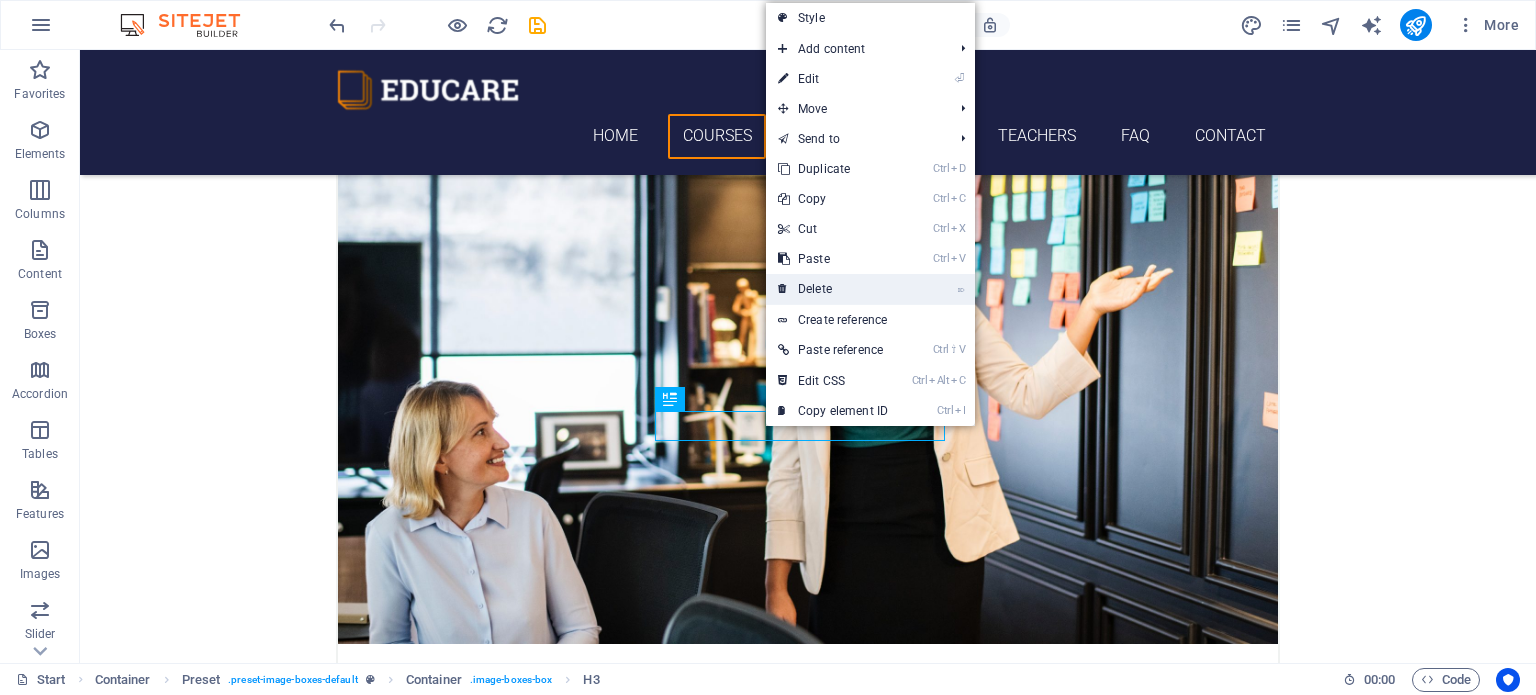 click on "⌦  Delete" at bounding box center (833, 289) 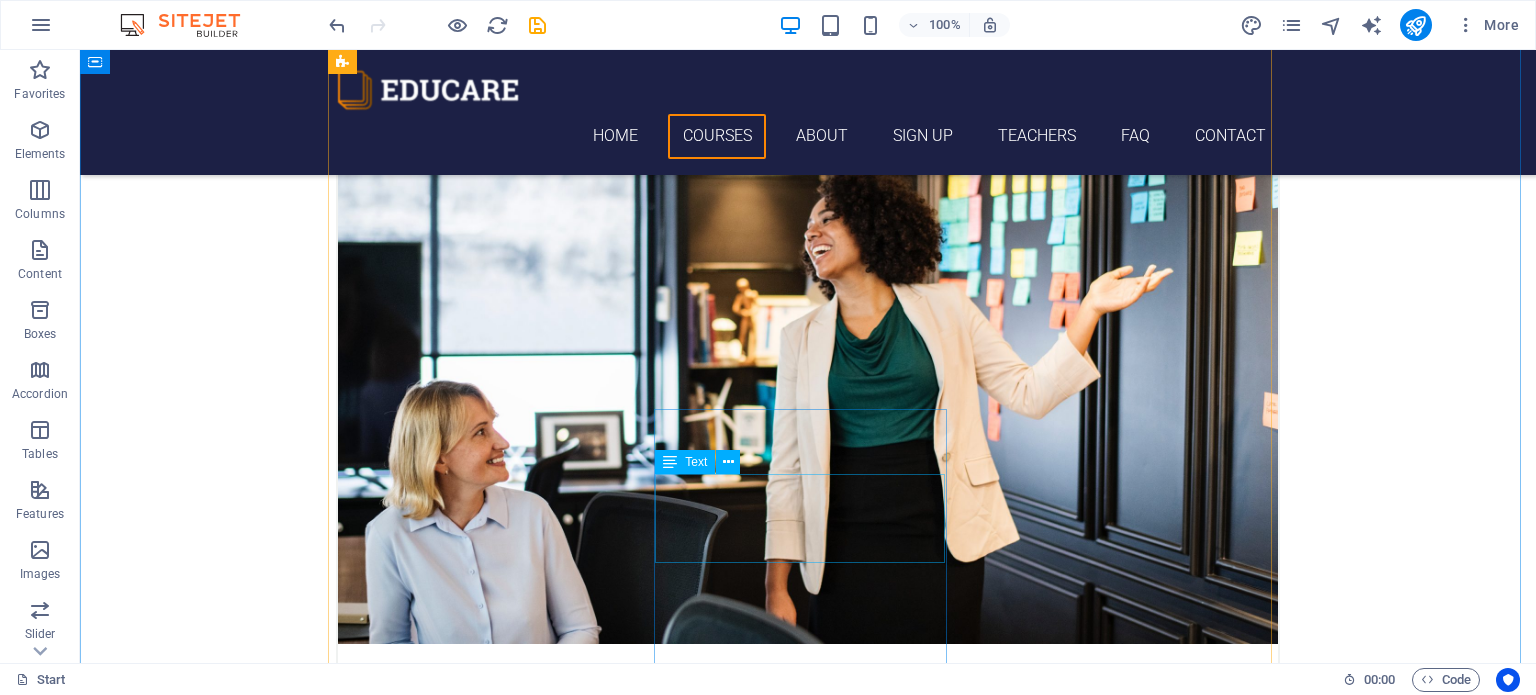 click on "Lorem ipsum dolor sit amet, consectetur adipisicing elit. Veritatis, dolorem!" at bounding box center (808, 2694) 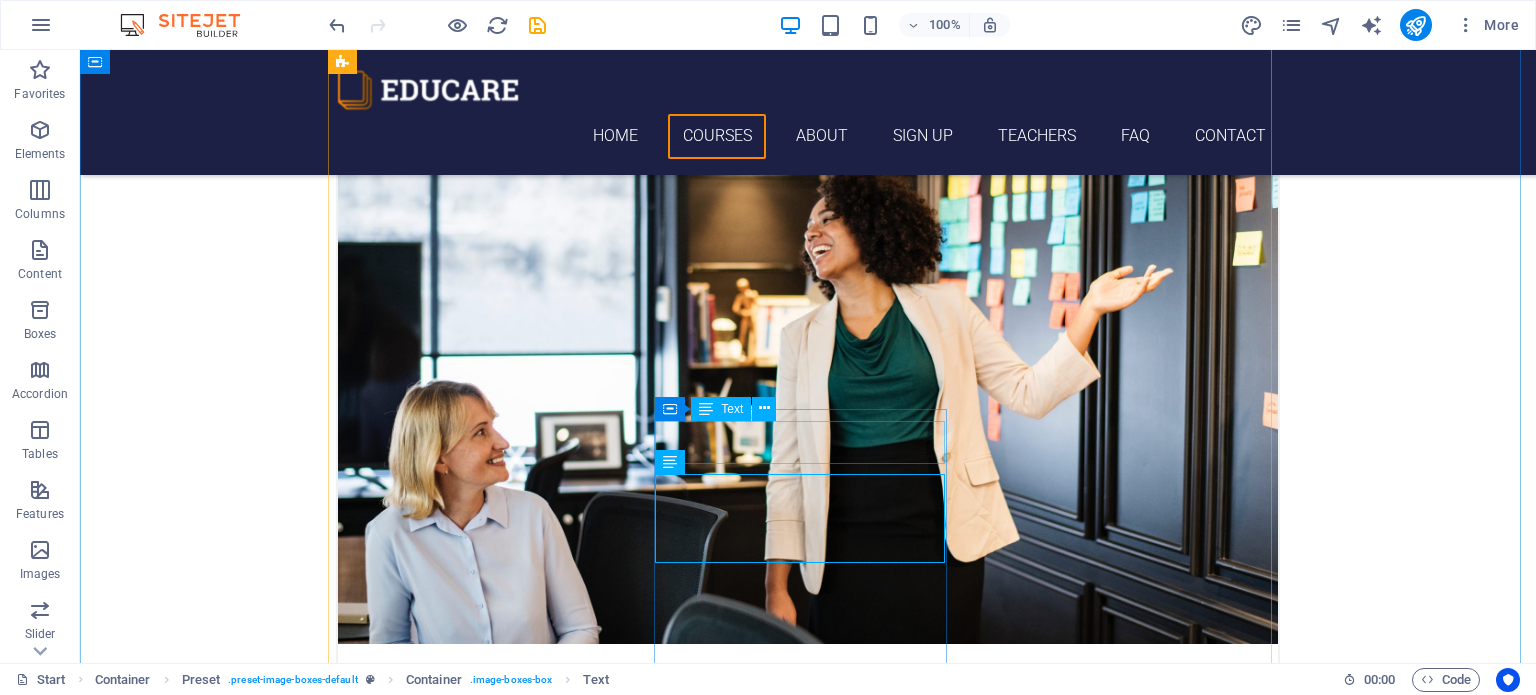 click on "12. September 2019  08:00 am - 04:00 pm" at bounding box center (808, 2639) 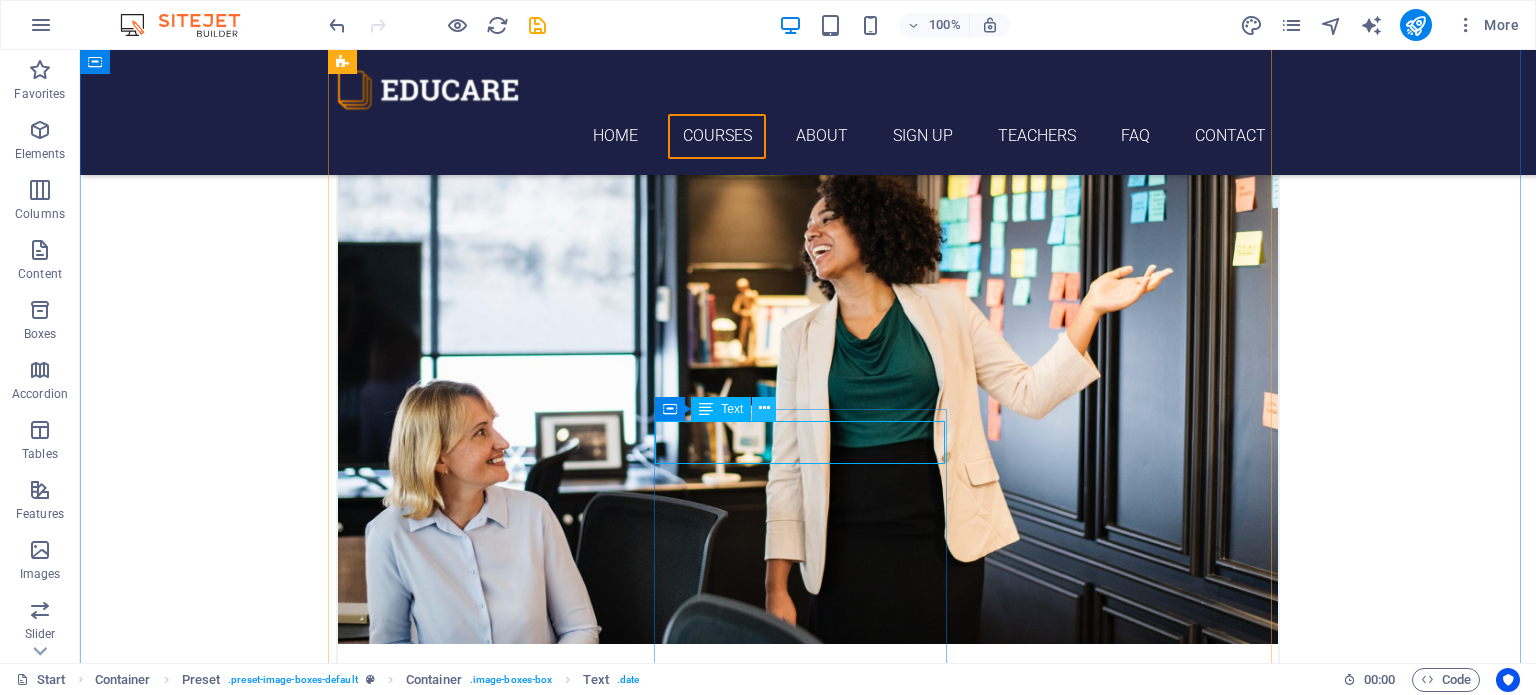 click at bounding box center (764, 408) 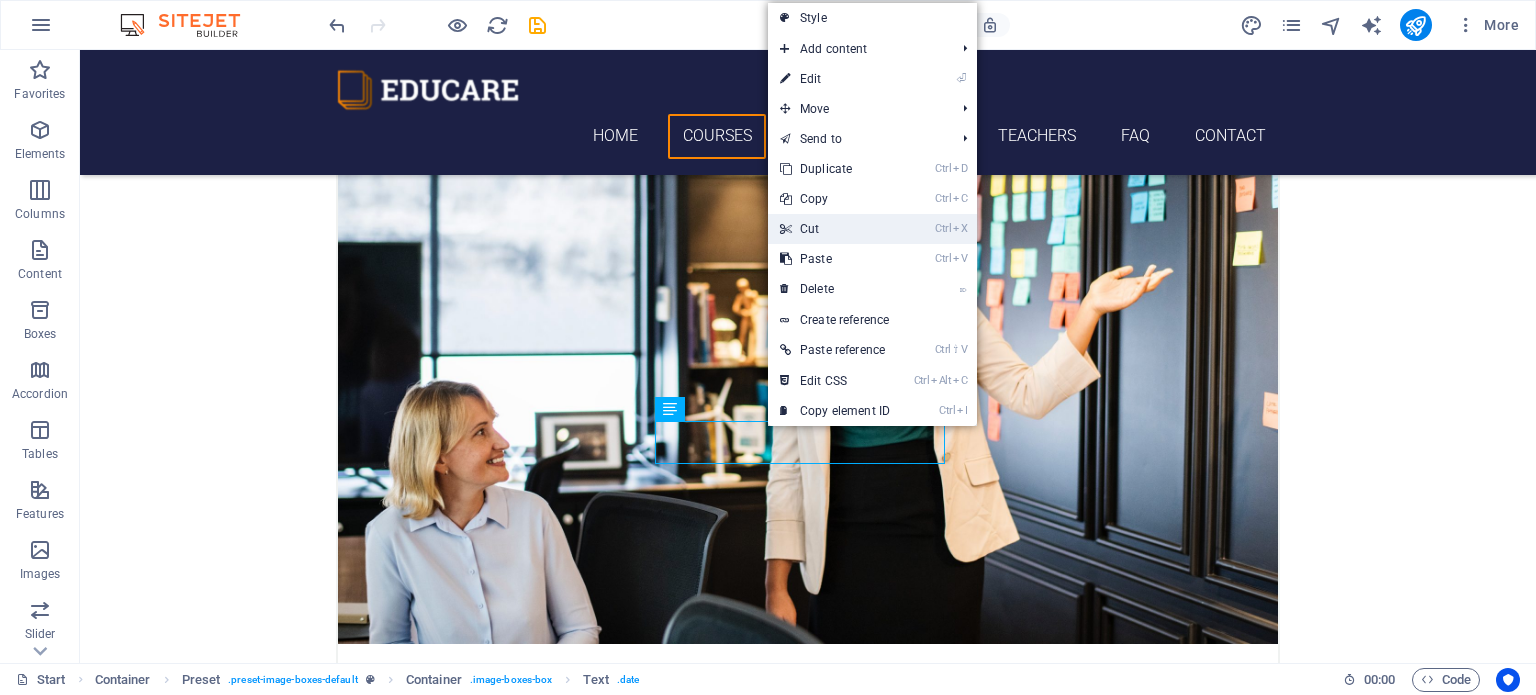 click on "Ctrl X  Cut" at bounding box center [835, 229] 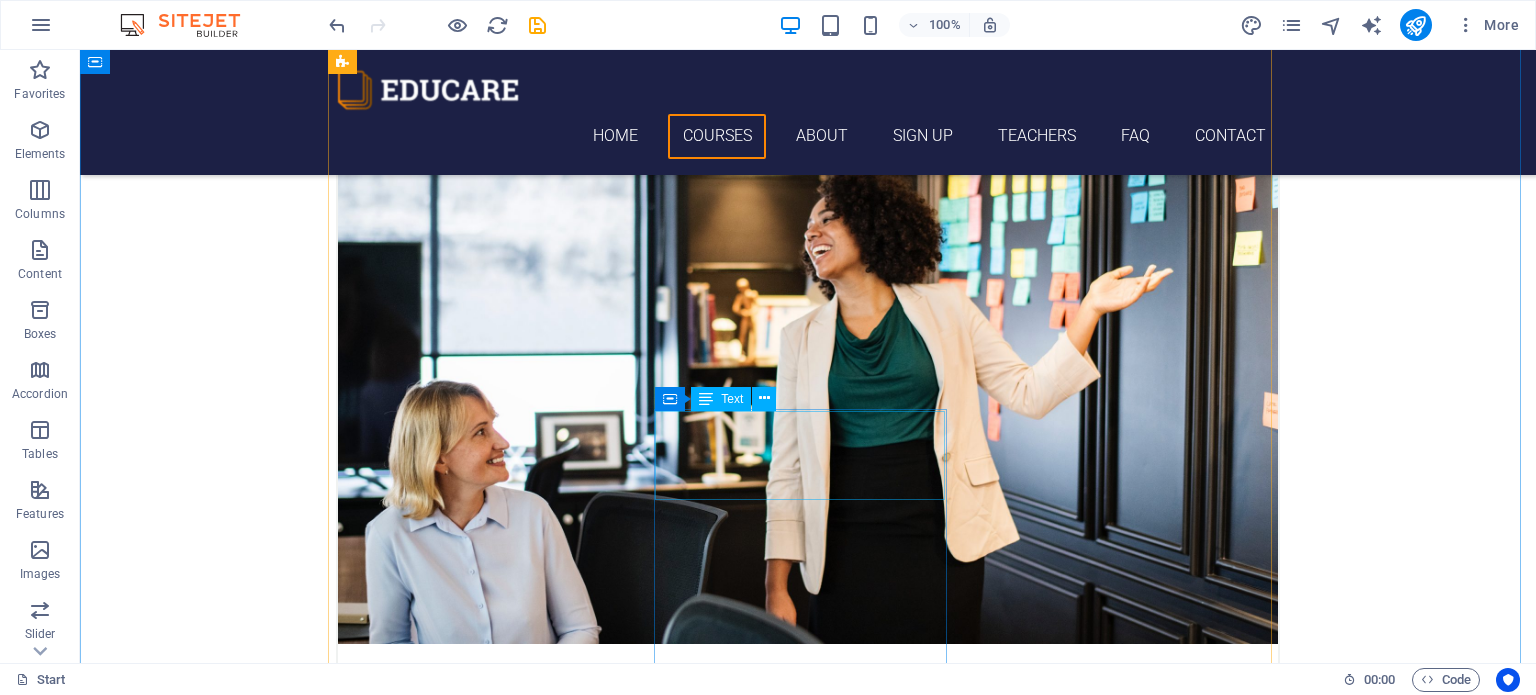 click on "Lorem ipsum dolor sit amet, consectetur adipisicing elit. Veritatis, dolorem!" at bounding box center (808, 2631) 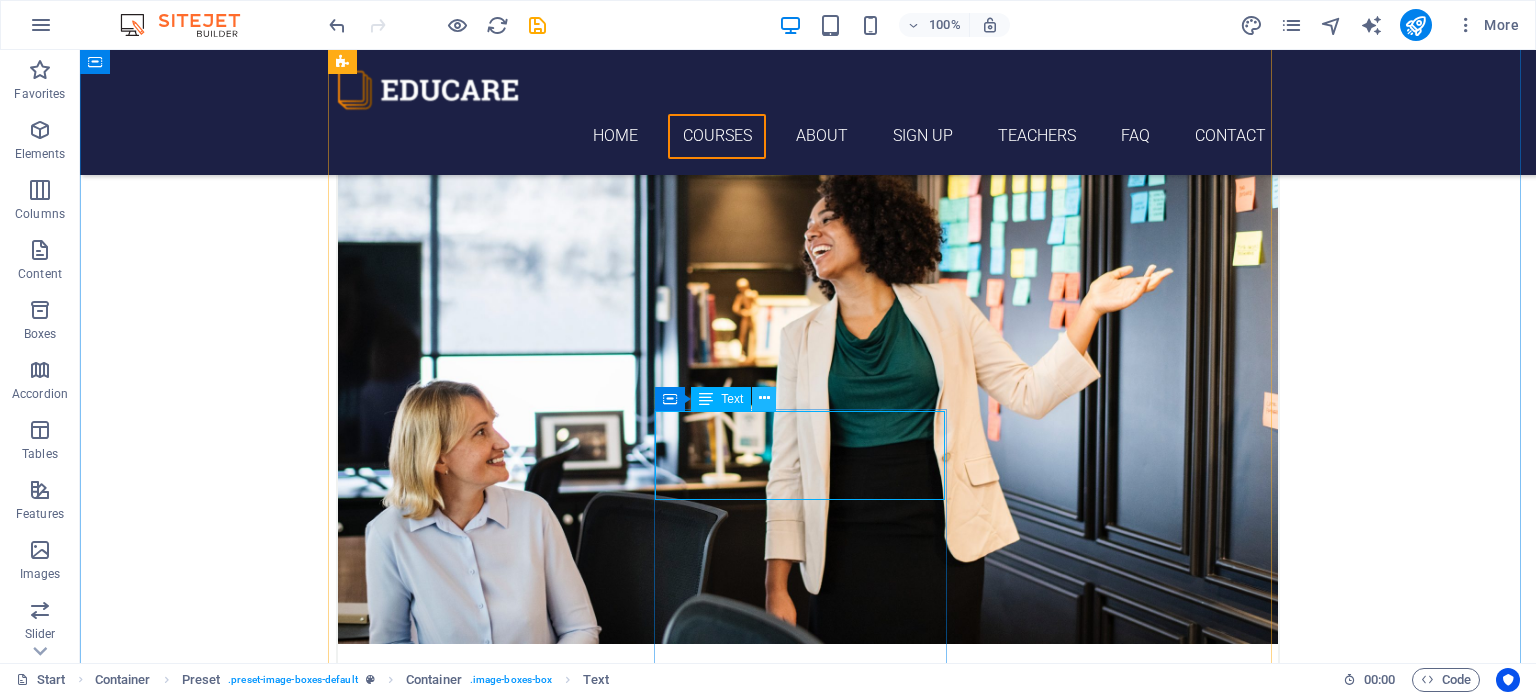 click at bounding box center (764, 398) 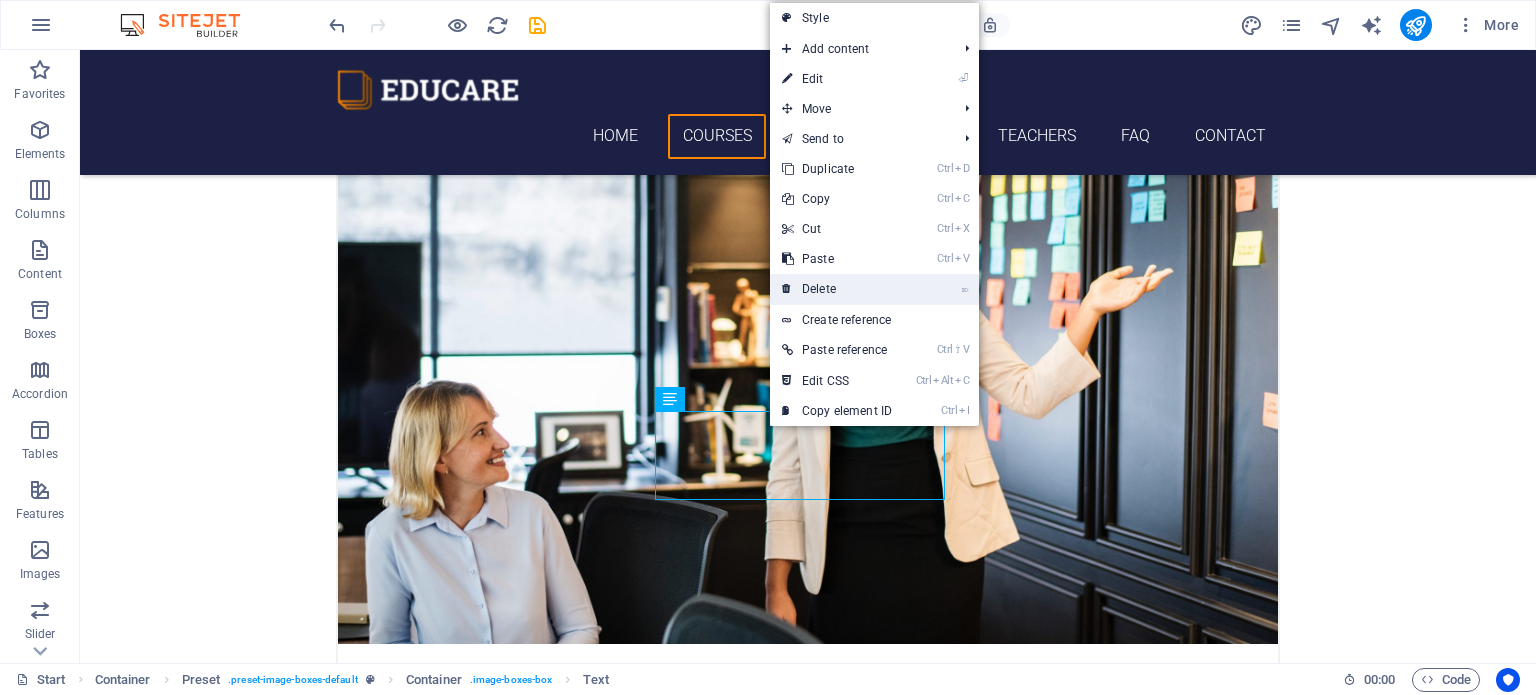 click on "⌦  Delete" at bounding box center (837, 289) 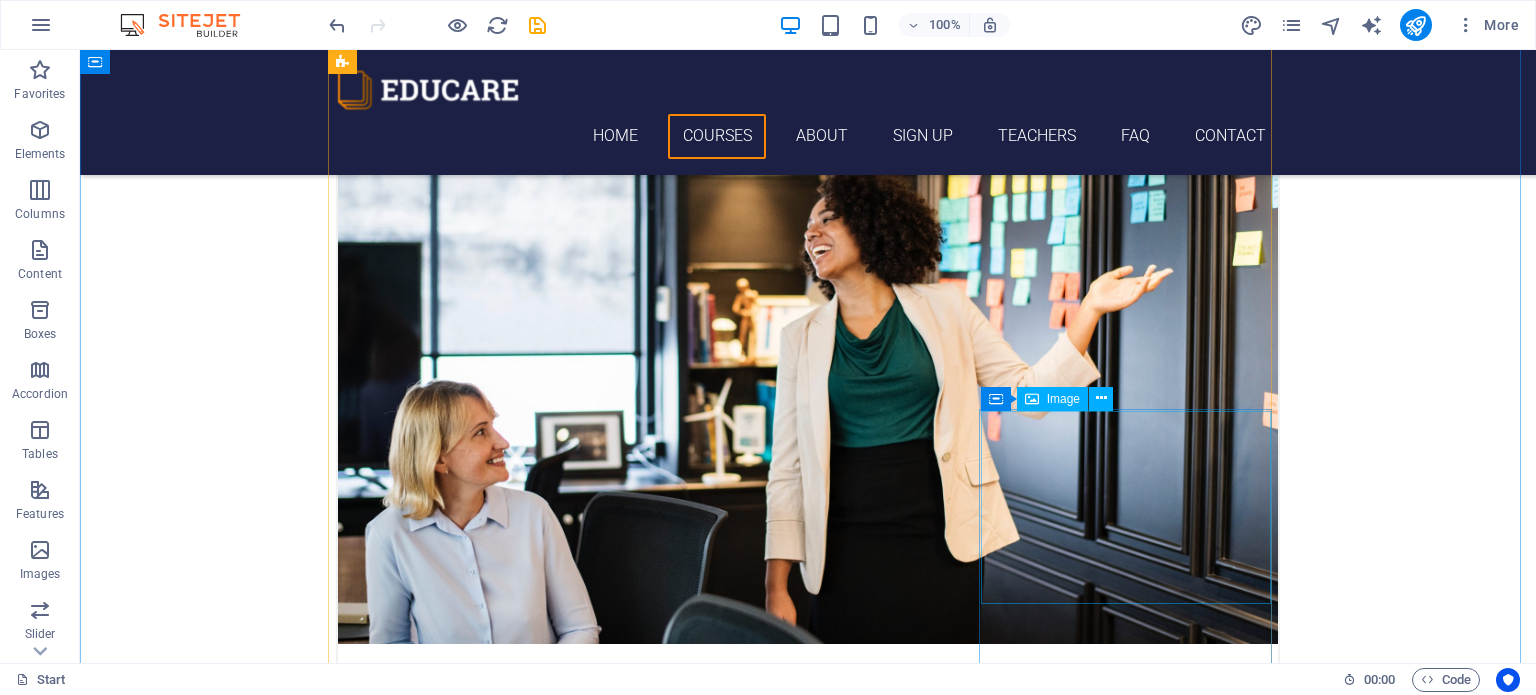 click at bounding box center (808, 3111) 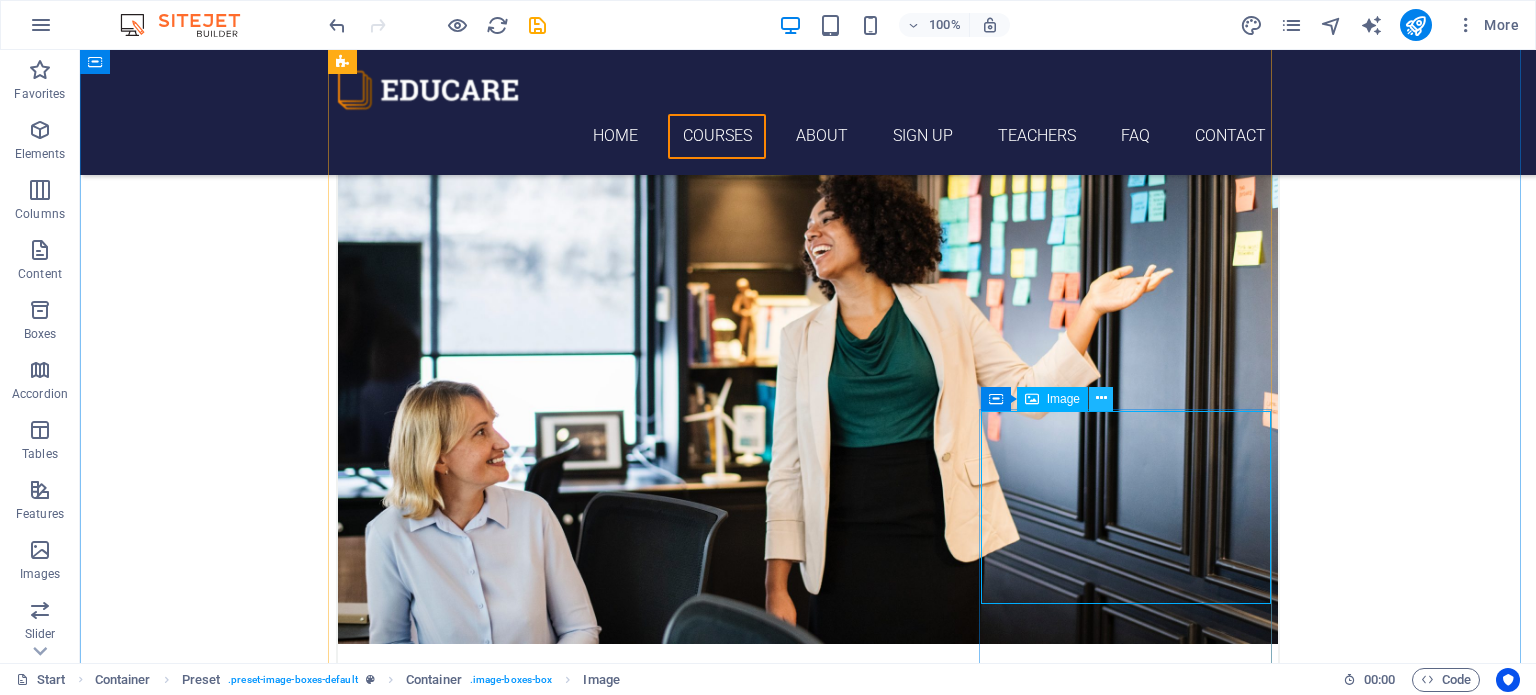 click at bounding box center [1101, 398] 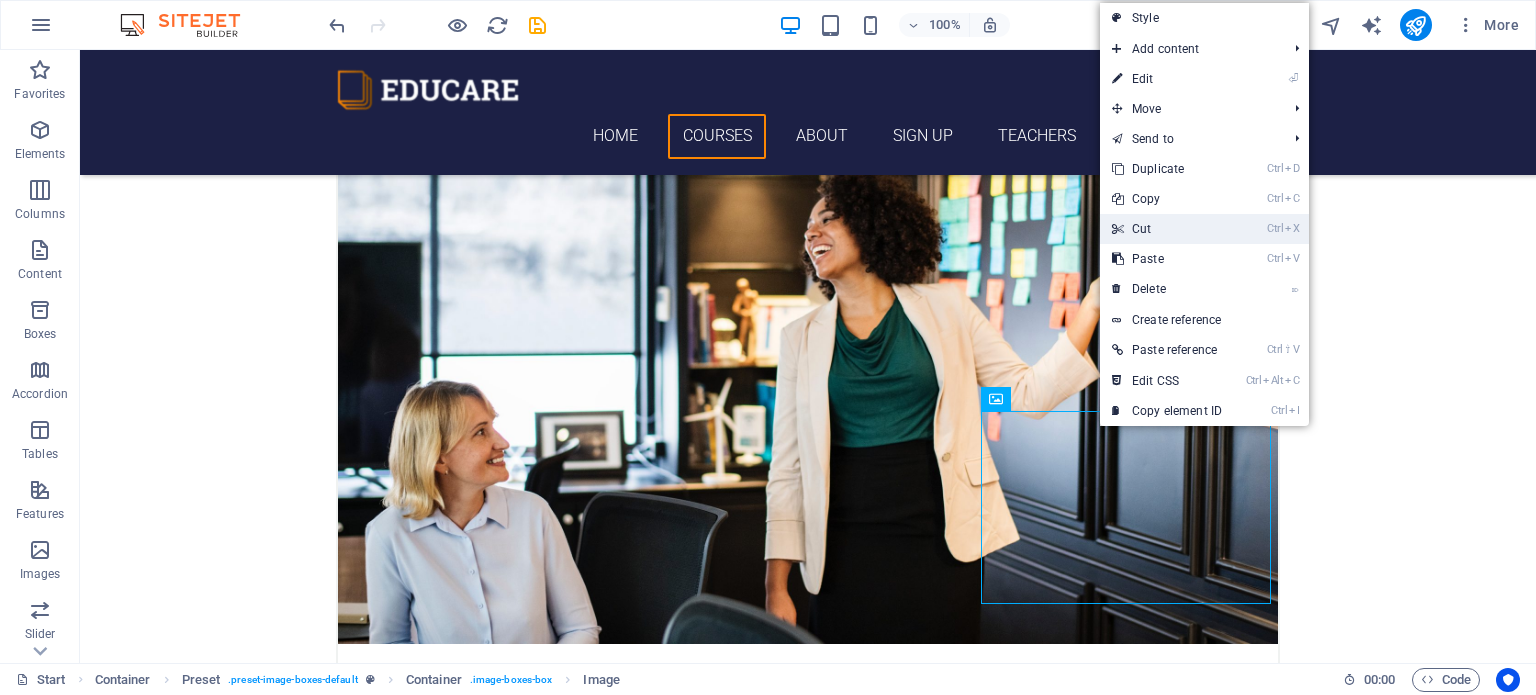 click on "Ctrl X  Cut" at bounding box center [1167, 229] 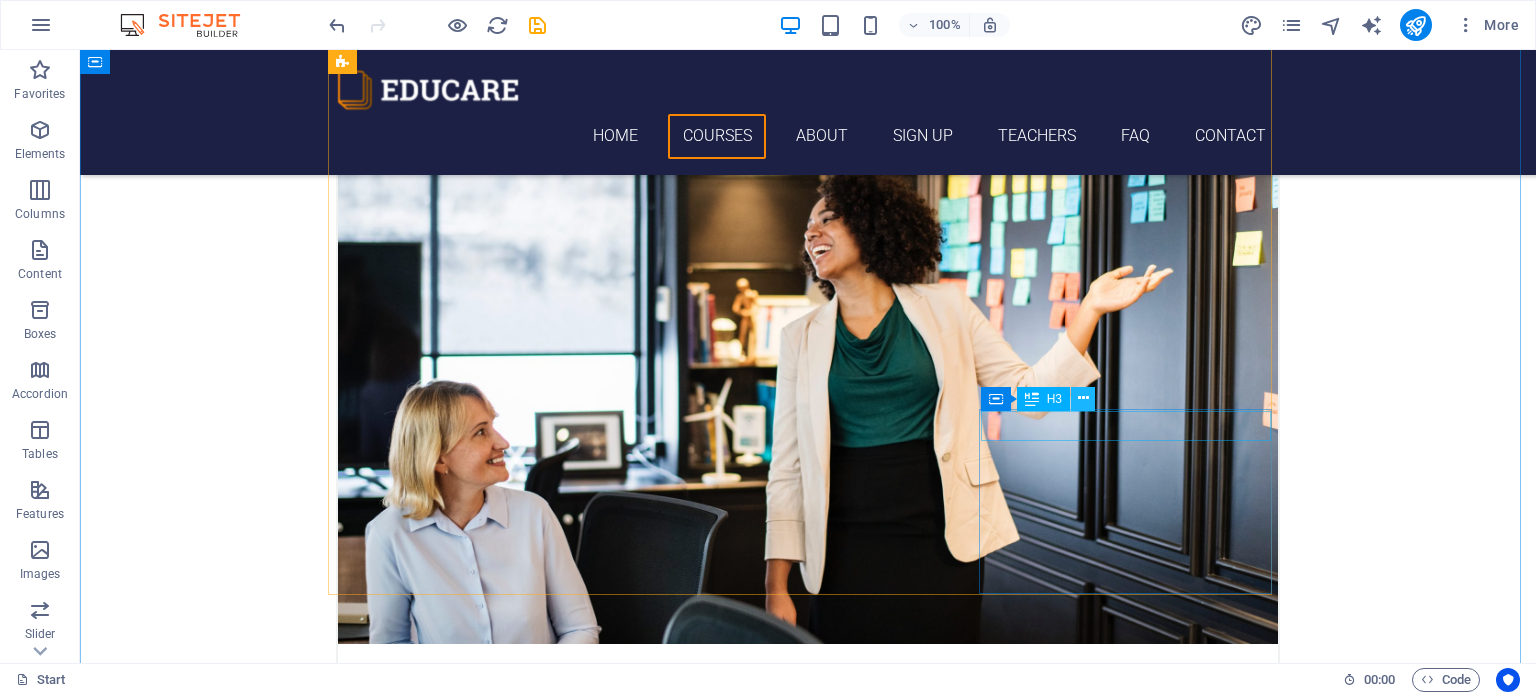 click at bounding box center (1083, 398) 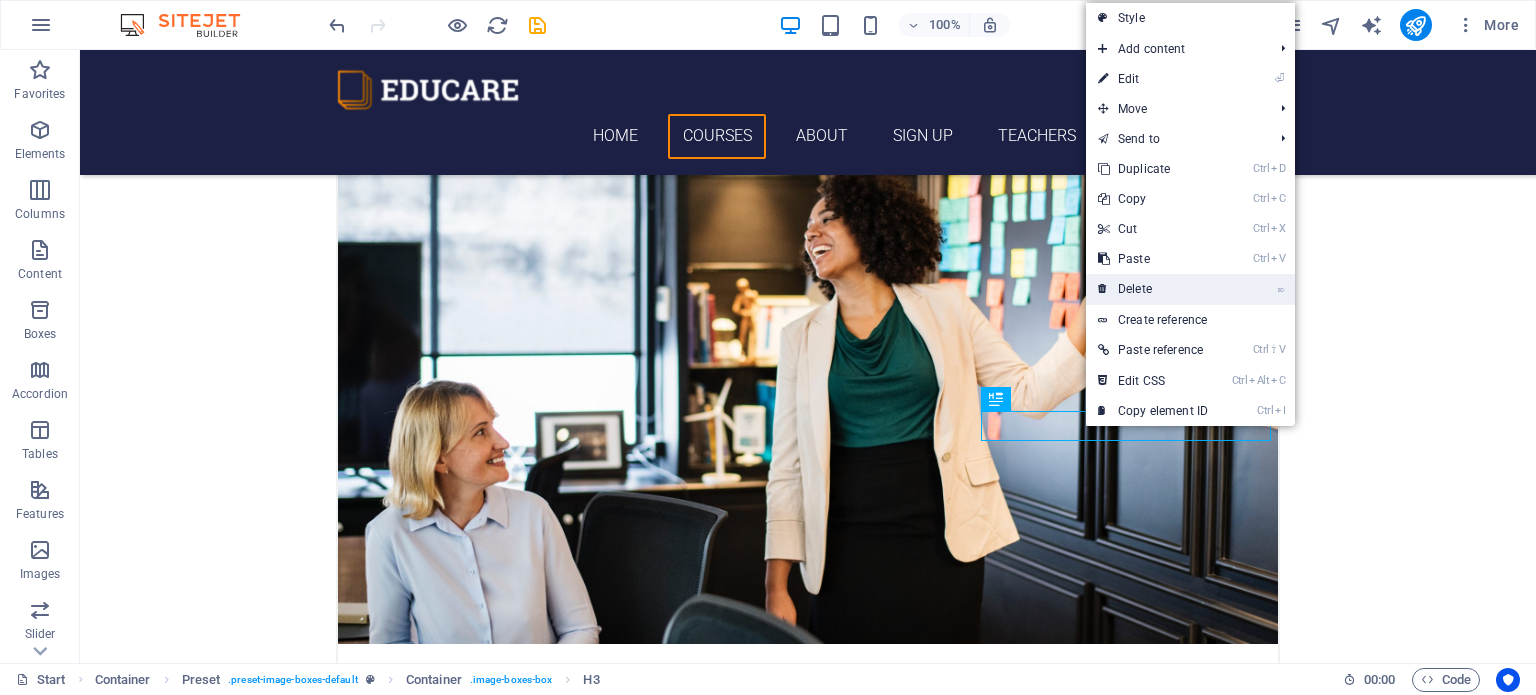 click on "⌦  Delete" at bounding box center [1153, 289] 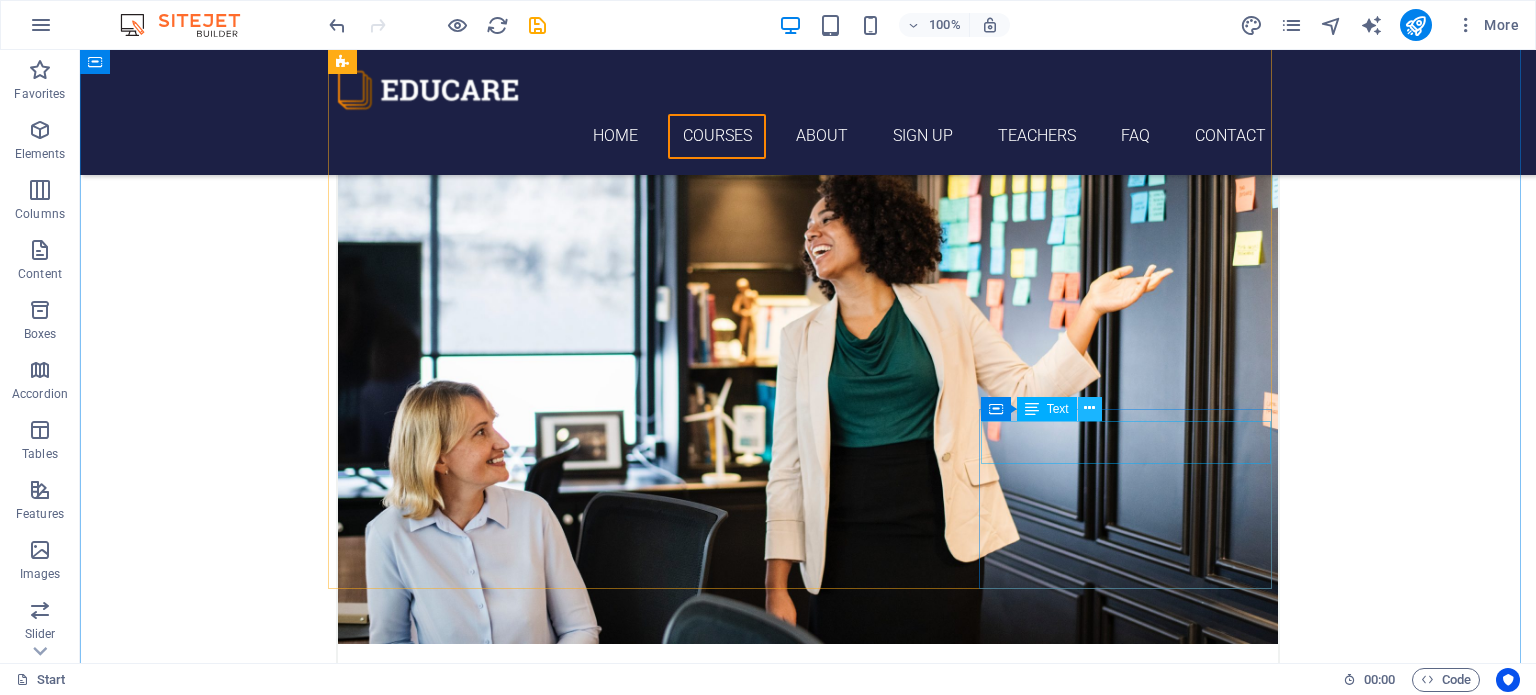 click at bounding box center (1089, 408) 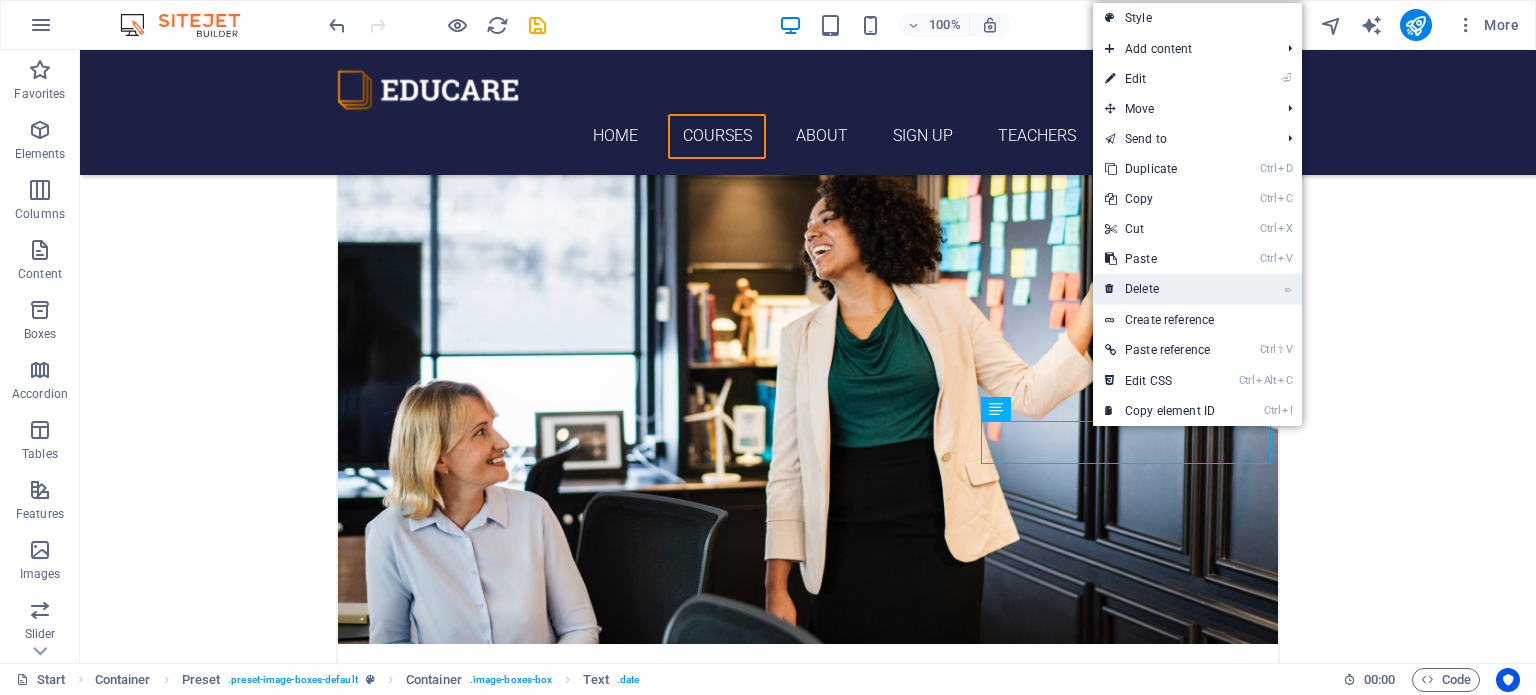 click on "⌦  Delete" at bounding box center [1160, 289] 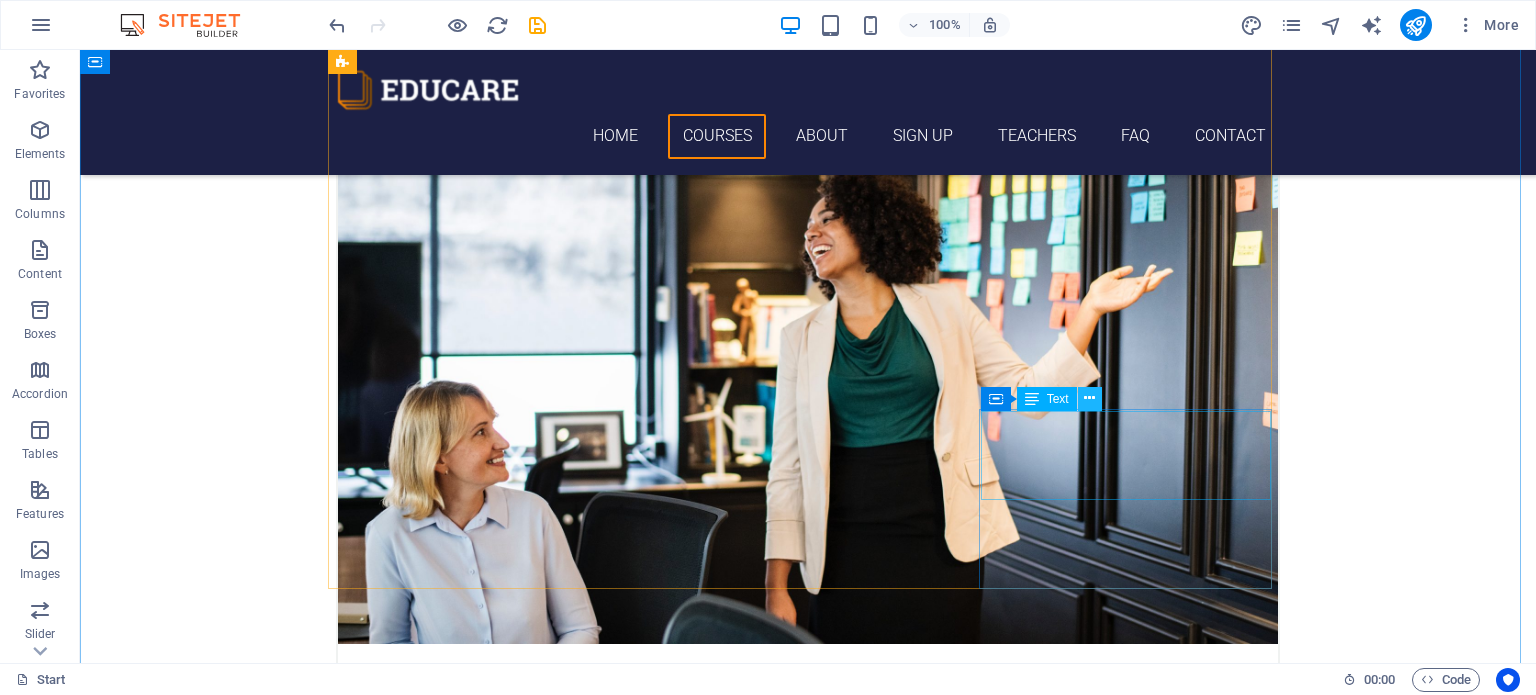 click at bounding box center (1089, 398) 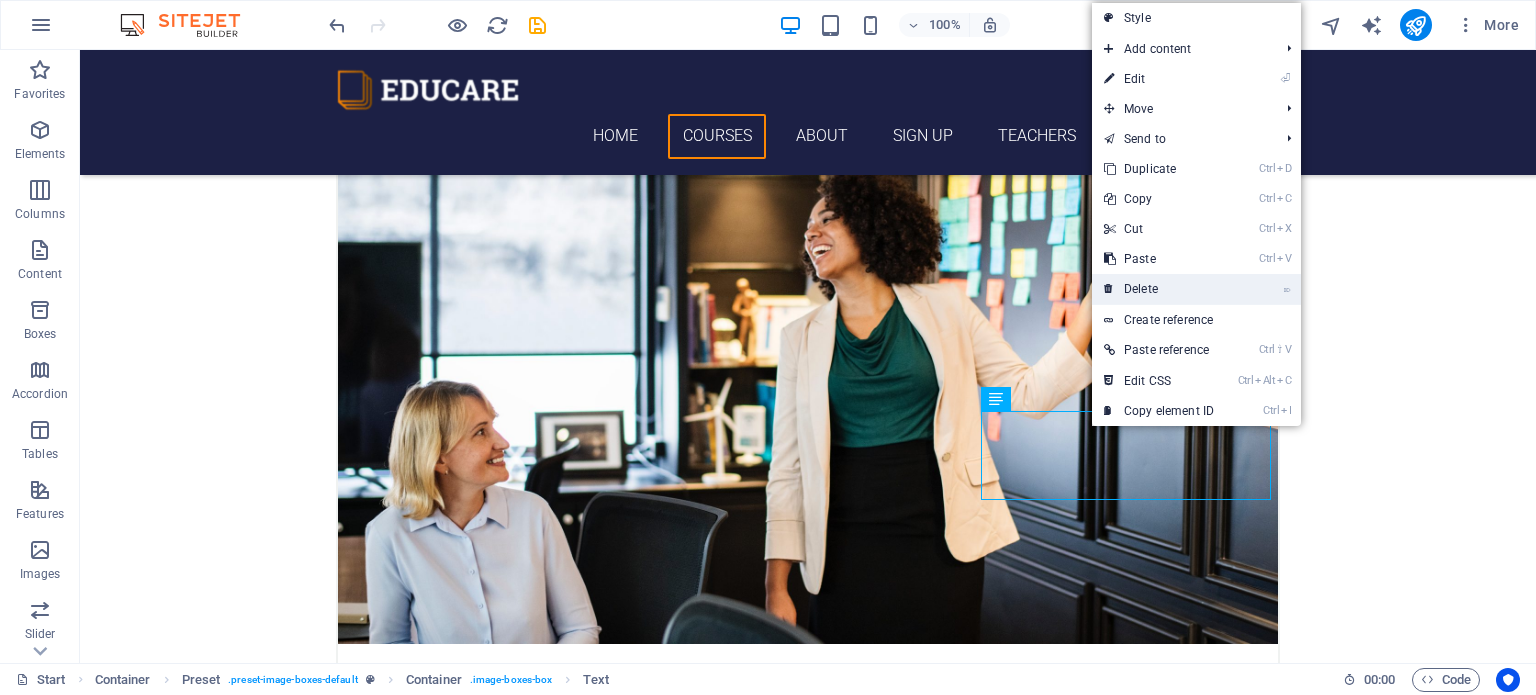 click on "⌦  Delete" at bounding box center (1159, 289) 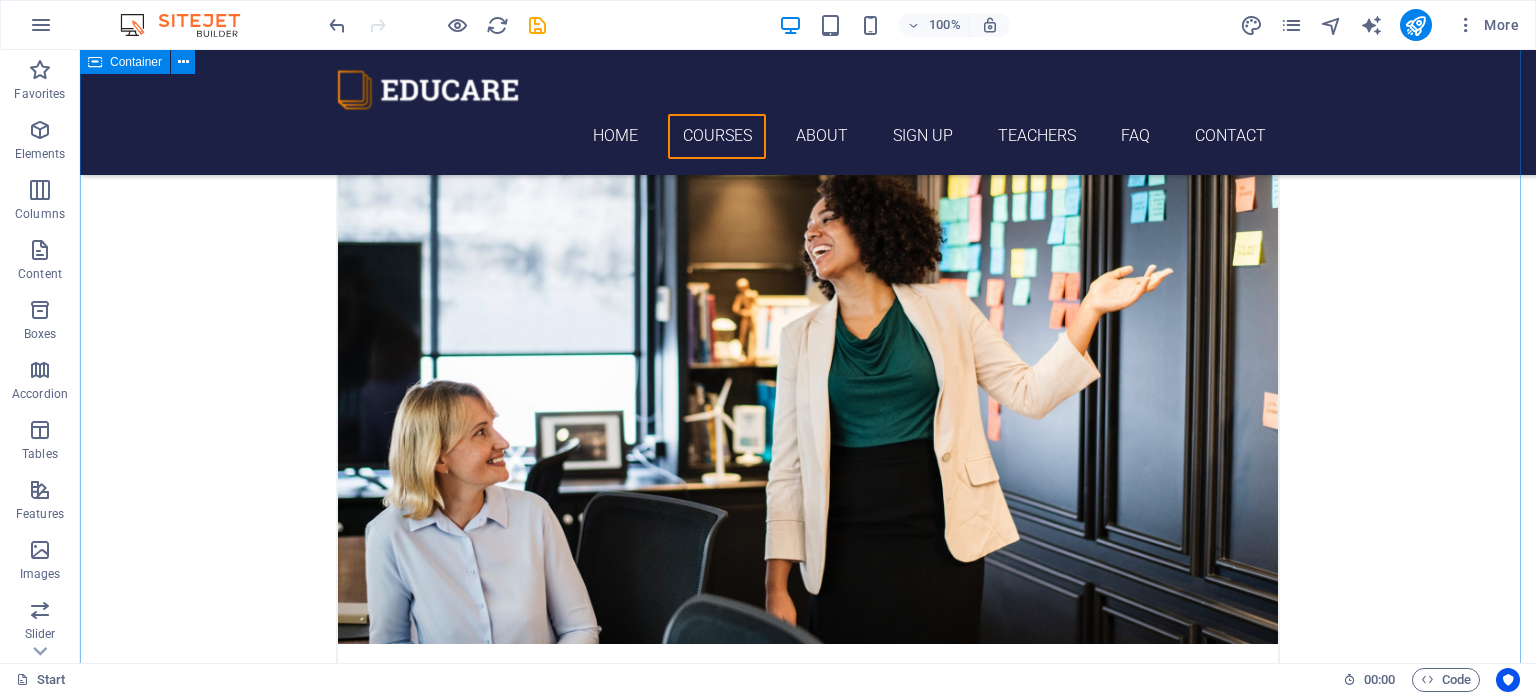 click on "Choose Your Course Language Courses IQRO 12. [MONTH] 2019 08:00 am - 04:00 pm Lorem ipsum dolor sit amet, consectetur adipisicing elit. Veritatis, dolorem! jUZ'AMMA 12. [MONTH] 2019 08:00 am - 04:00 pm Lorem ipsum dolor sit amet, consectetur adipisicing elit. Veritatis, dolorem! Al-qur'an 12. [MONTH] 2019 08:00 am - 04:00 pm Lorem ipsum dolor sit amet, consectetur adipisicing elit. Veritatis, dolorem! Drop content here or Add elements Paste clipboard Drop content here or Add elements Paste clipboard Drop content here or Add elements Paste clipboard" at bounding box center (808, 1407) 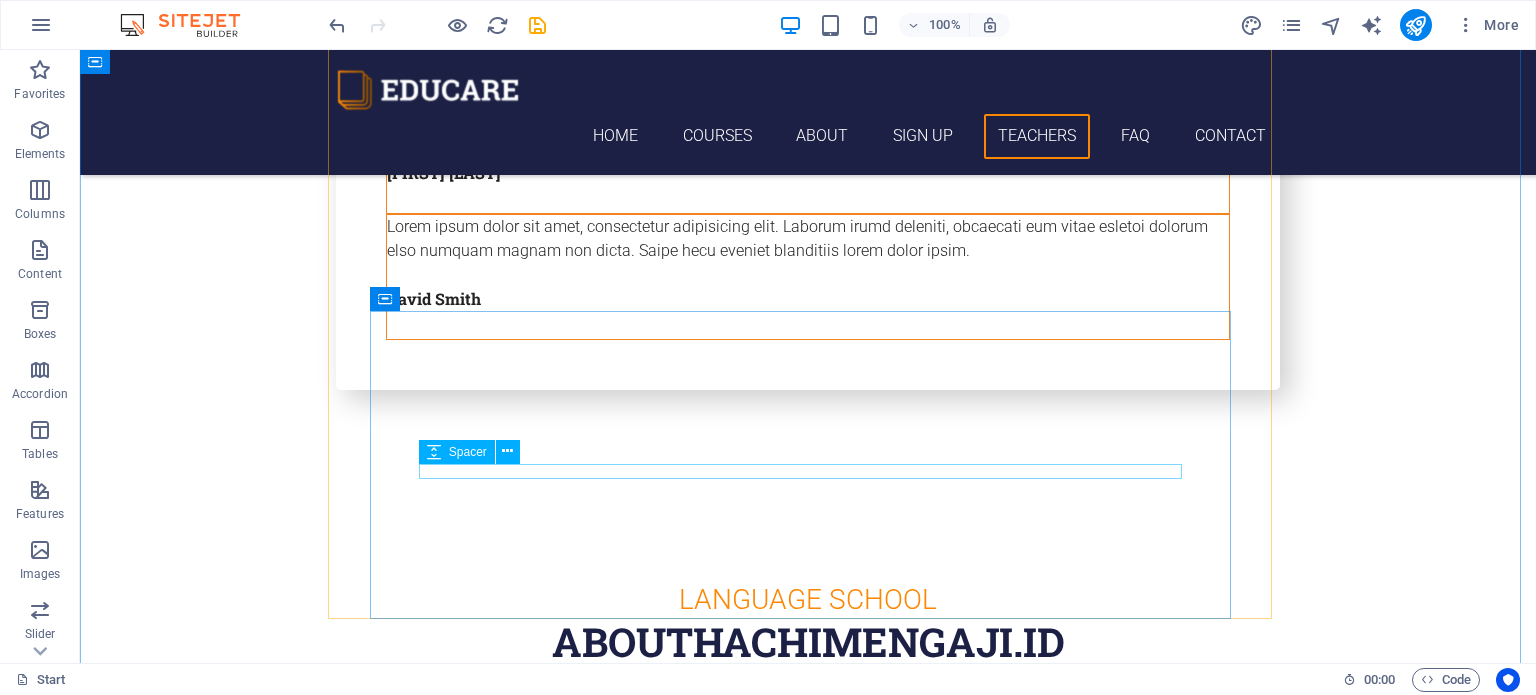 scroll, scrollTop: 5700, scrollLeft: 0, axis: vertical 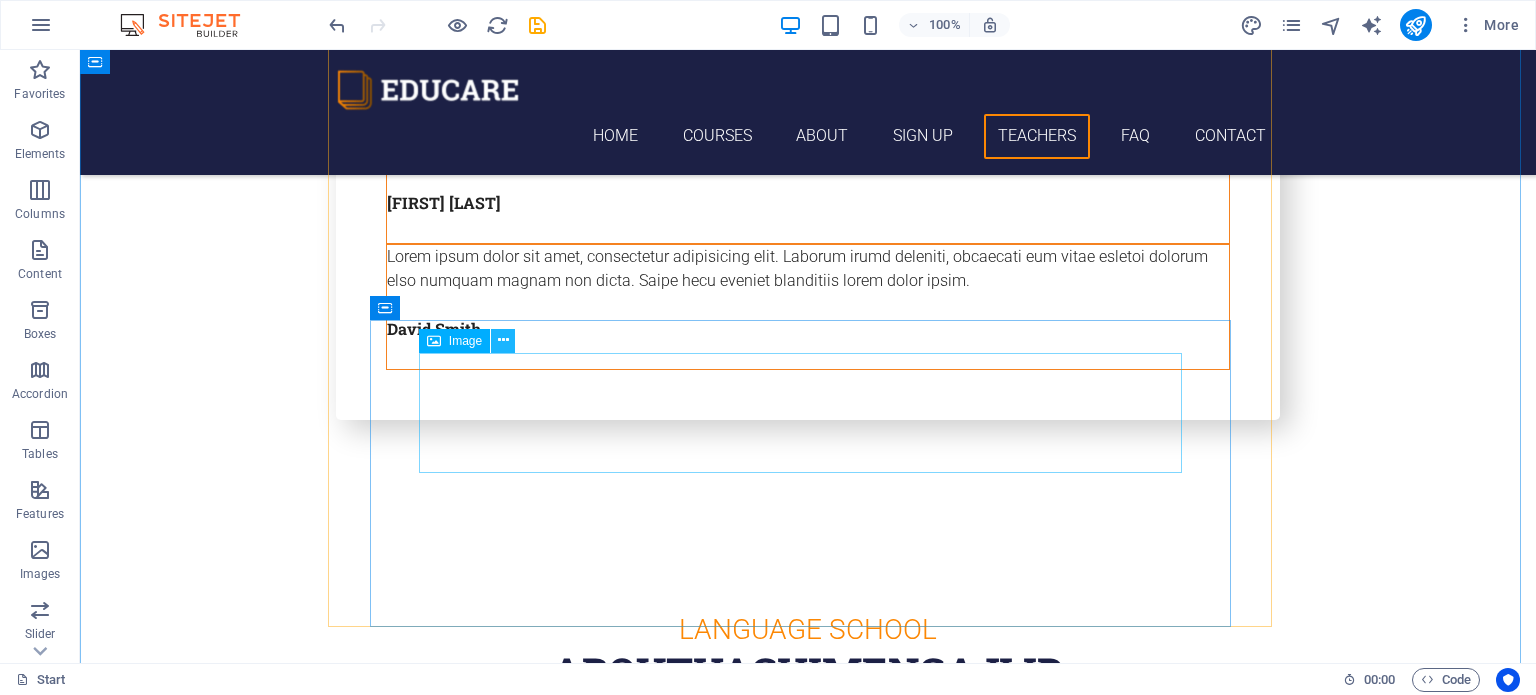 click at bounding box center [503, 341] 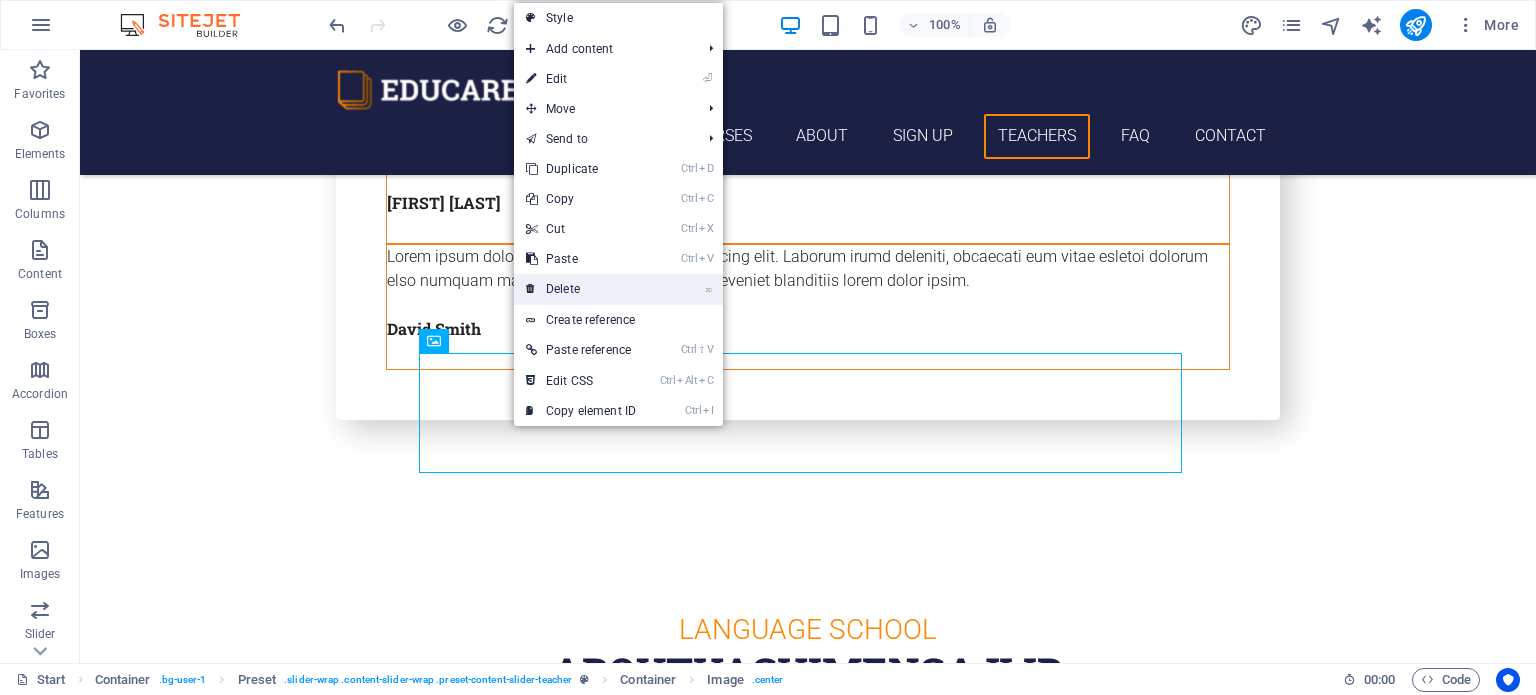 click on "⌦  Delete" at bounding box center [581, 289] 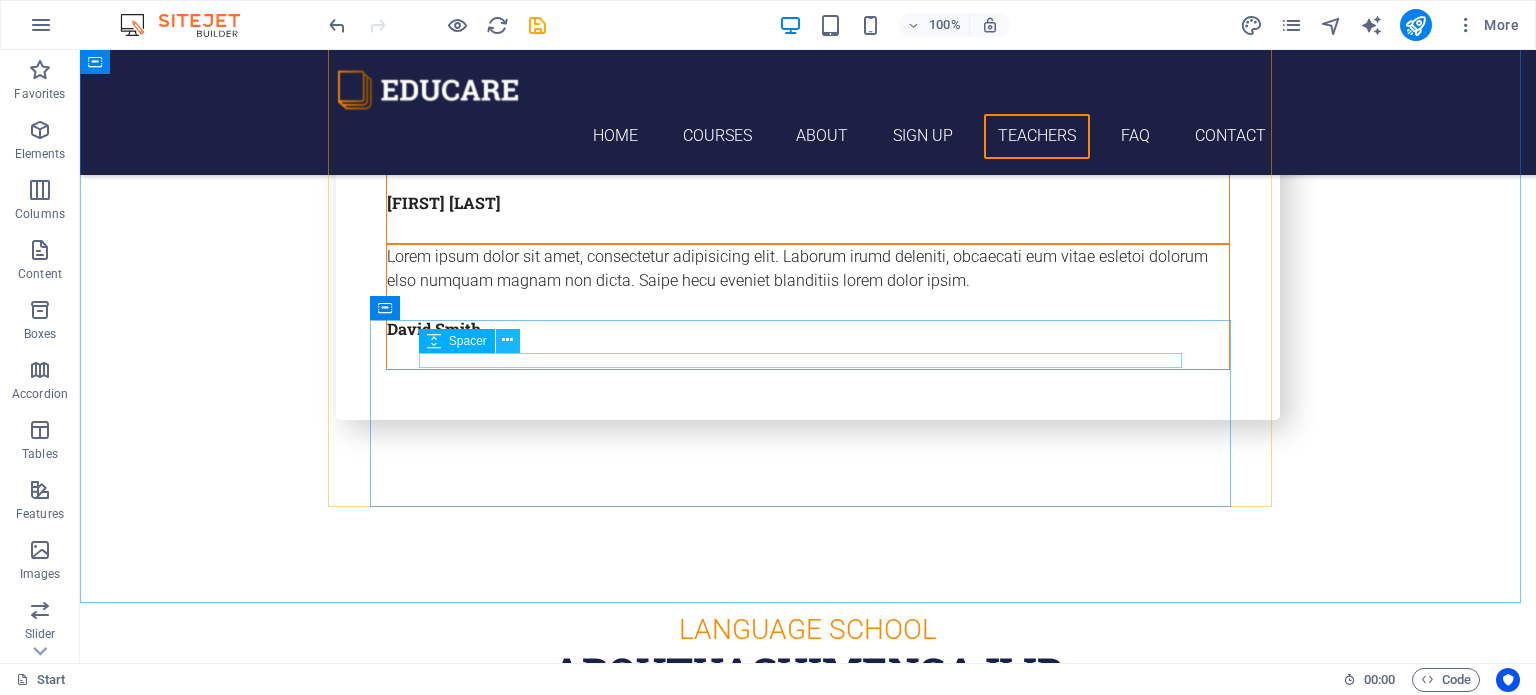 click at bounding box center [507, 340] 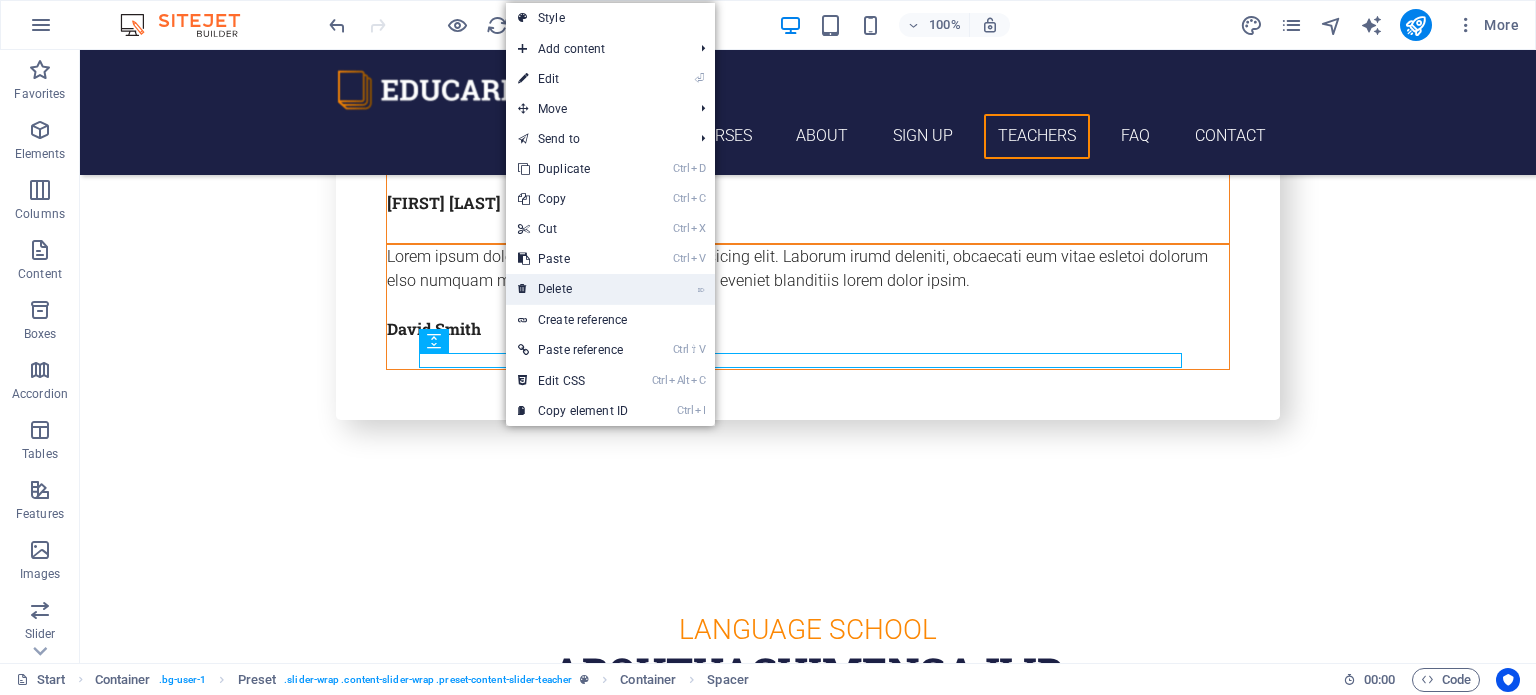 click on "⌦  Delete" at bounding box center [573, 289] 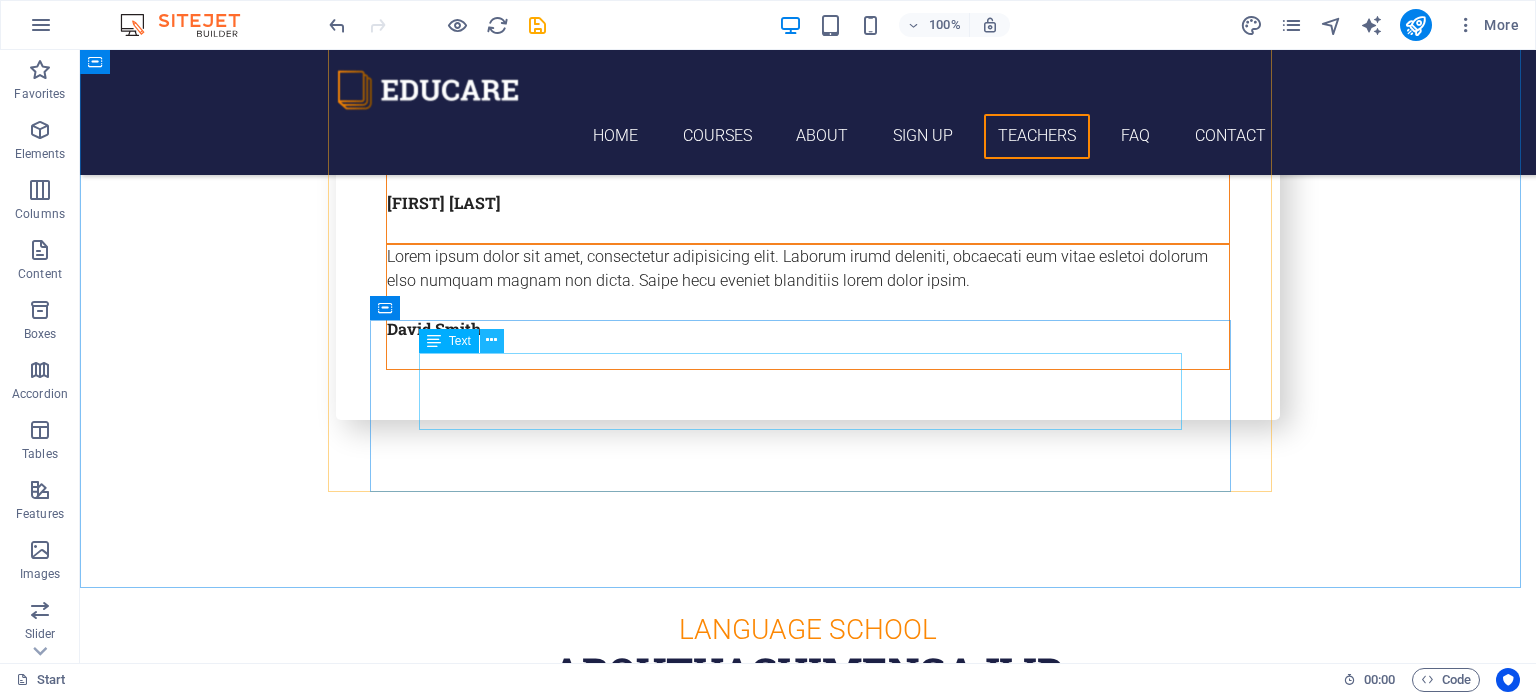 click at bounding box center [492, 341] 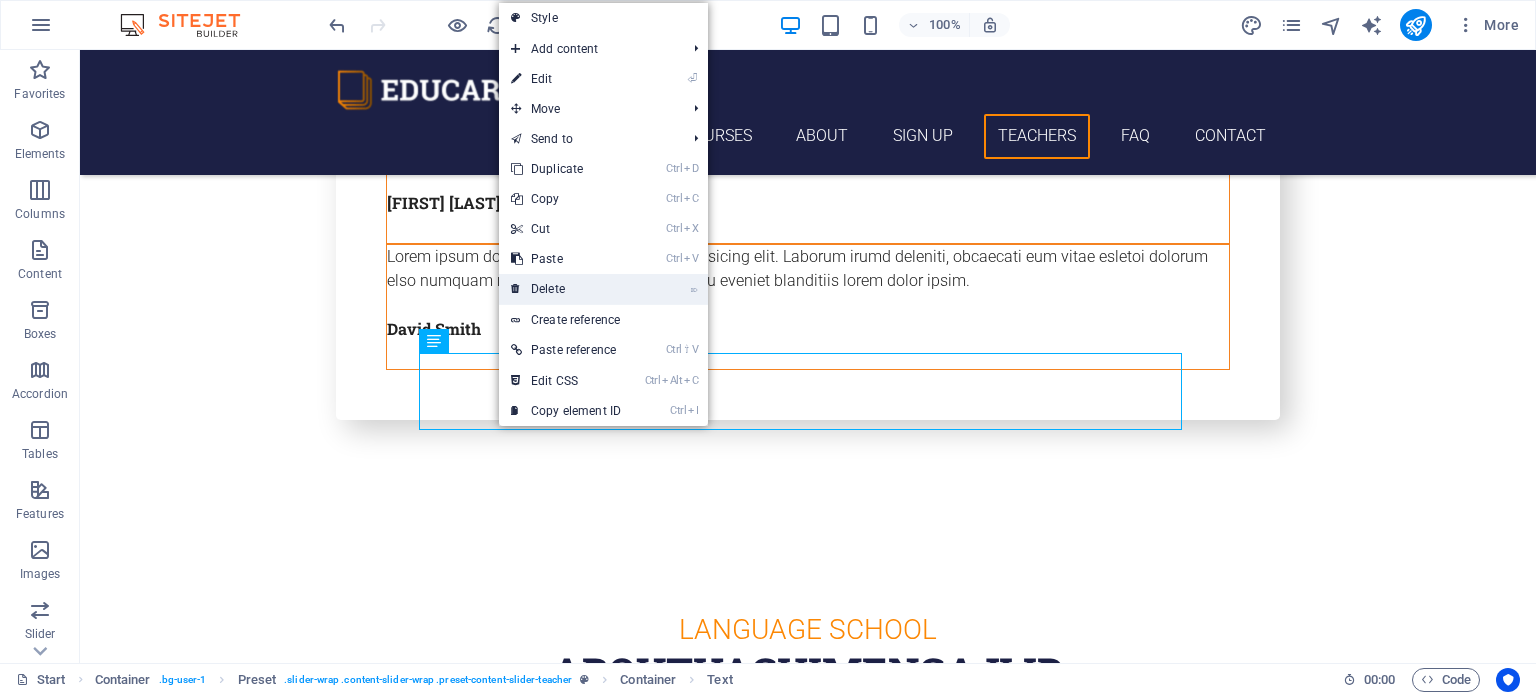 click on "⌦  Delete" at bounding box center [566, 289] 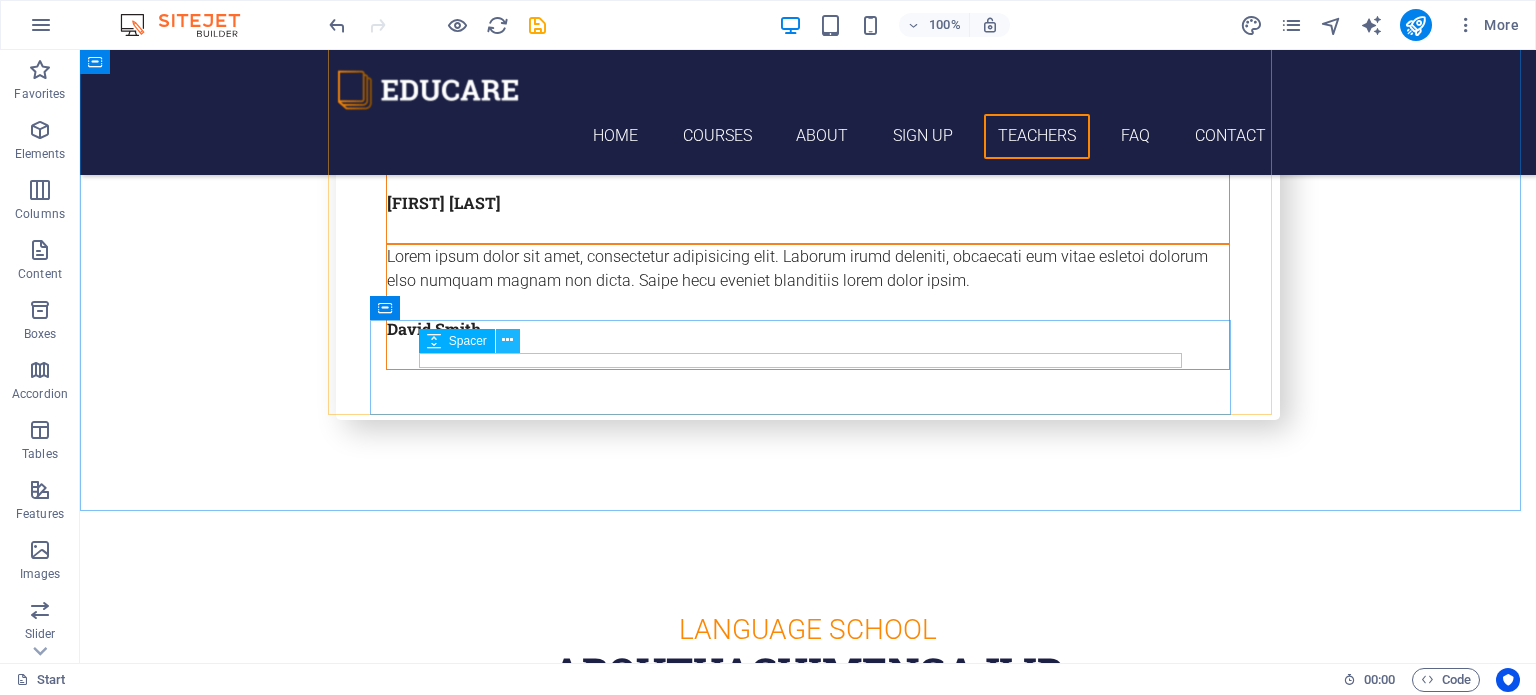click at bounding box center (508, 341) 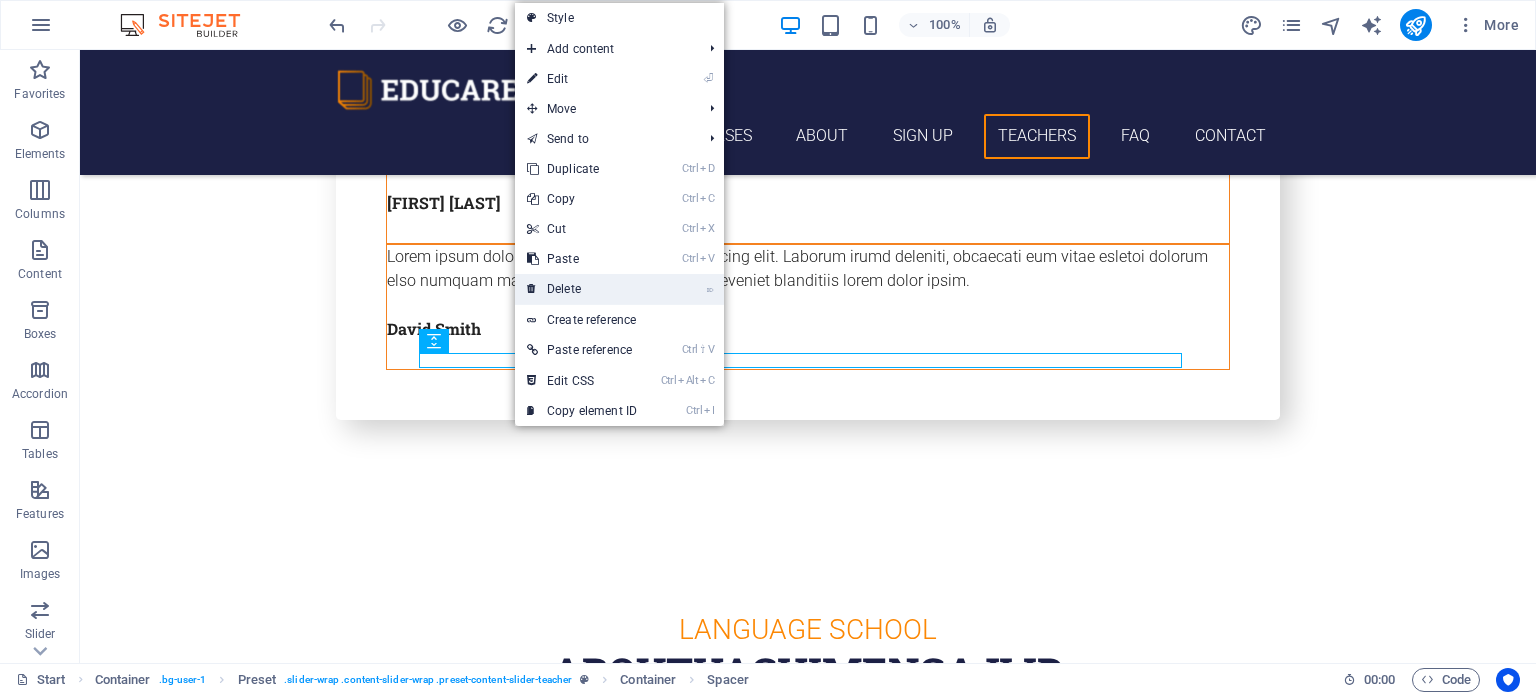 click on "⌦  Delete" at bounding box center [582, 289] 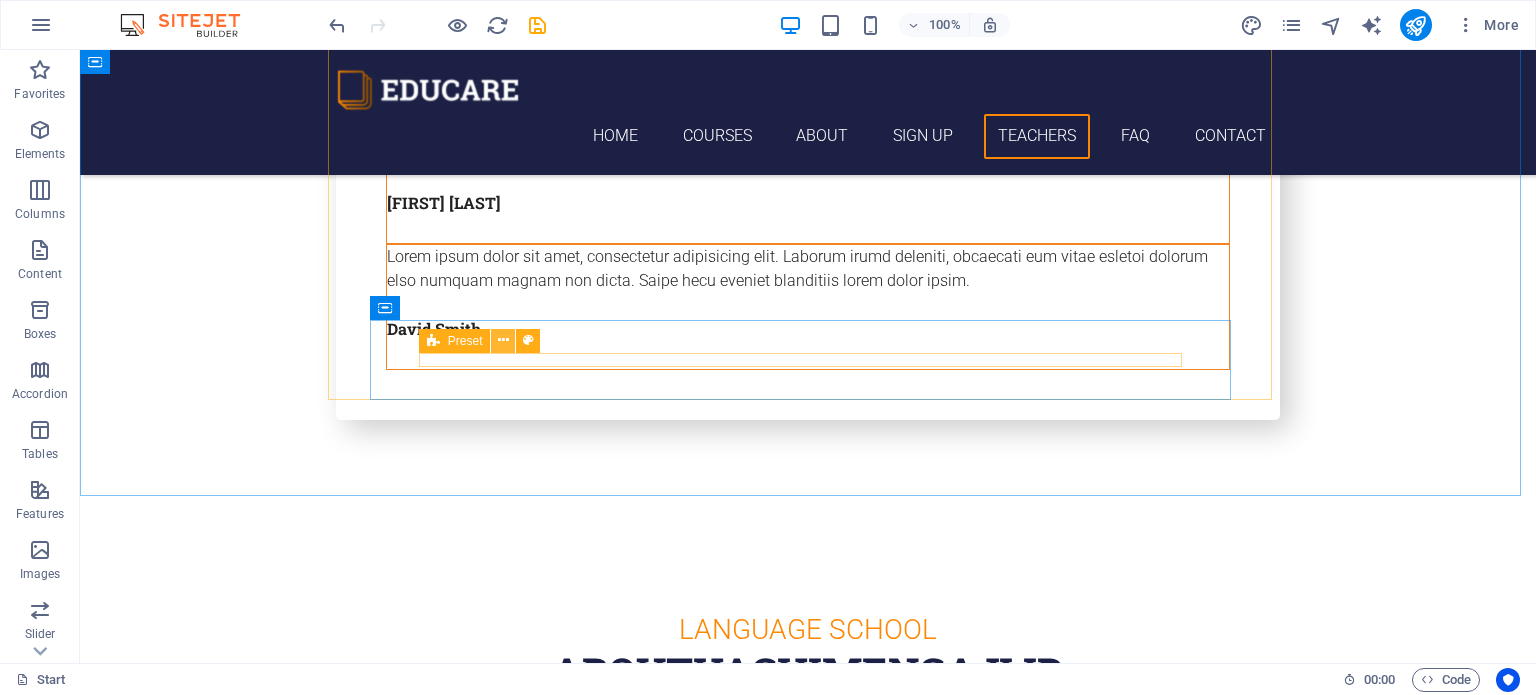 click at bounding box center [503, 340] 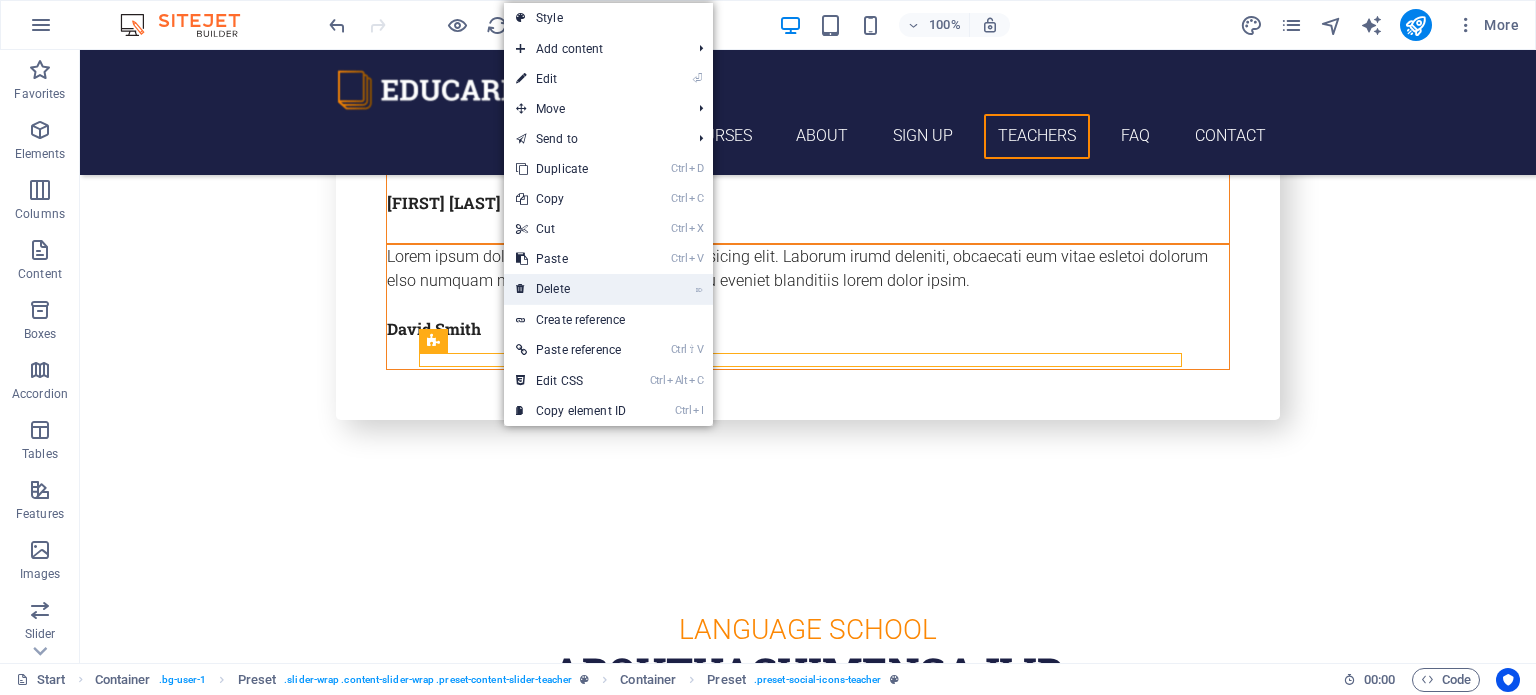 click on "⌦  Delete" at bounding box center (571, 289) 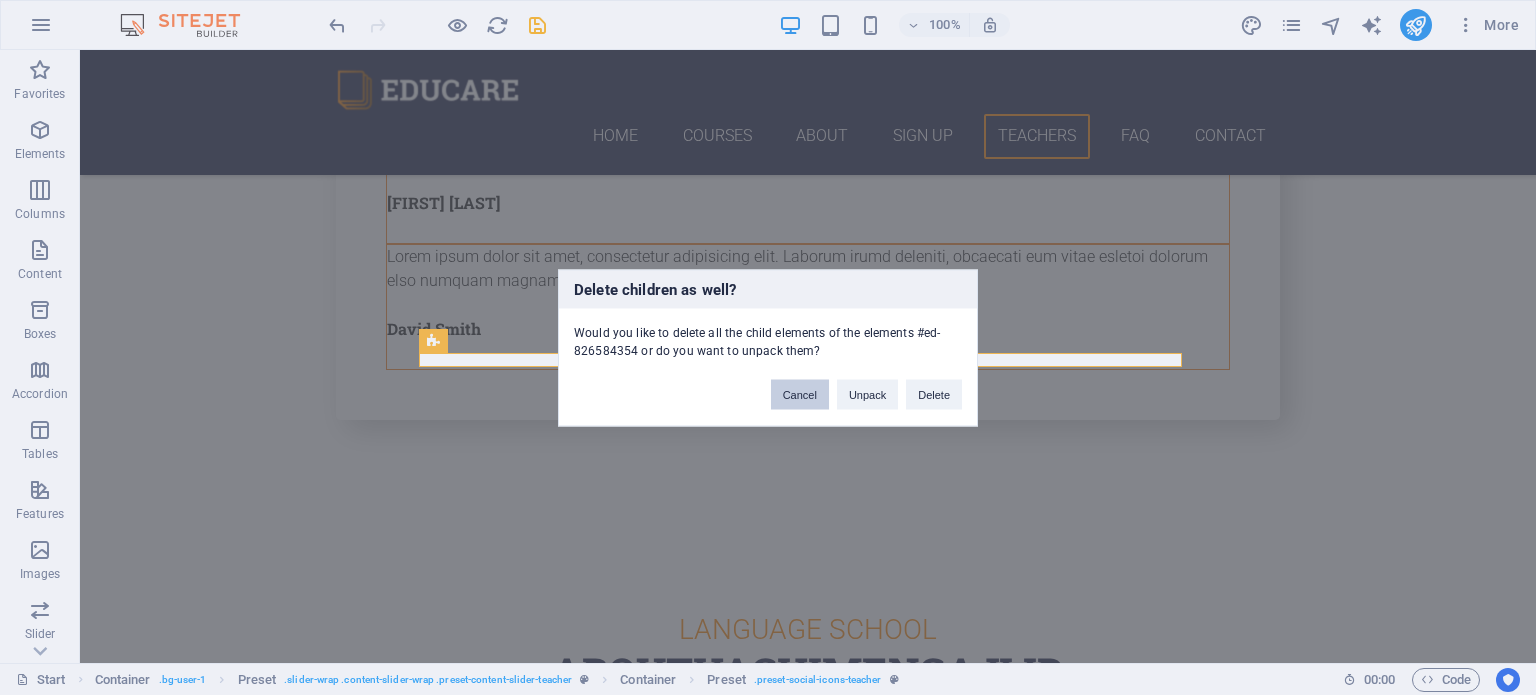click on "Cancel" at bounding box center [800, 394] 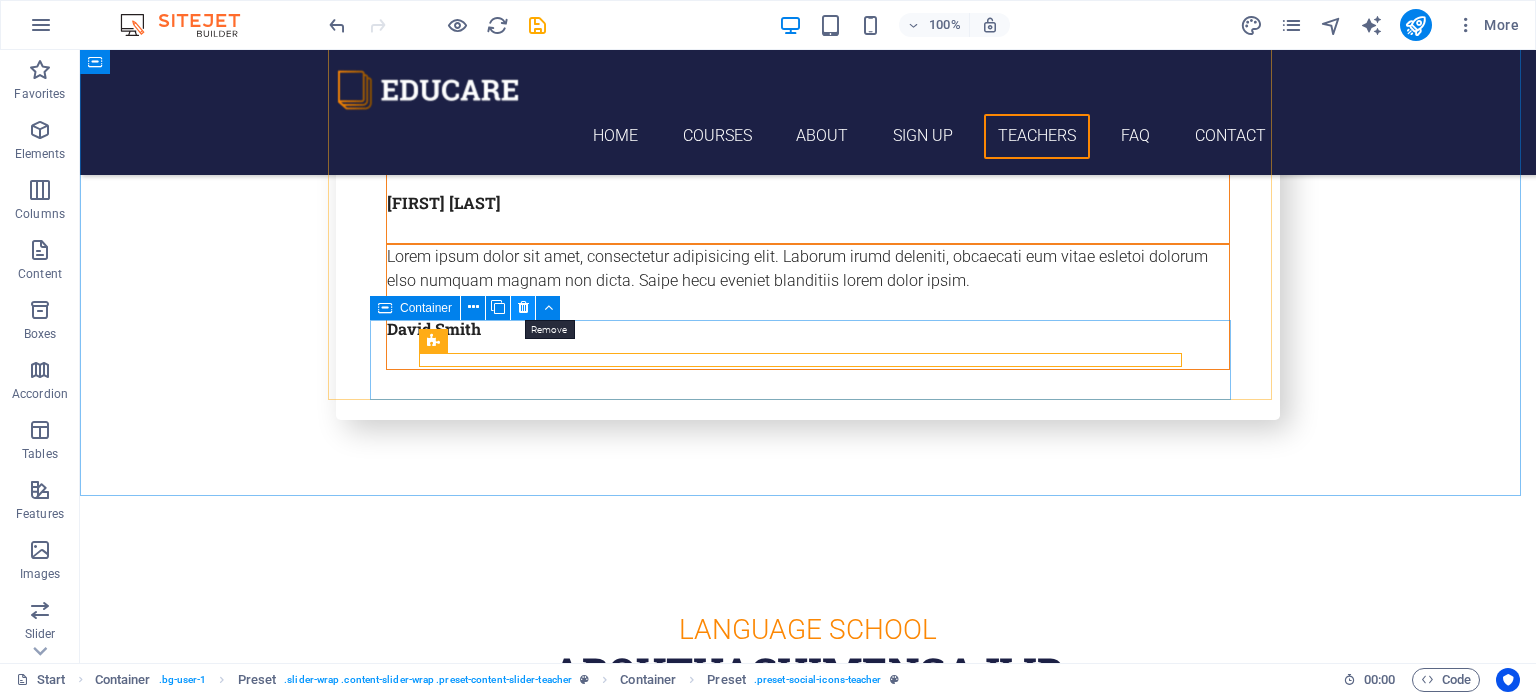 click at bounding box center (523, 307) 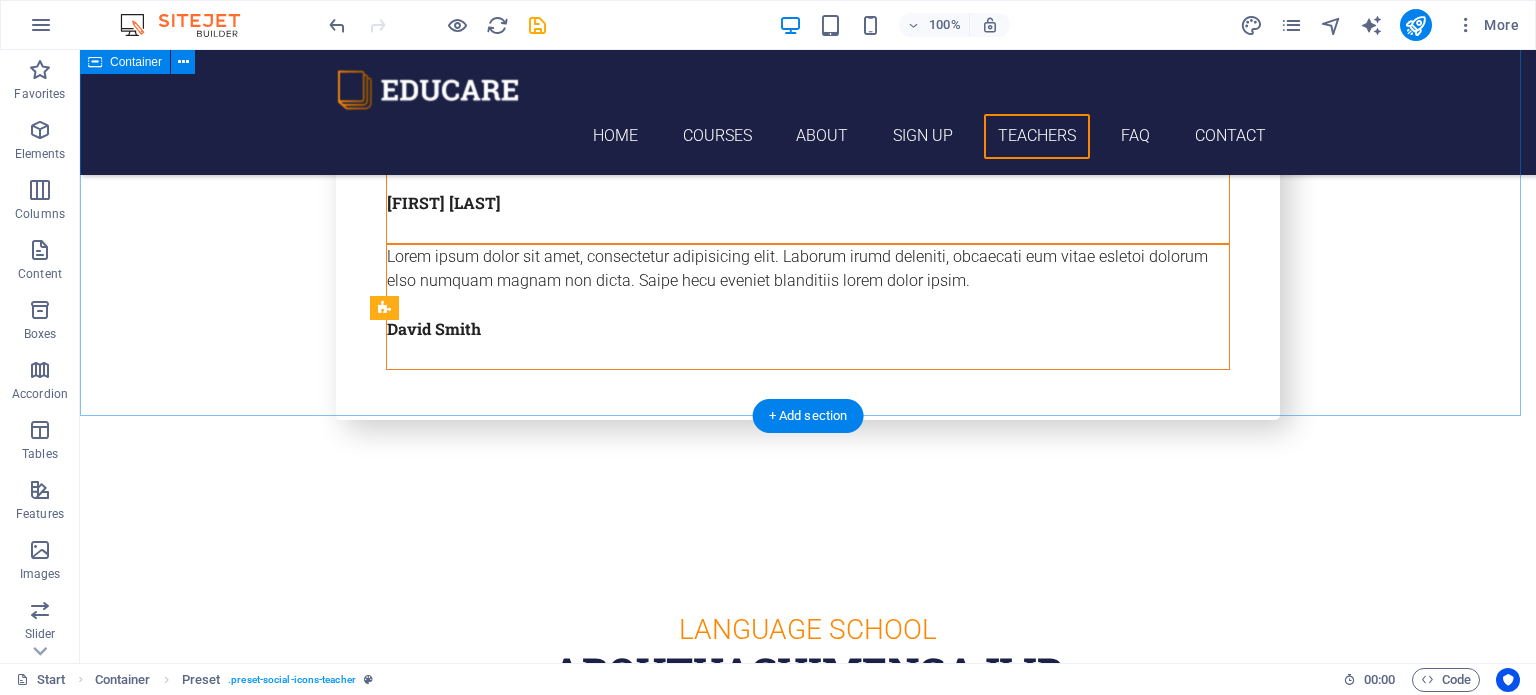 scroll, scrollTop: 5200, scrollLeft: 0, axis: vertical 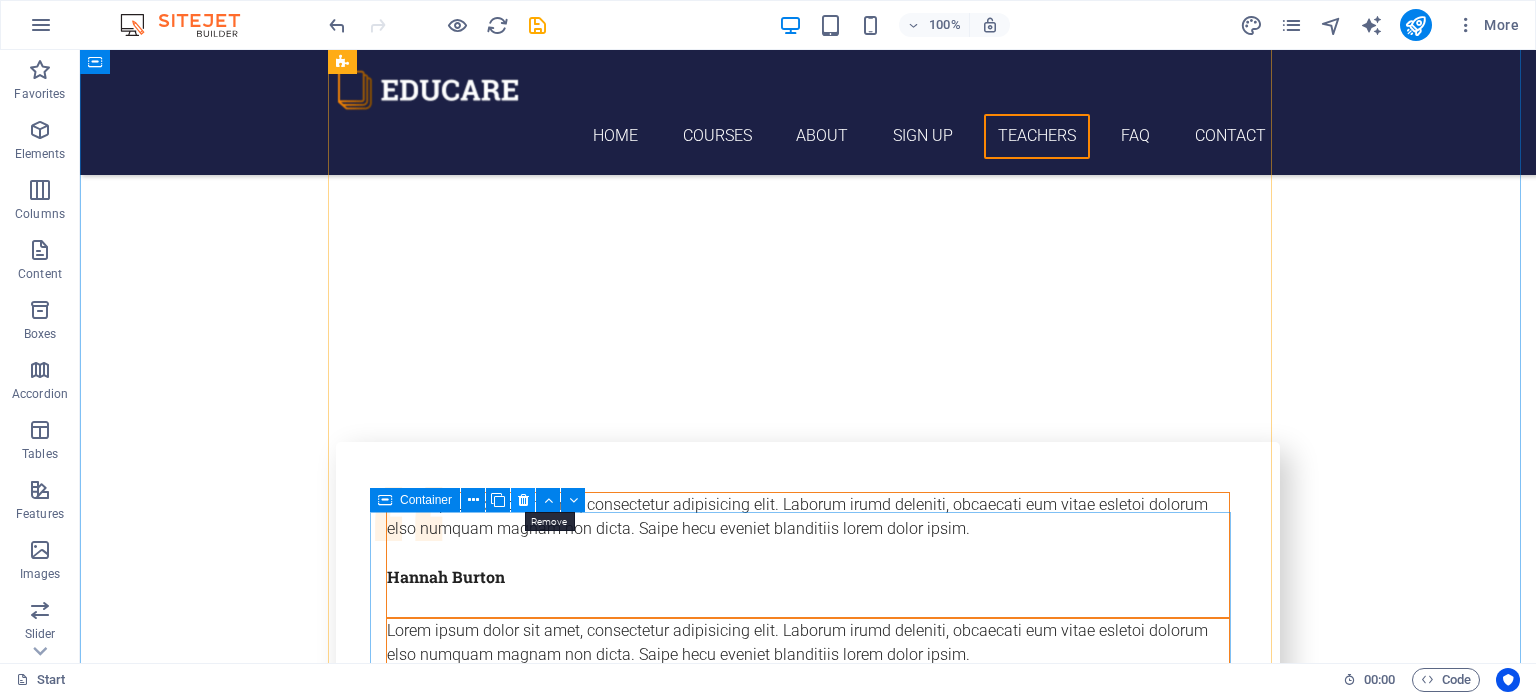 click at bounding box center (523, 500) 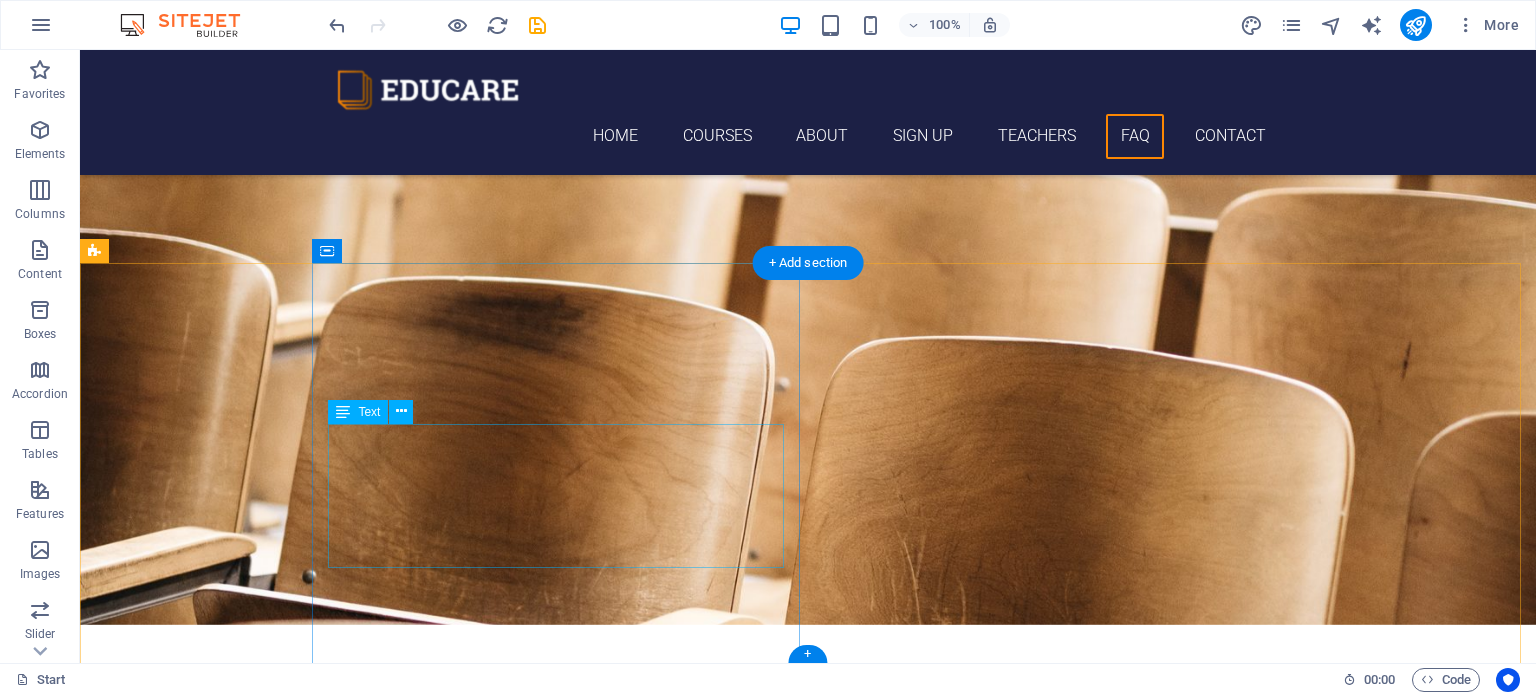 scroll, scrollTop: 6687, scrollLeft: 0, axis: vertical 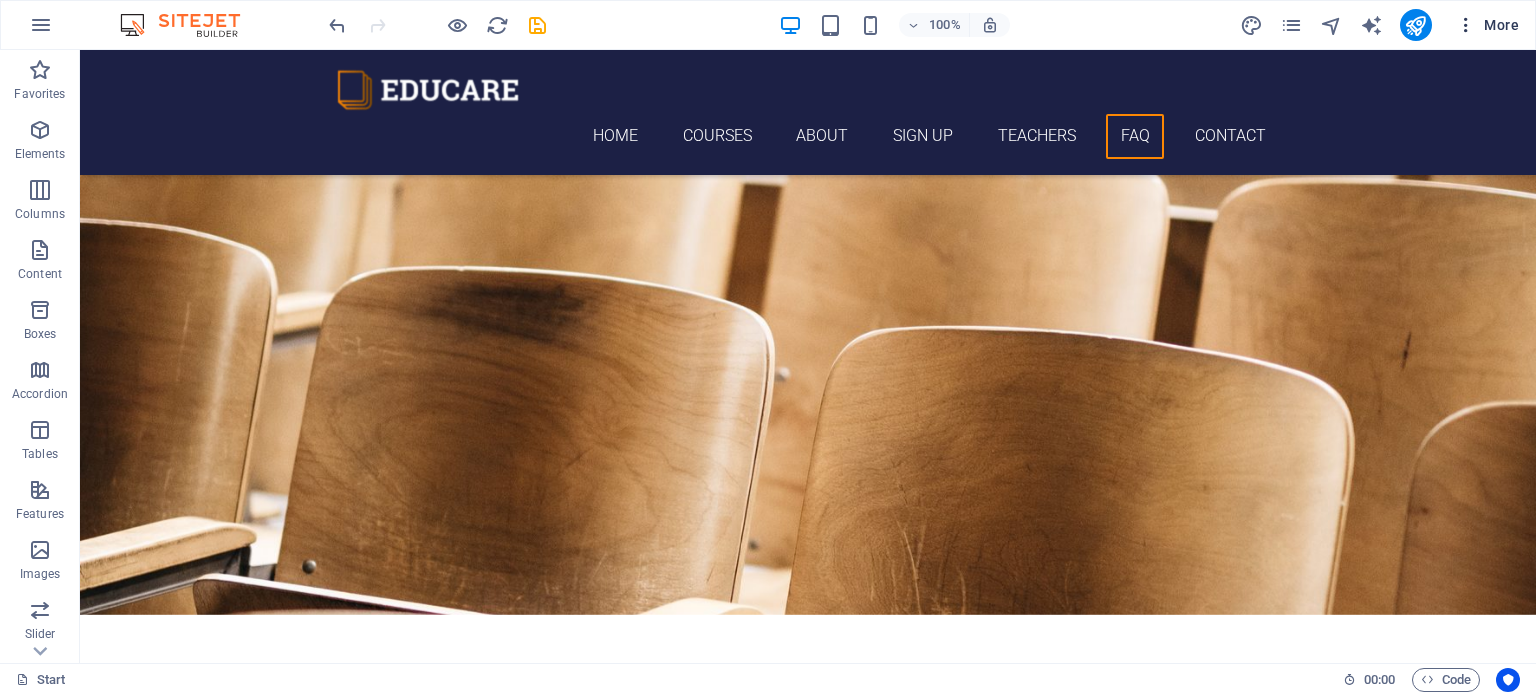 click at bounding box center [1466, 25] 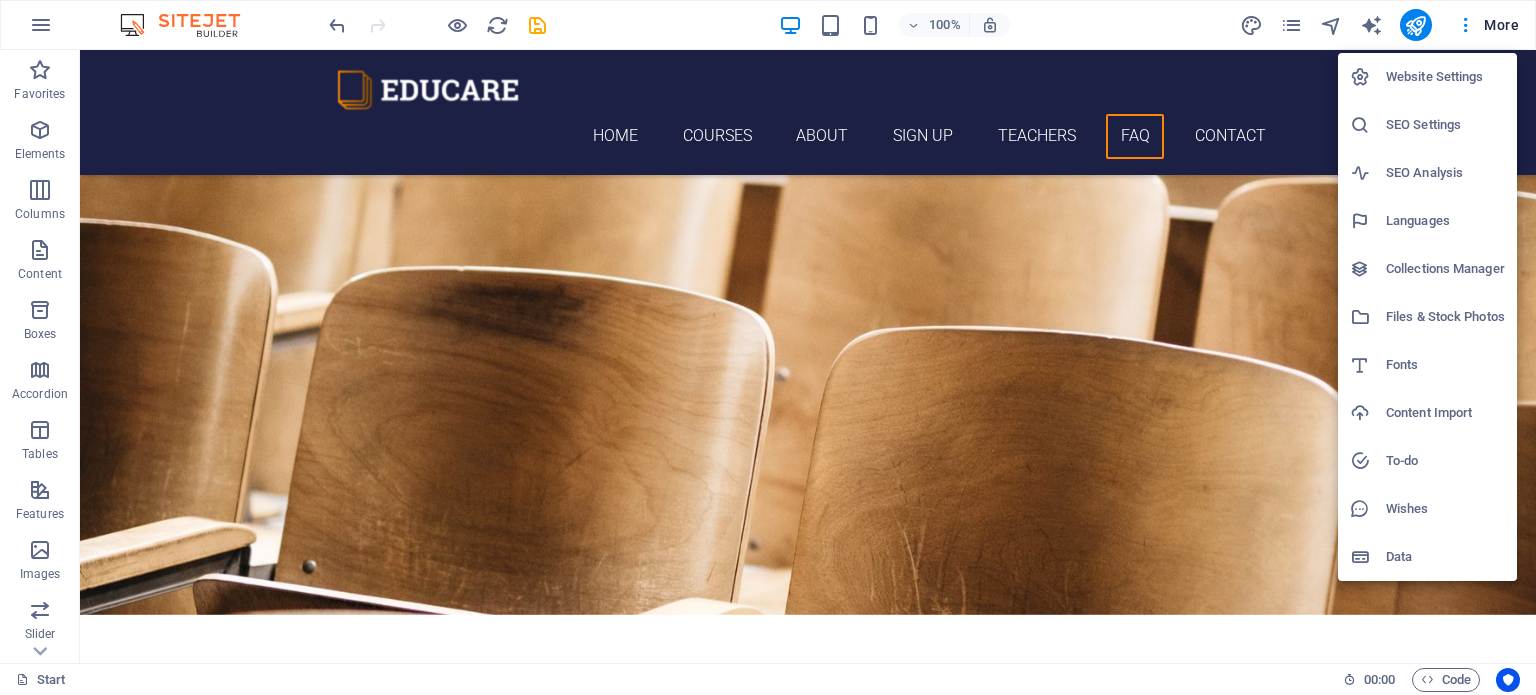 click at bounding box center [768, 347] 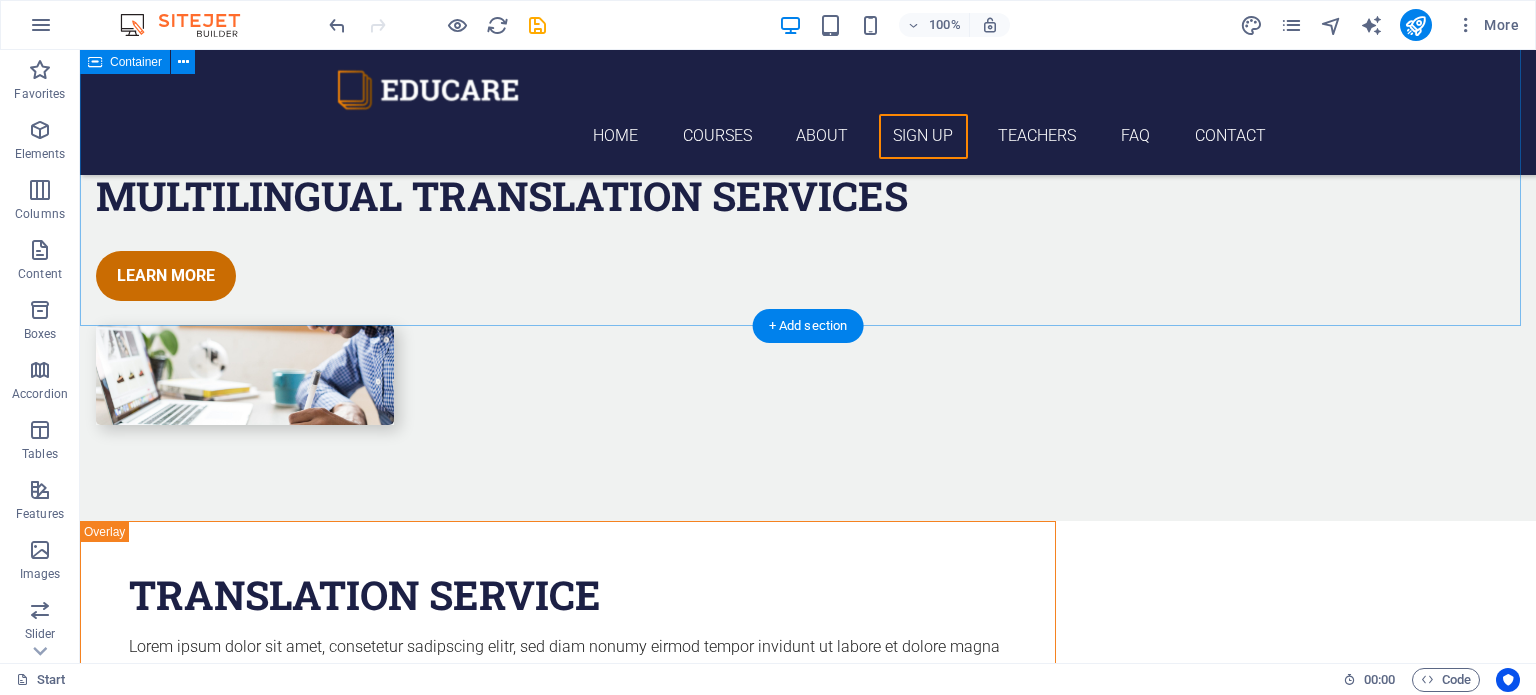 scroll, scrollTop: 3887, scrollLeft: 0, axis: vertical 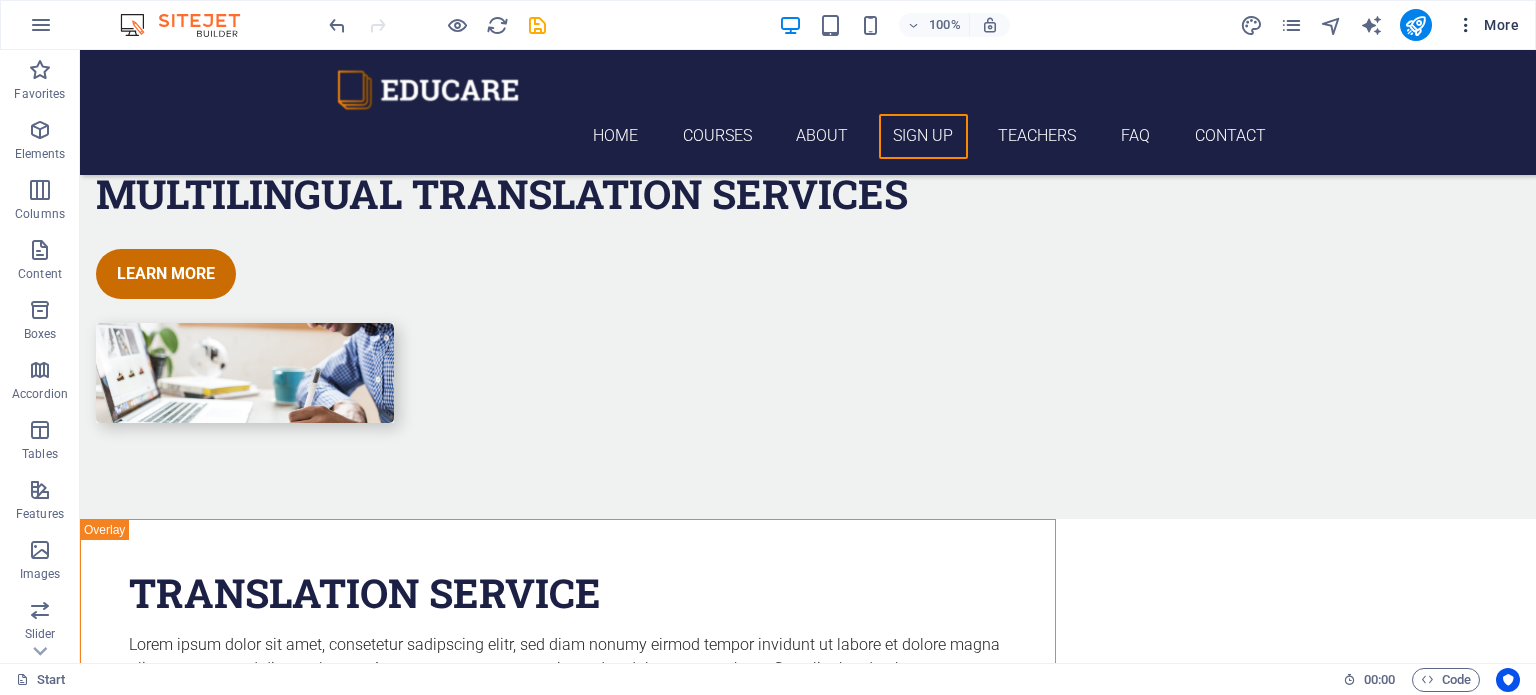 click on "More" at bounding box center [1487, 25] 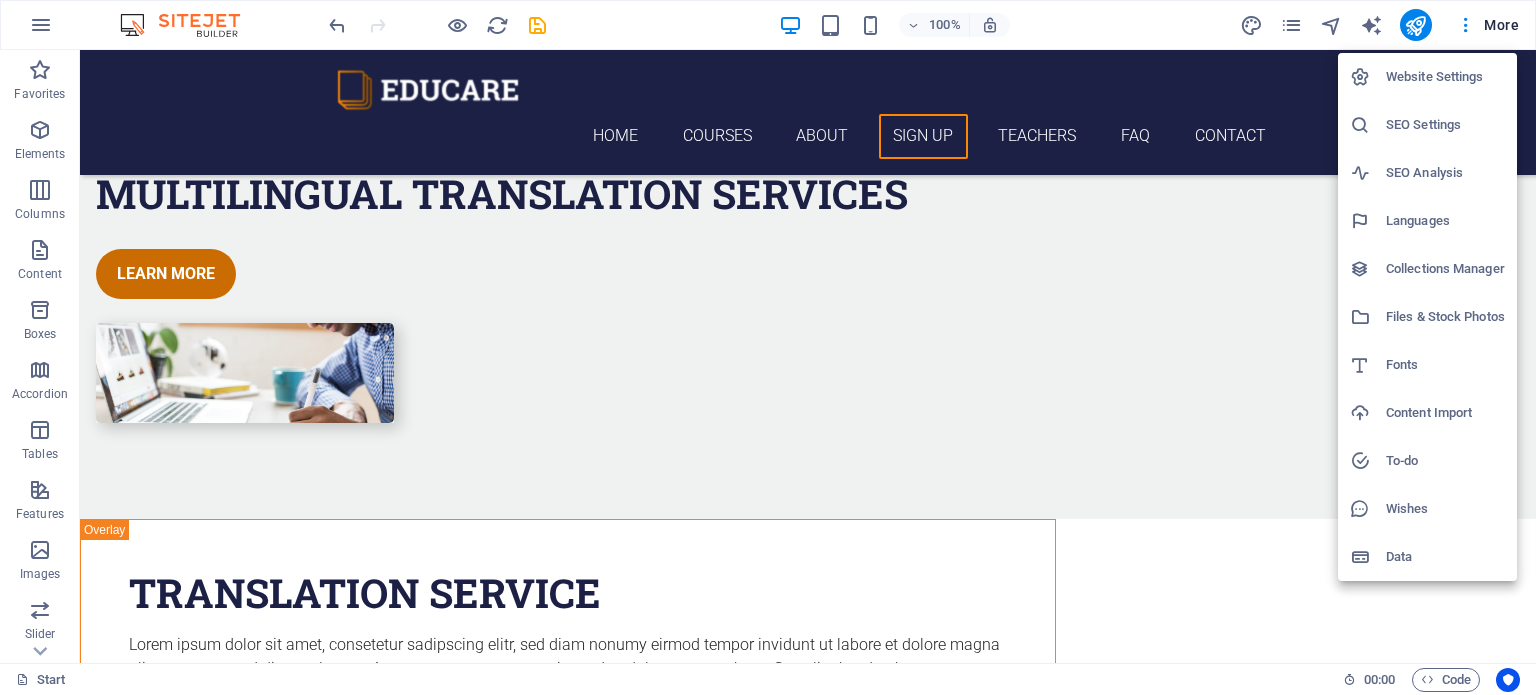 click at bounding box center [768, 347] 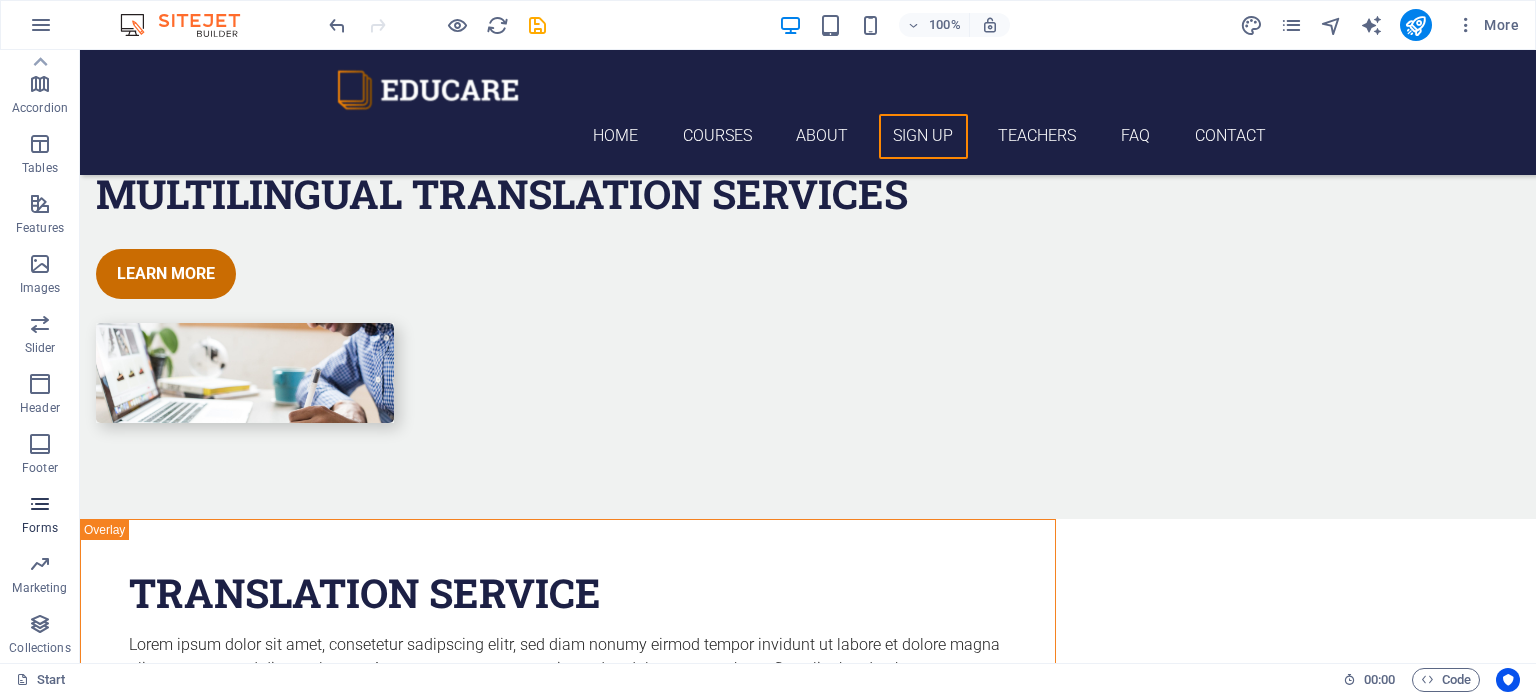 scroll, scrollTop: 0, scrollLeft: 0, axis: both 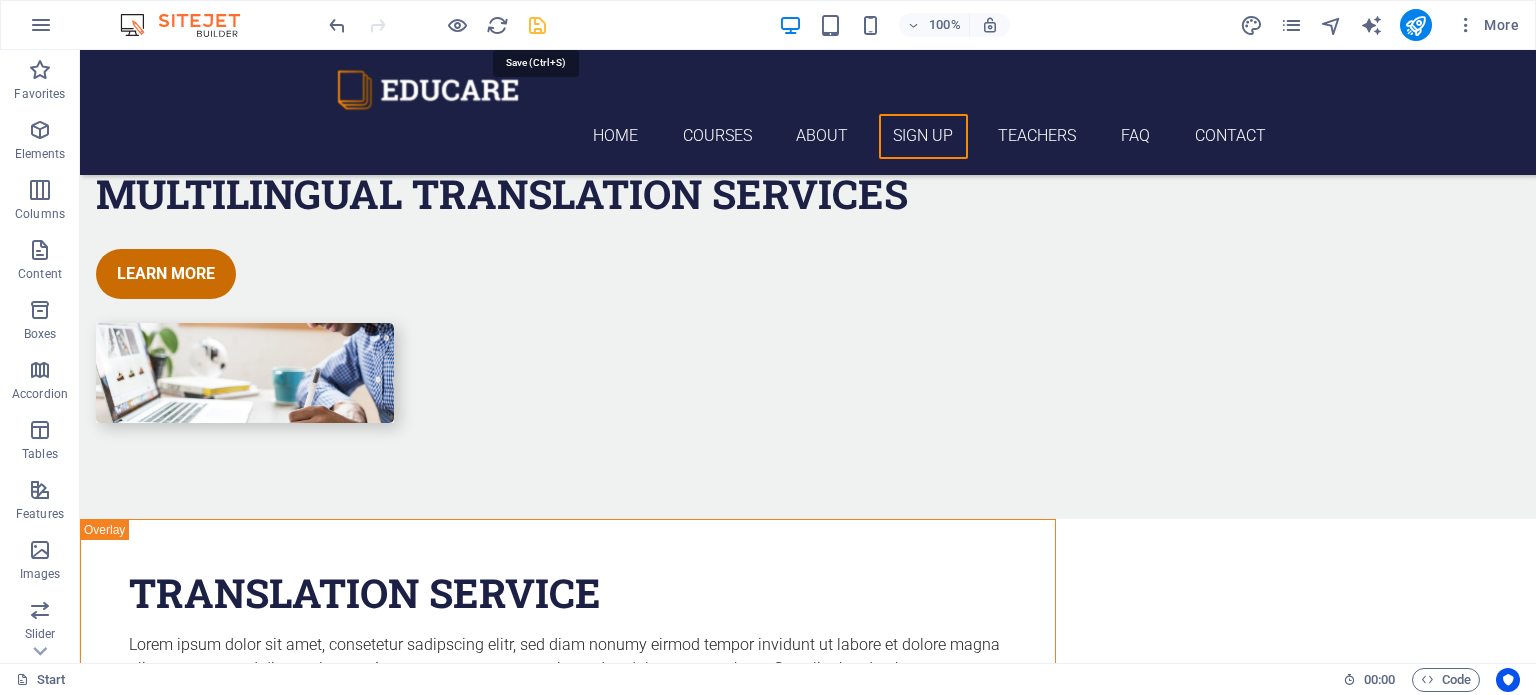 click at bounding box center [537, 25] 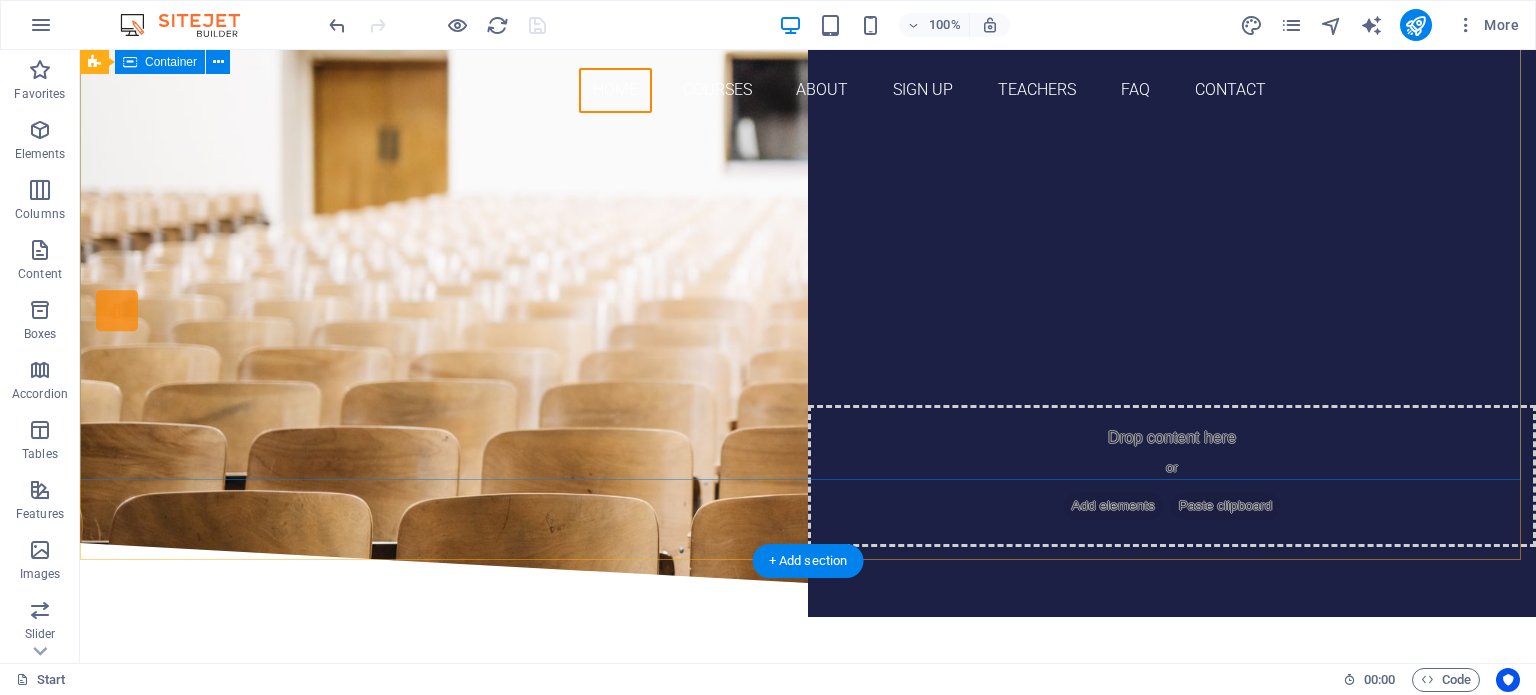 scroll, scrollTop: 0, scrollLeft: 0, axis: both 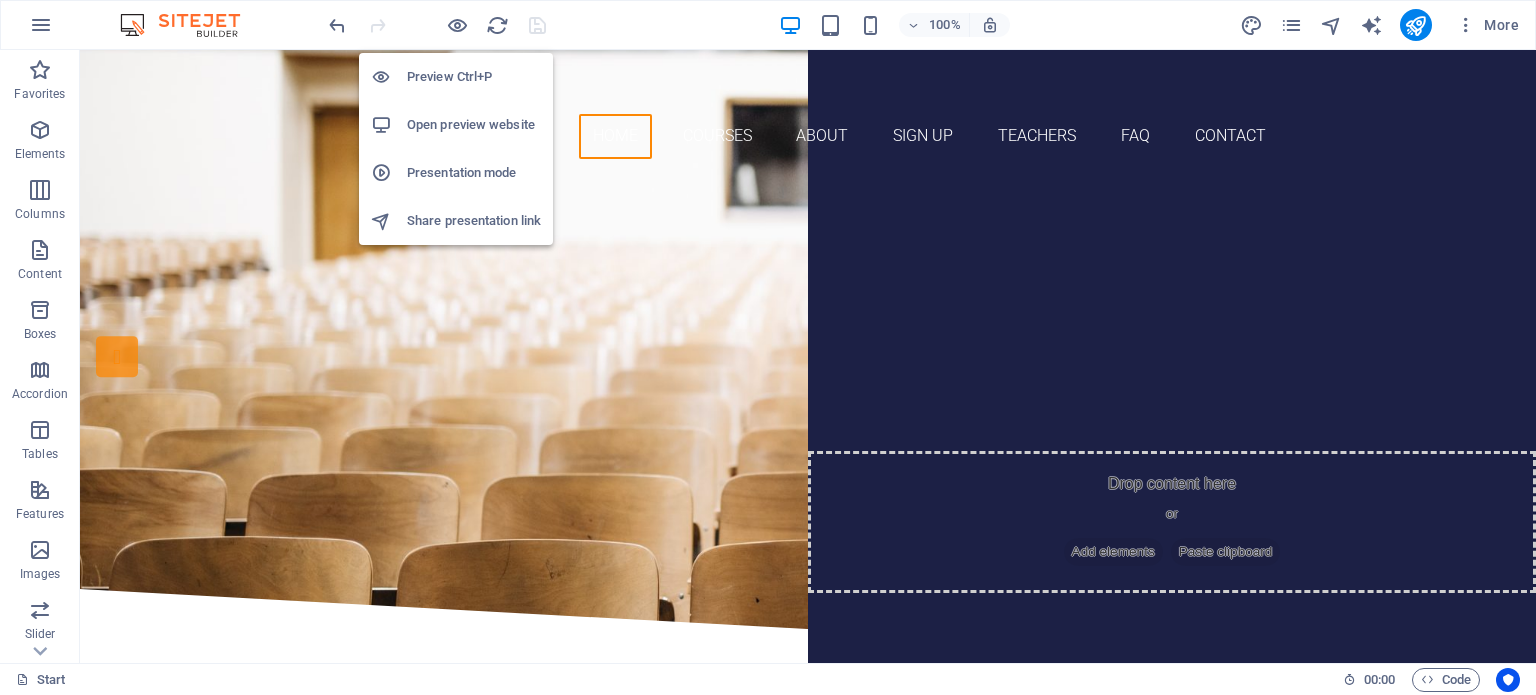 click on "Open preview website" at bounding box center [474, 125] 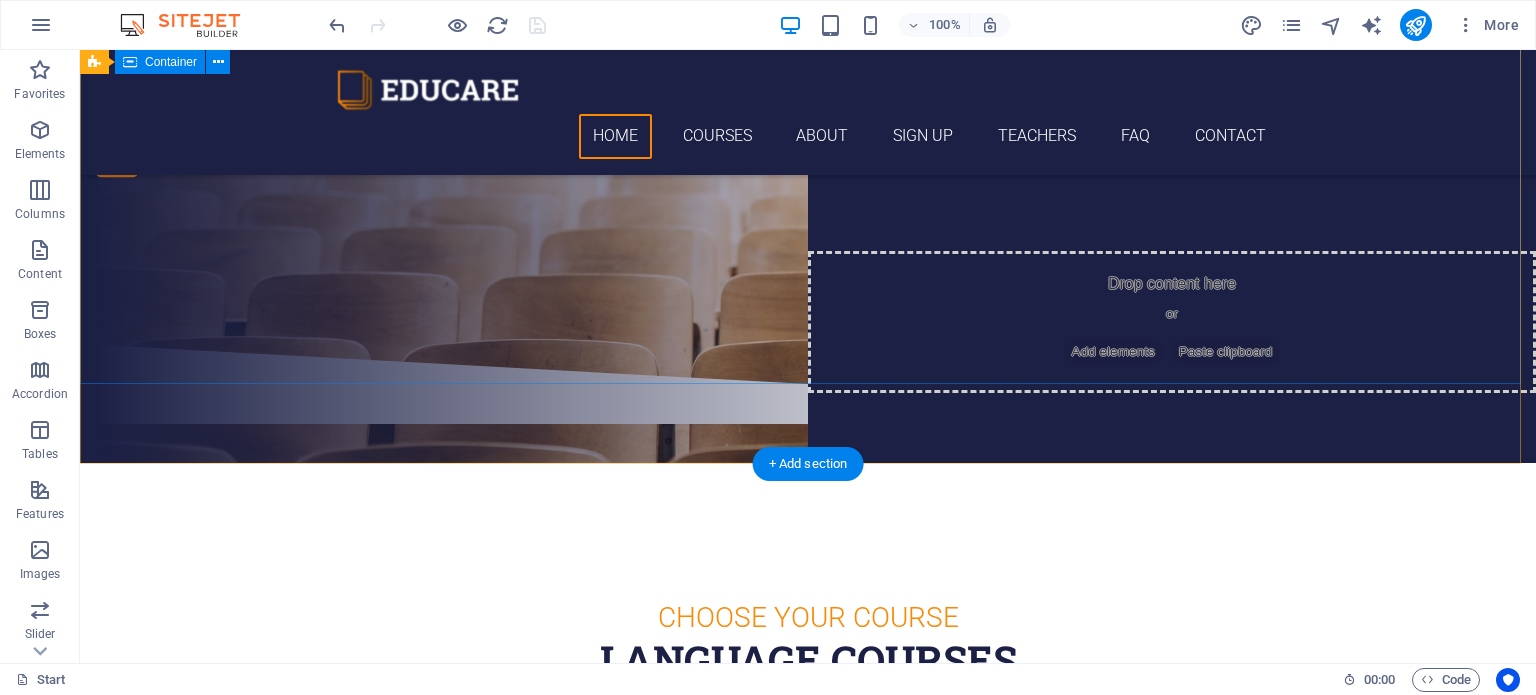 scroll, scrollTop: 0, scrollLeft: 0, axis: both 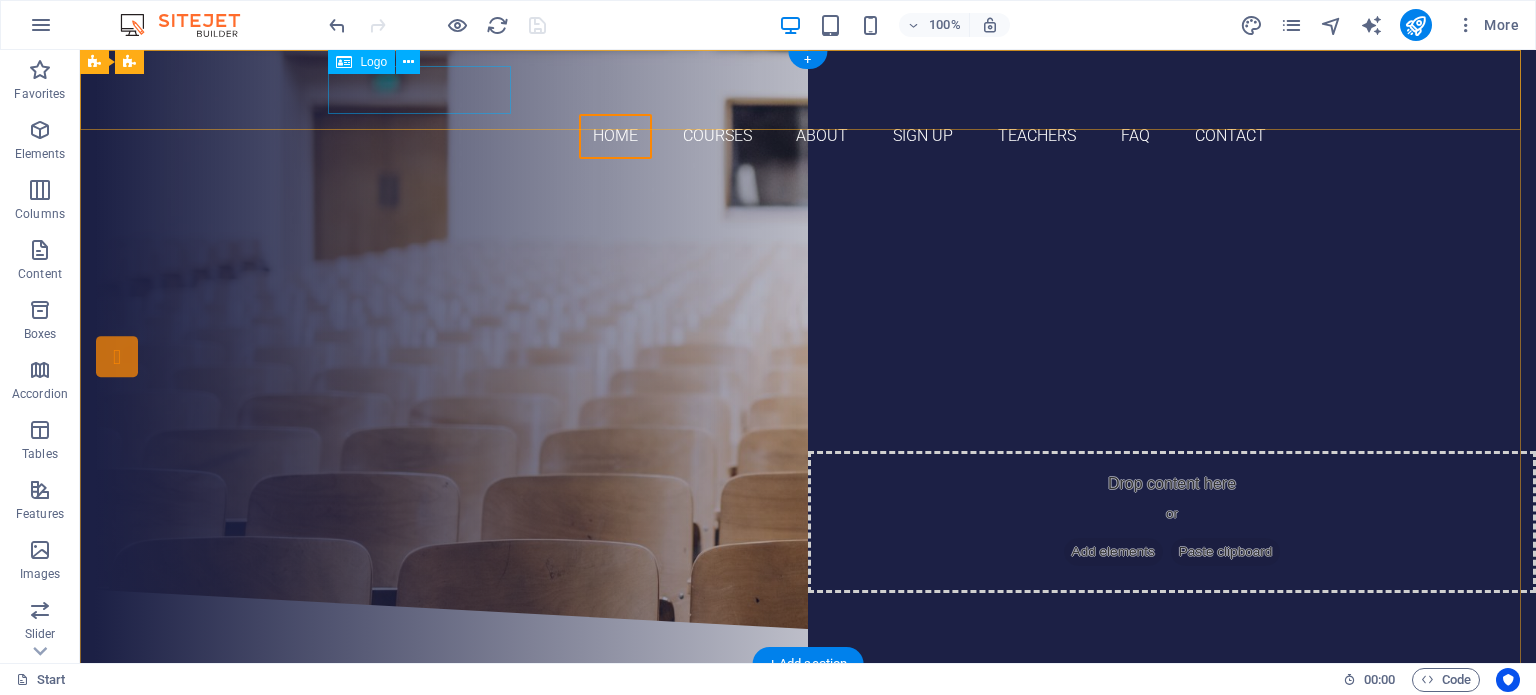 click at bounding box center (808, 90) 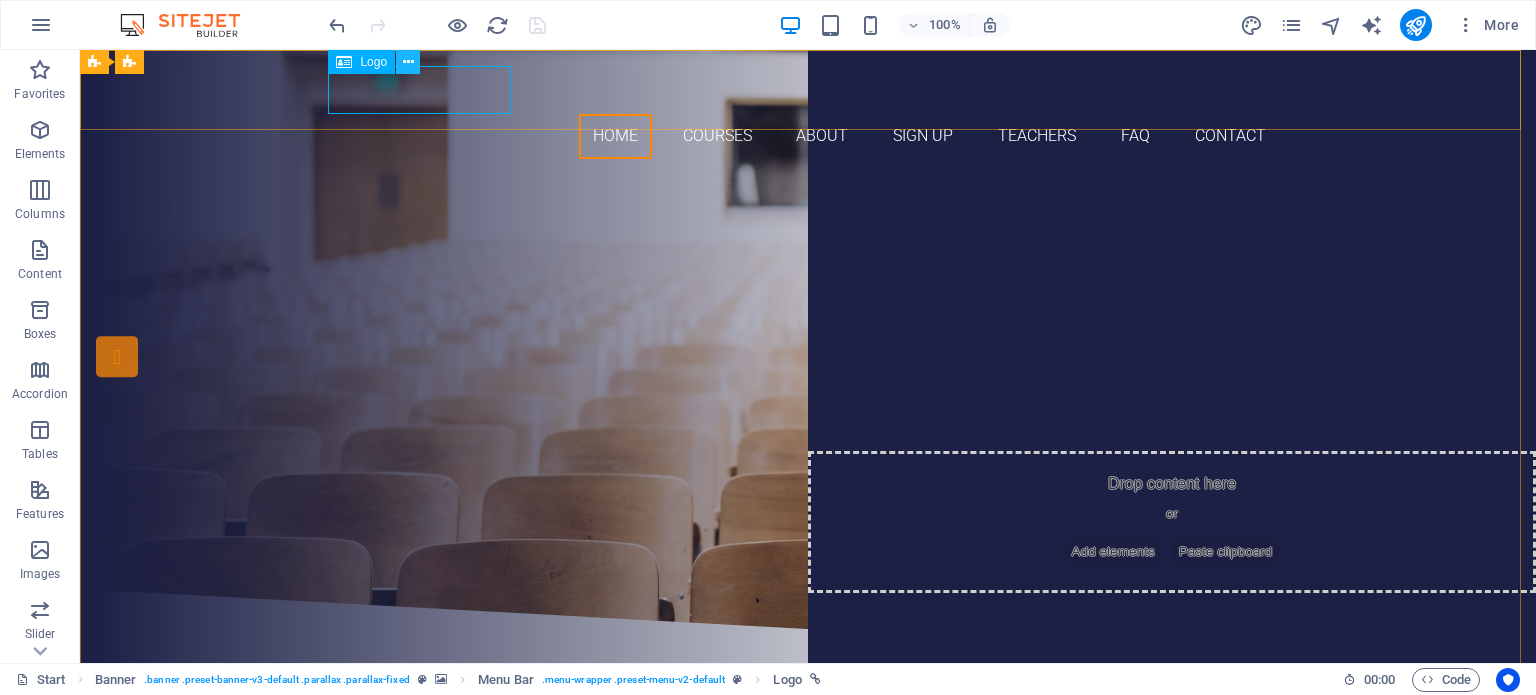 click at bounding box center (408, 62) 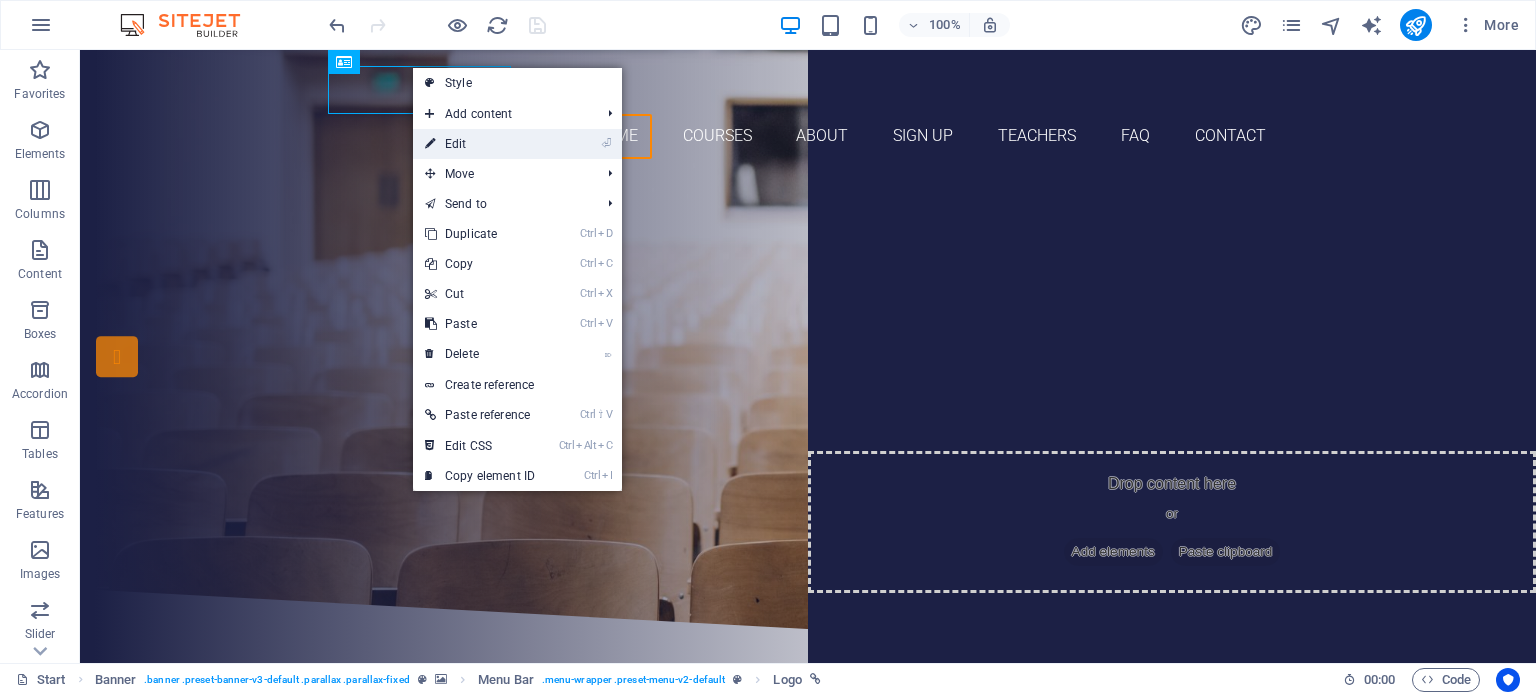 click on "⏎  Edit" at bounding box center (480, 144) 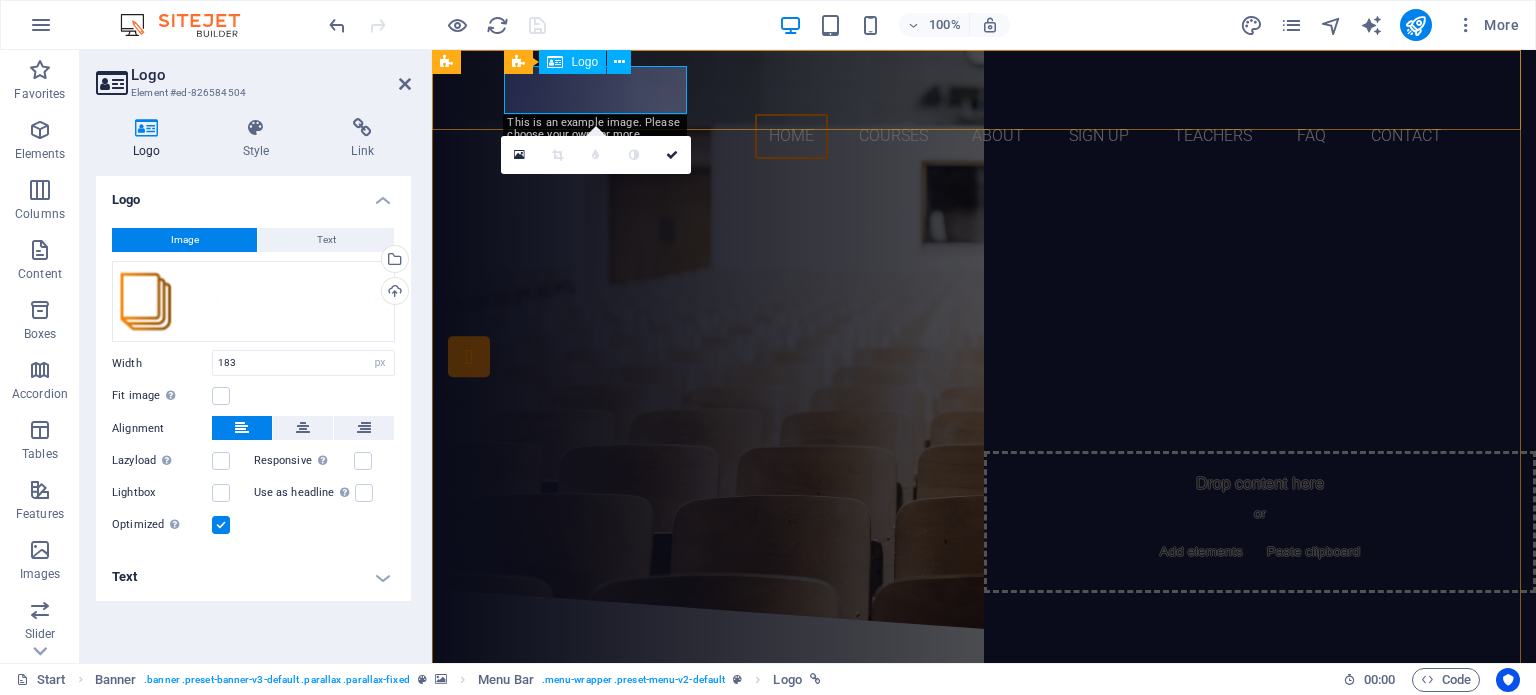 click at bounding box center [984, 90] 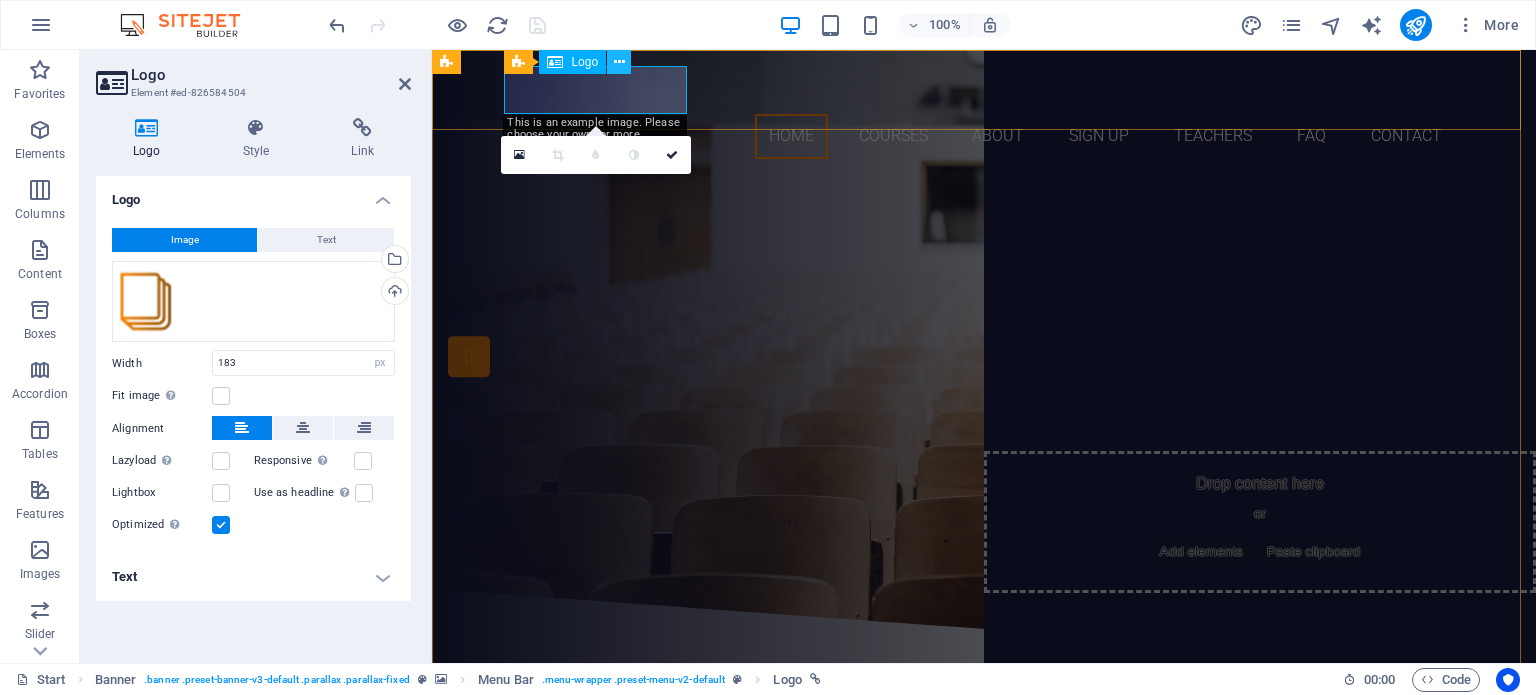 click at bounding box center (619, 62) 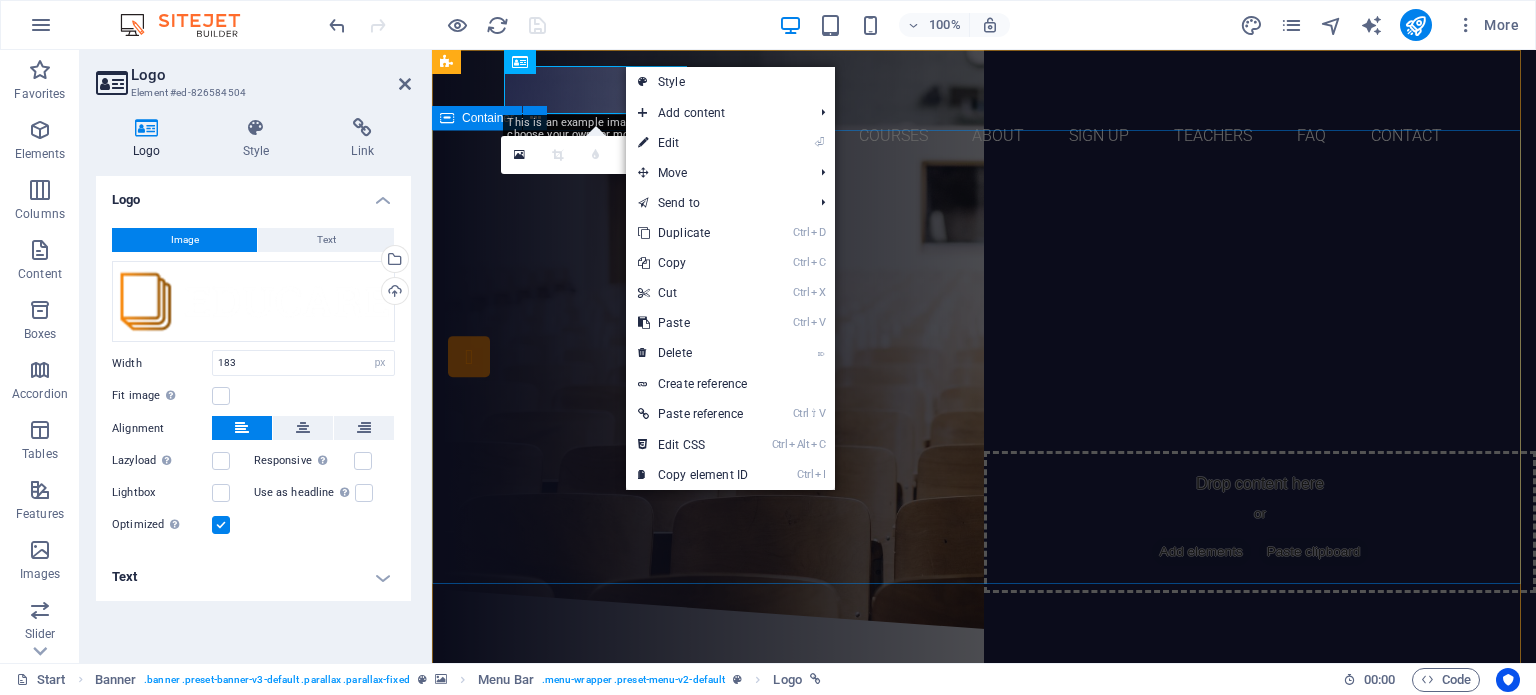 click on "Are you ready to learn new languages? Join our Language School Our Courses Sign up now" at bounding box center (984, 382) 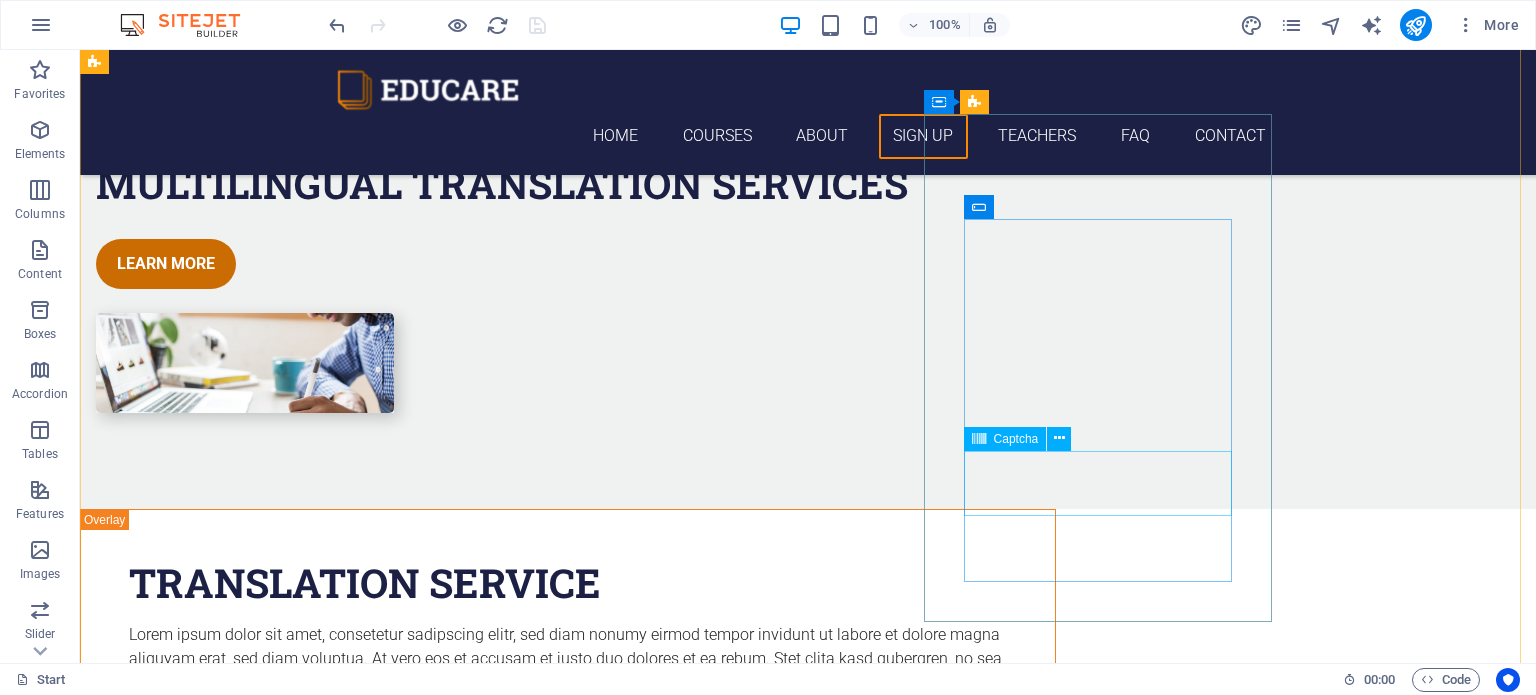 scroll, scrollTop: 3900, scrollLeft: 0, axis: vertical 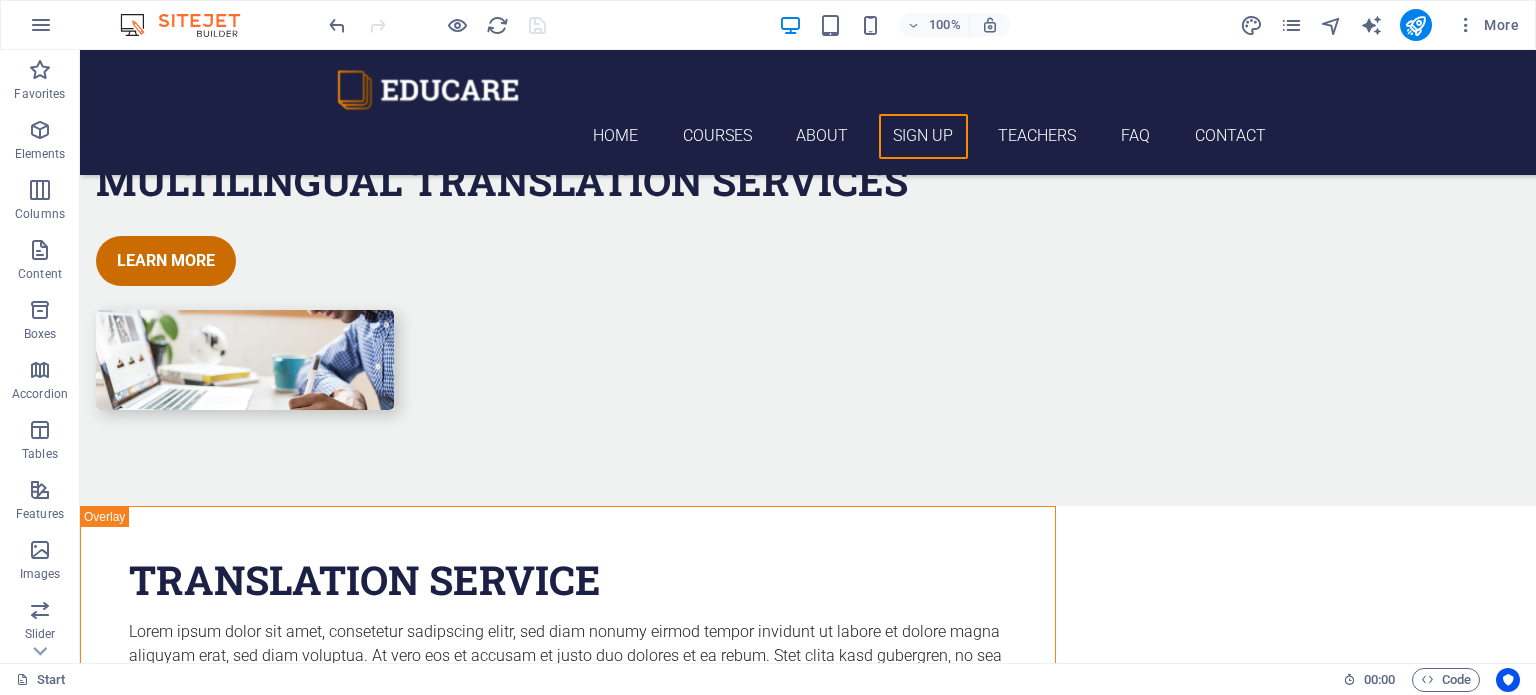 click at bounding box center [437, 25] 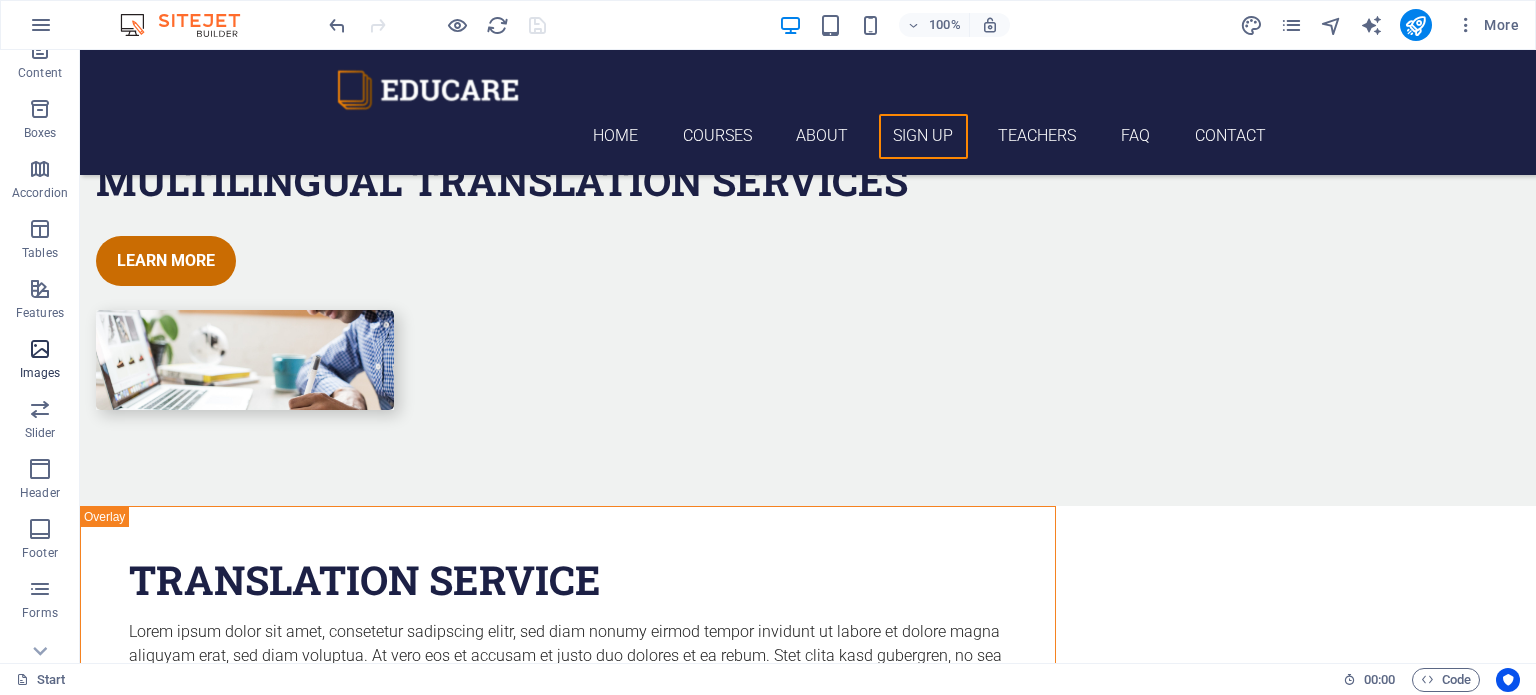 scroll, scrollTop: 286, scrollLeft: 0, axis: vertical 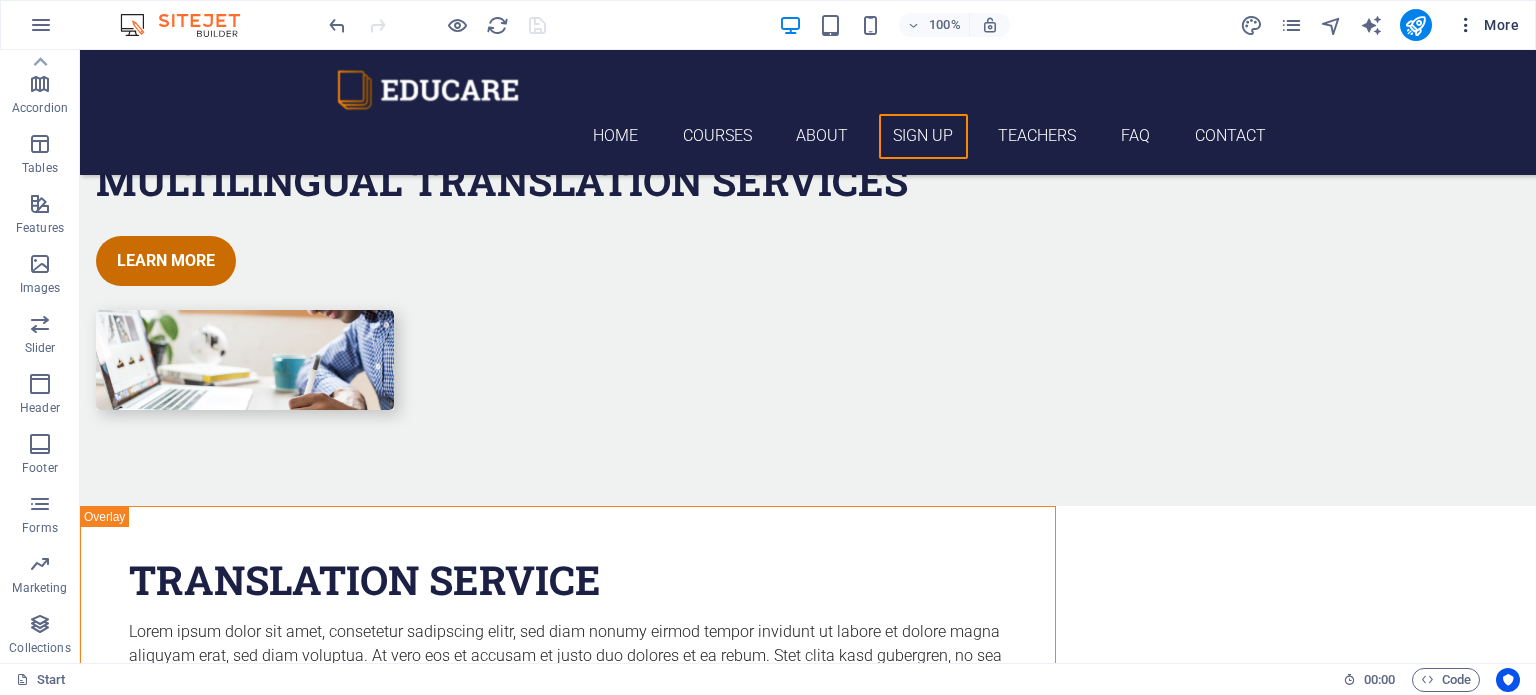 click on "More" at bounding box center (1487, 25) 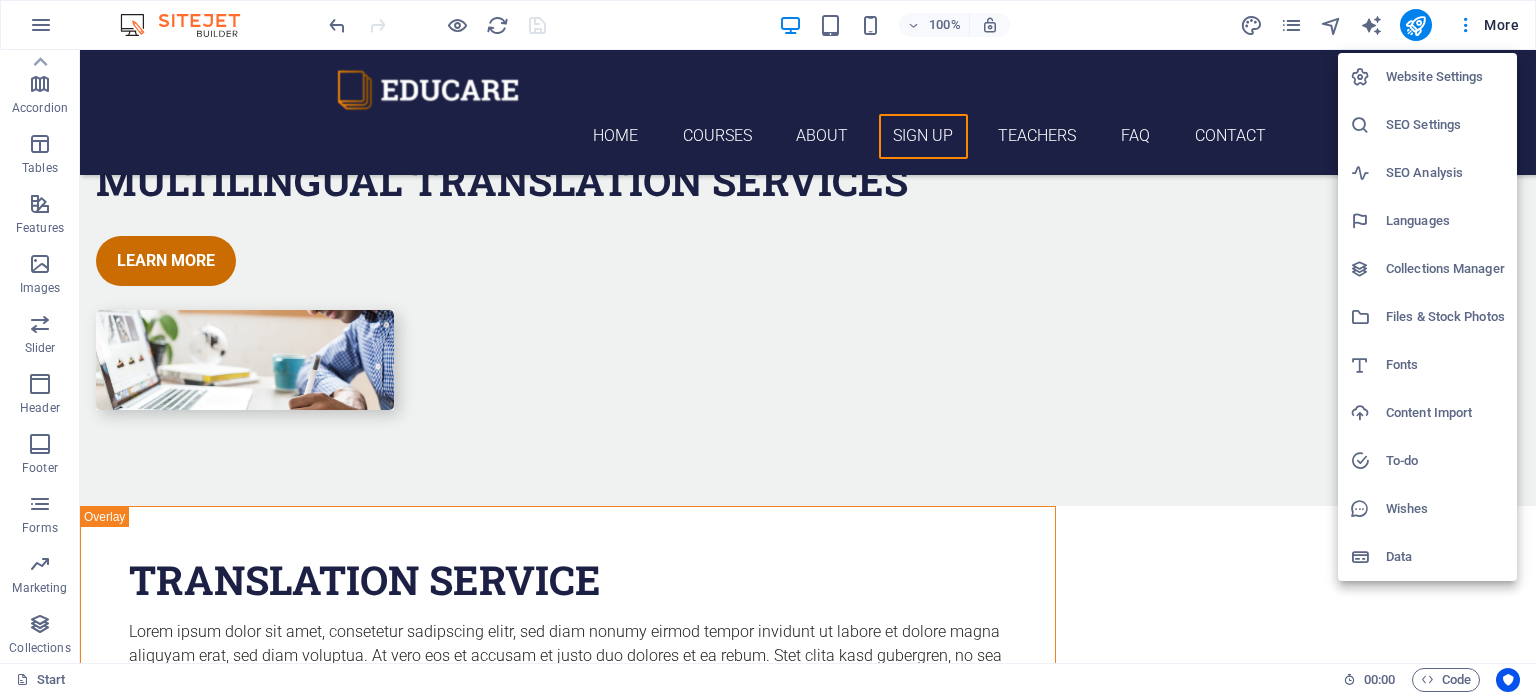 click at bounding box center [768, 347] 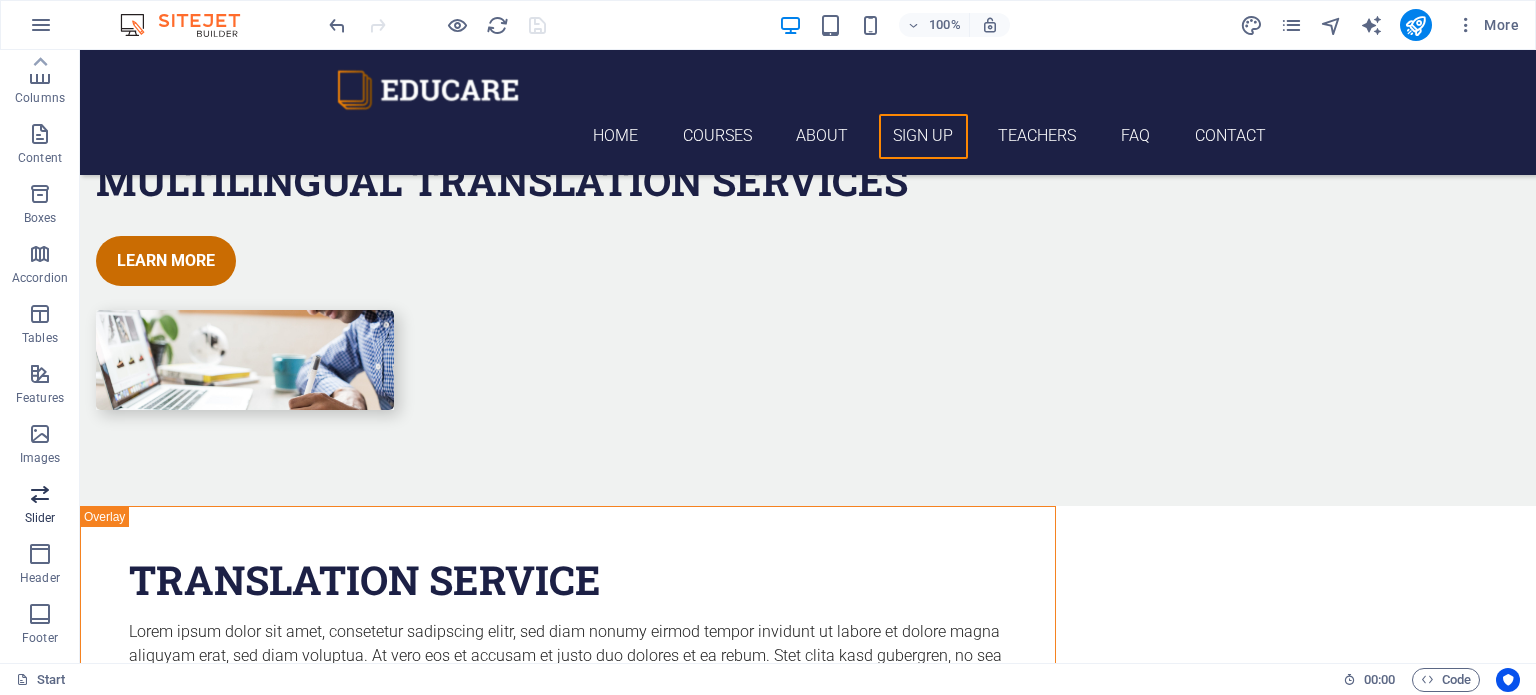 scroll, scrollTop: 0, scrollLeft: 0, axis: both 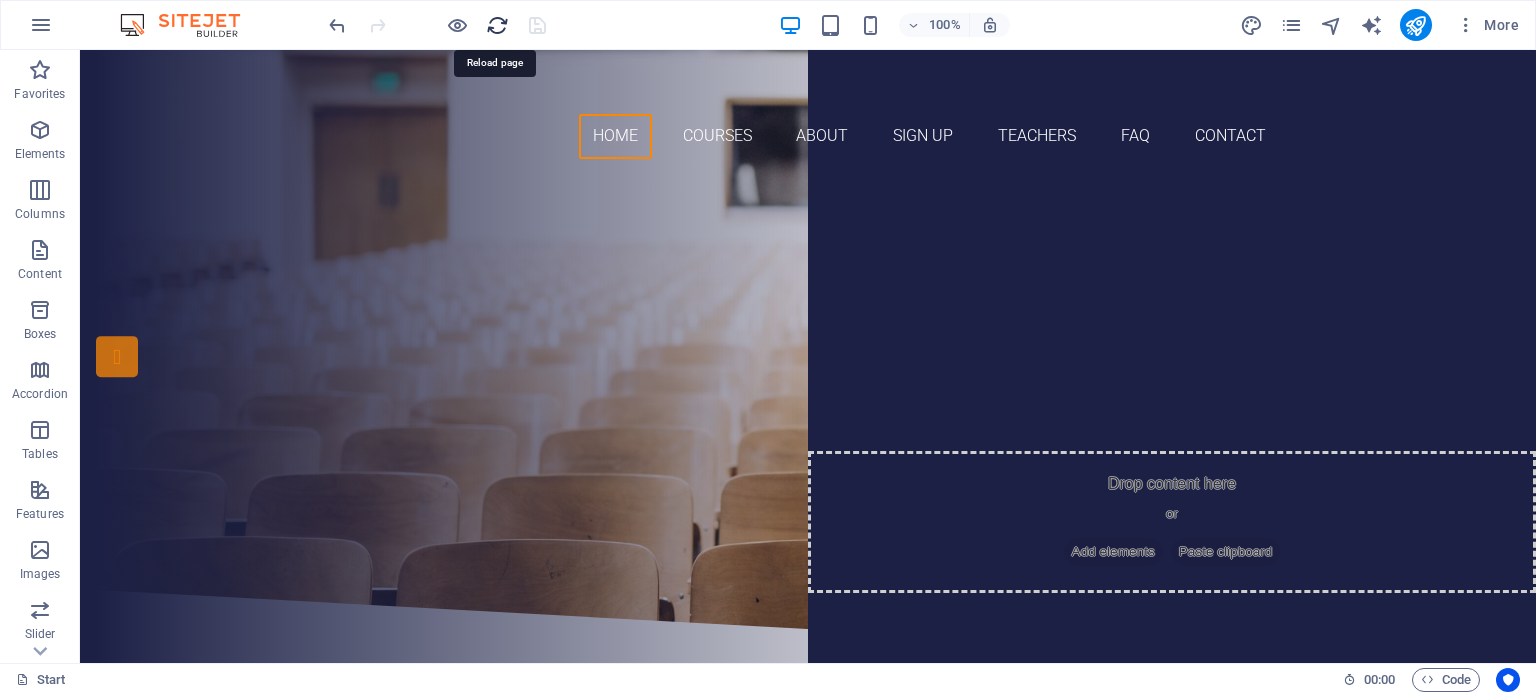click at bounding box center [497, 25] 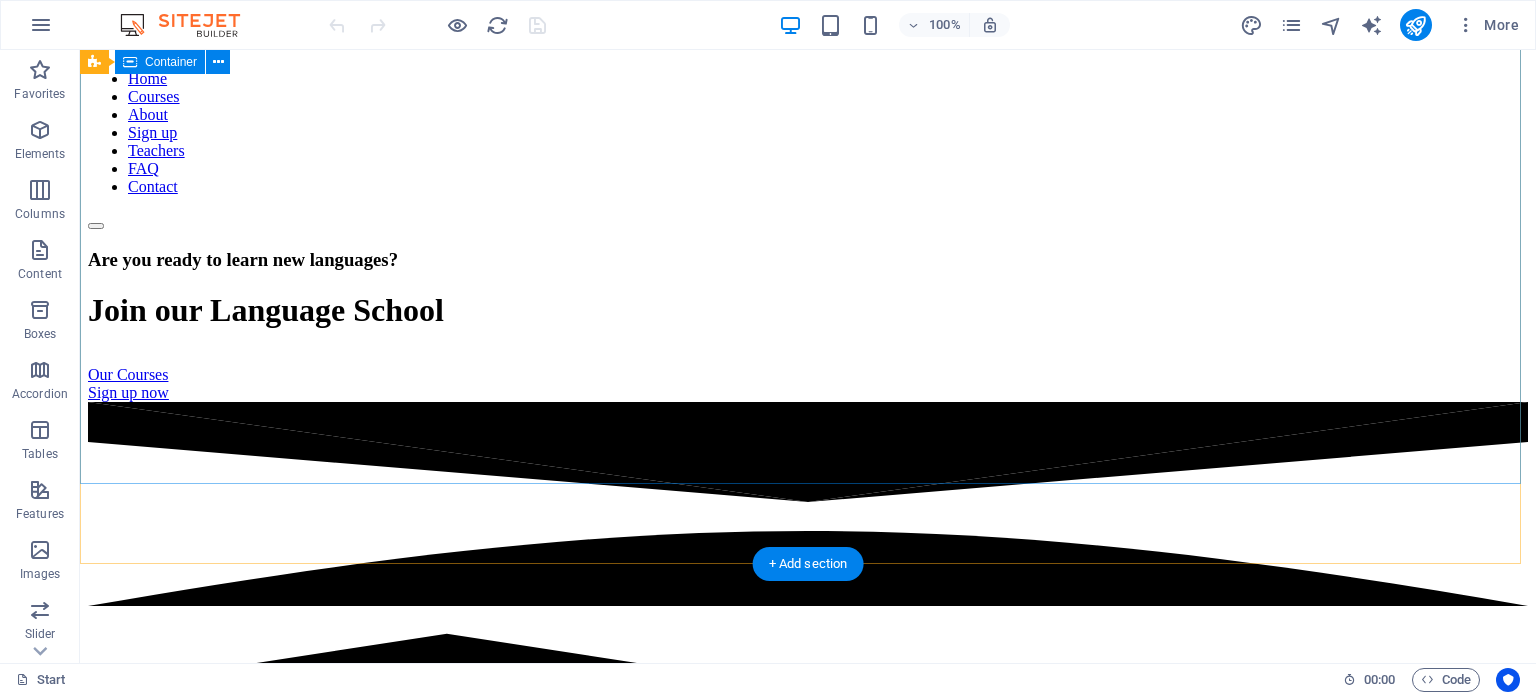 scroll, scrollTop: 0, scrollLeft: 0, axis: both 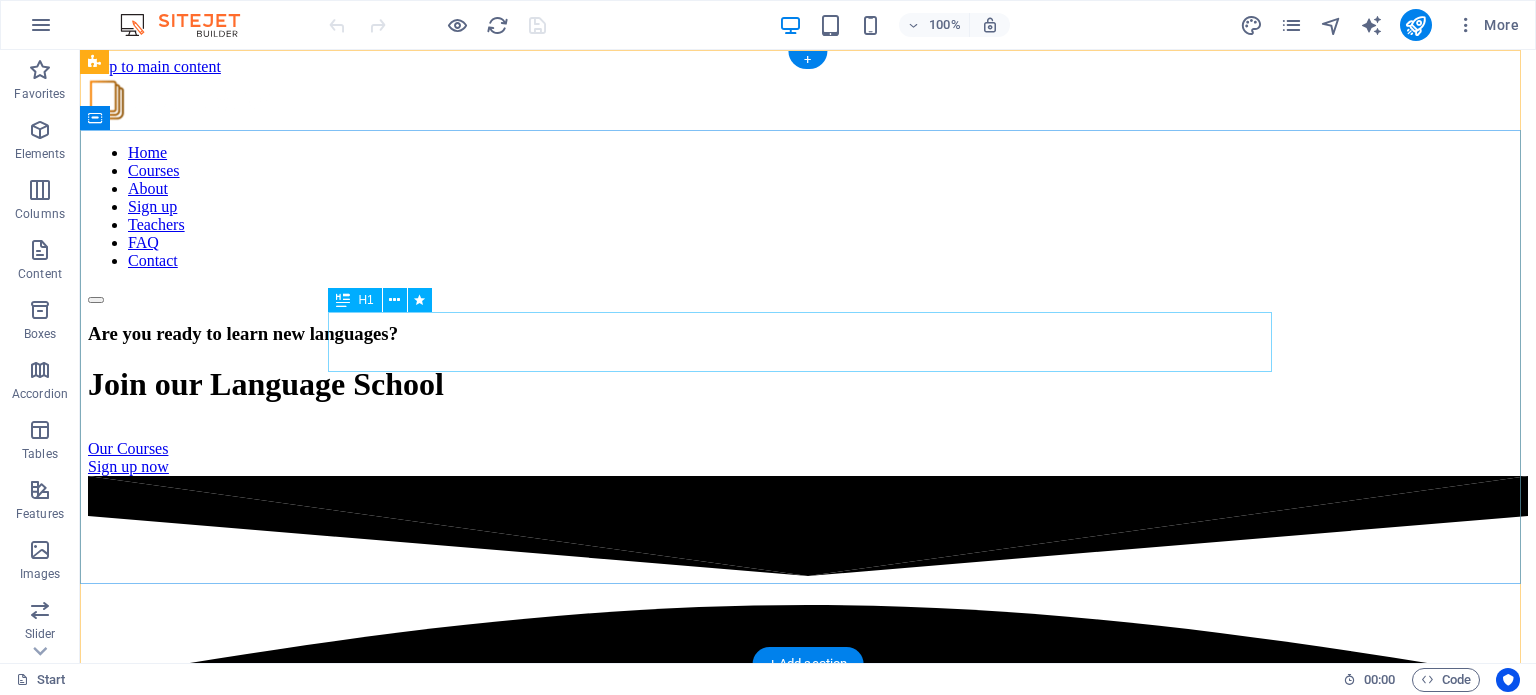 click on "Join our Language School" at bounding box center (808, 384) 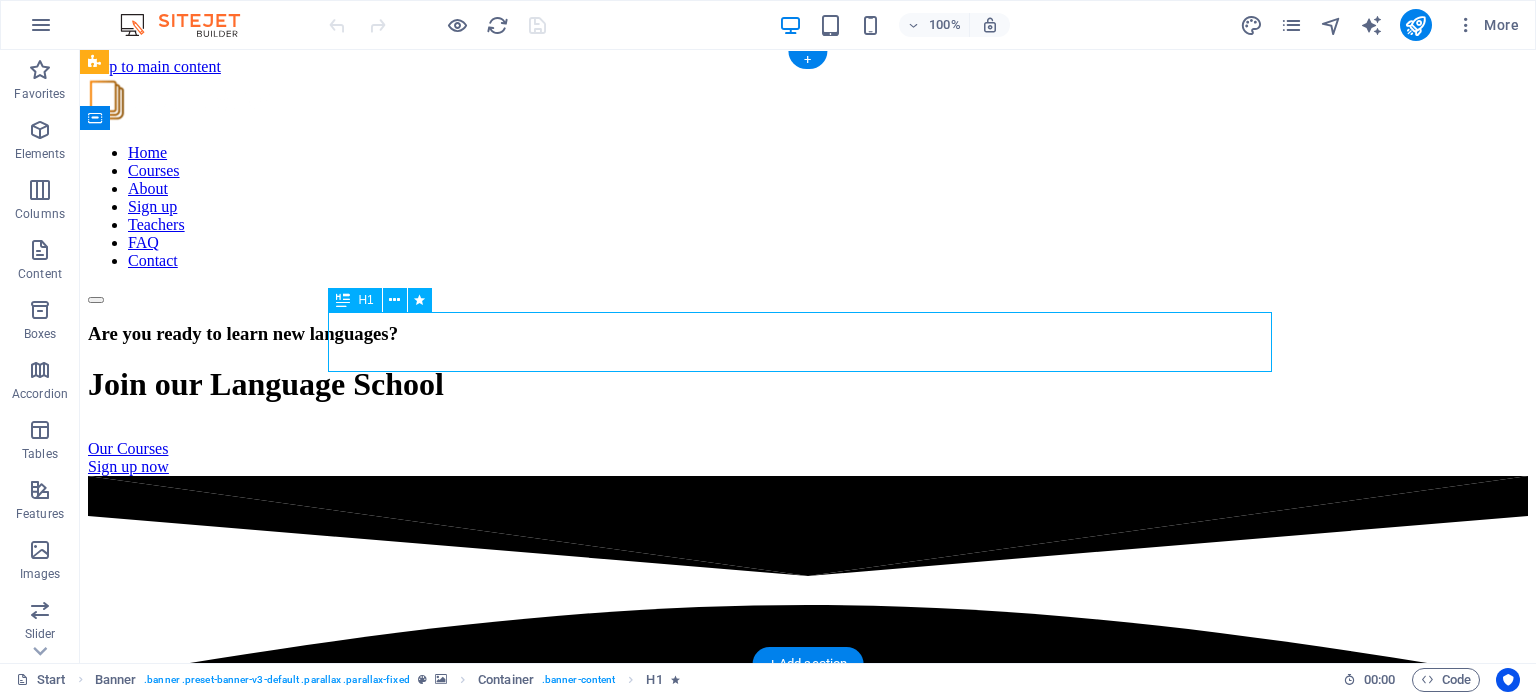 click on "Join our Language School" at bounding box center [808, 384] 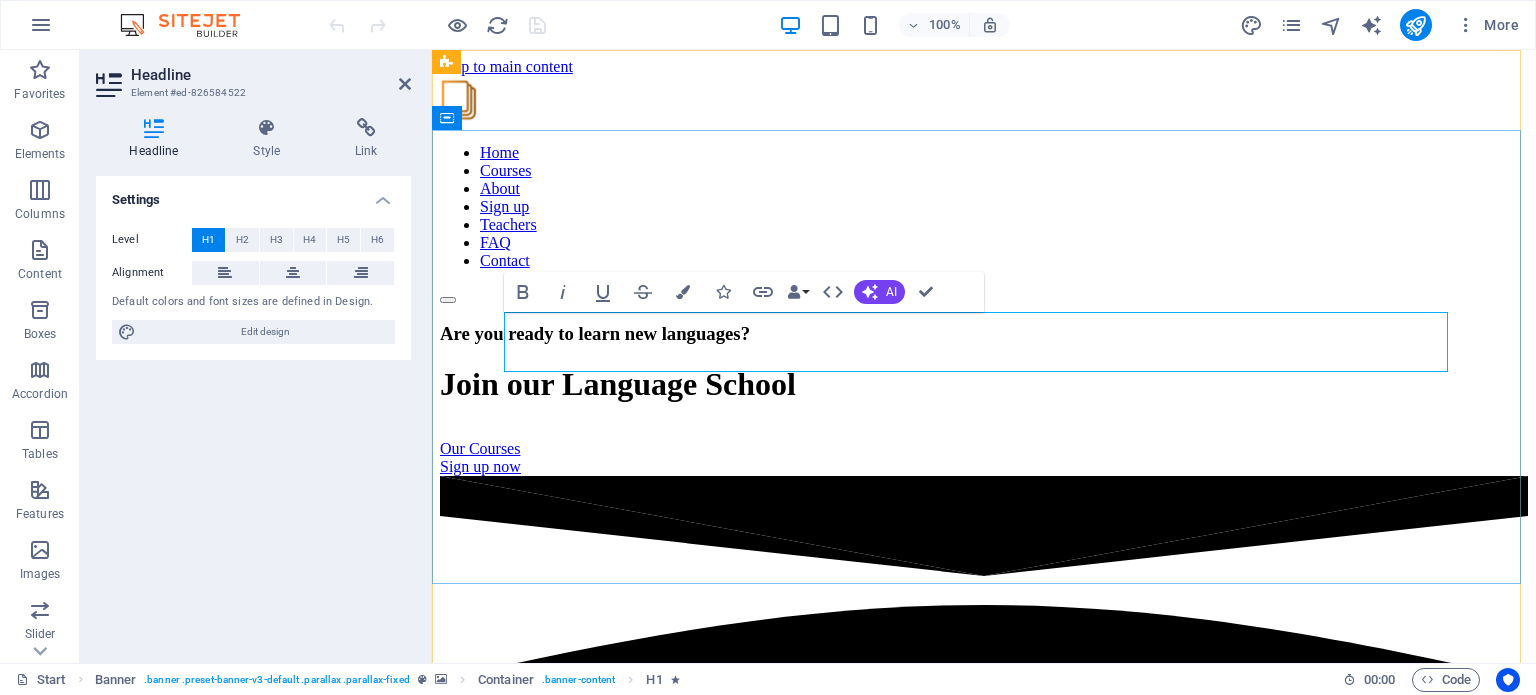 click on "Join our Language School" at bounding box center [618, 384] 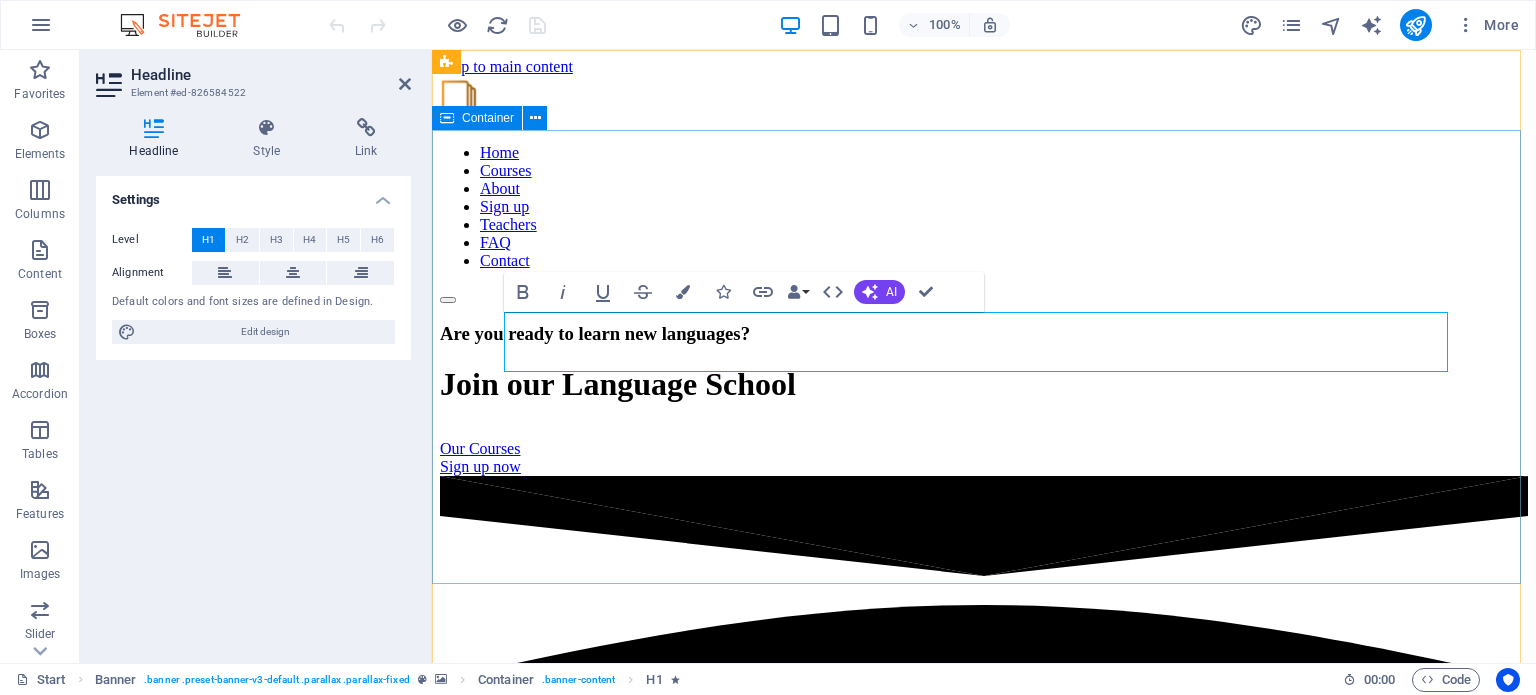 click on "Are you ready to learn new languages? Join our Language School Our Courses Sign up now" at bounding box center (984, 390) 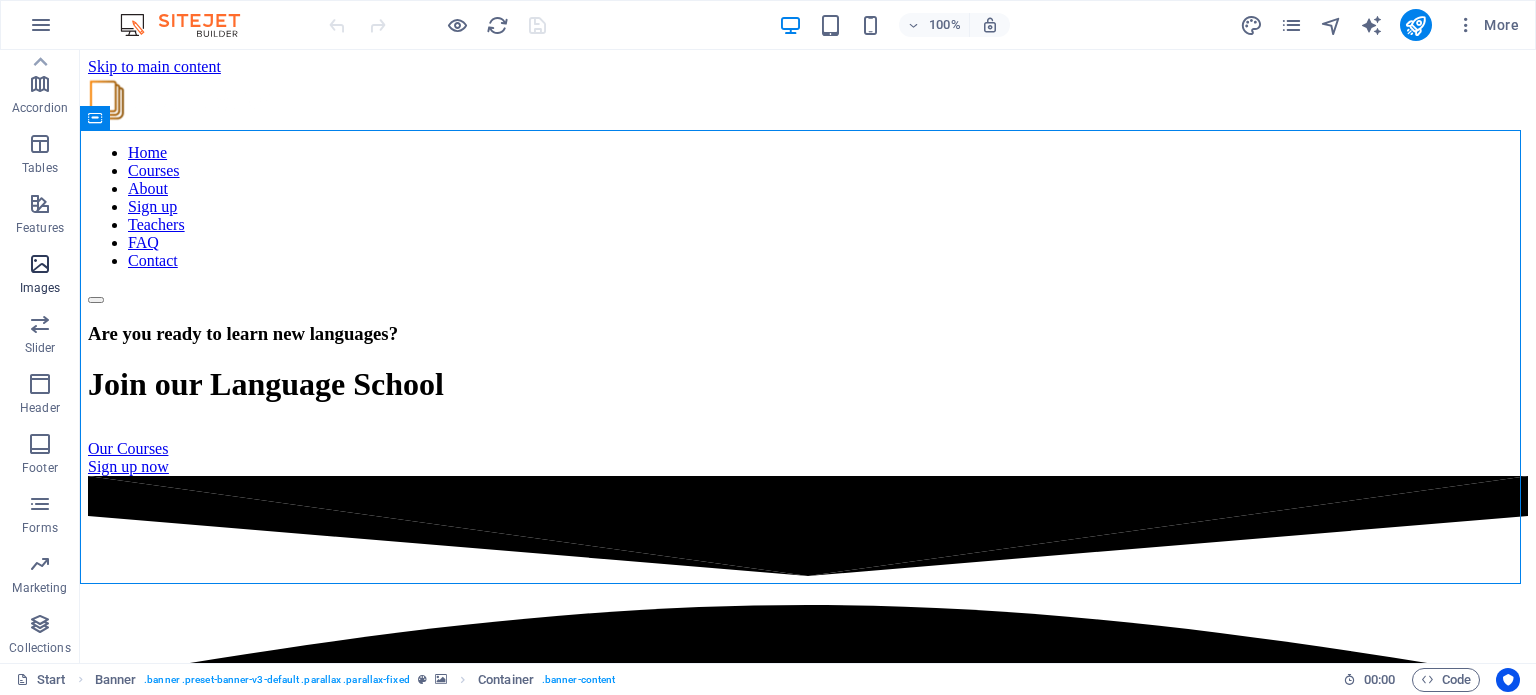 scroll, scrollTop: 0, scrollLeft: 0, axis: both 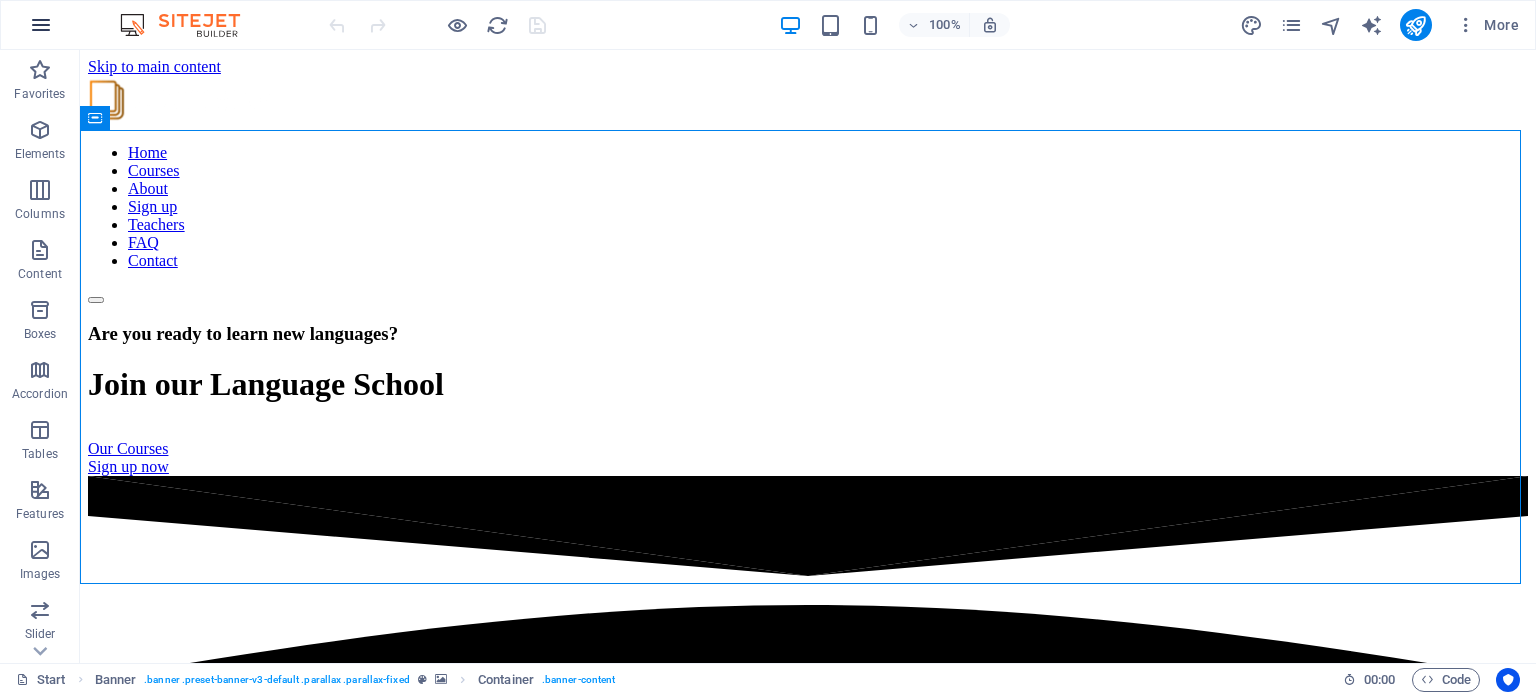 click at bounding box center [41, 25] 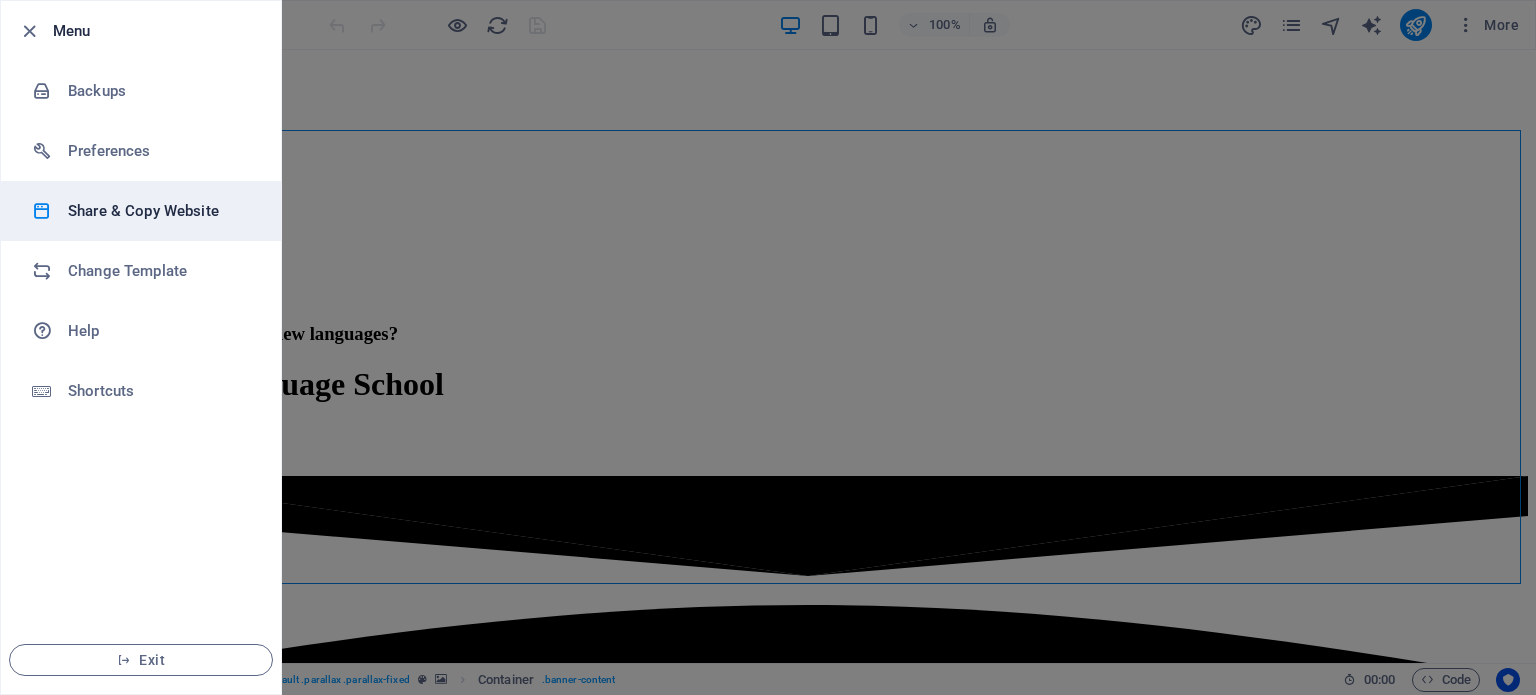 click on "Share & Copy Website" at bounding box center [160, 211] 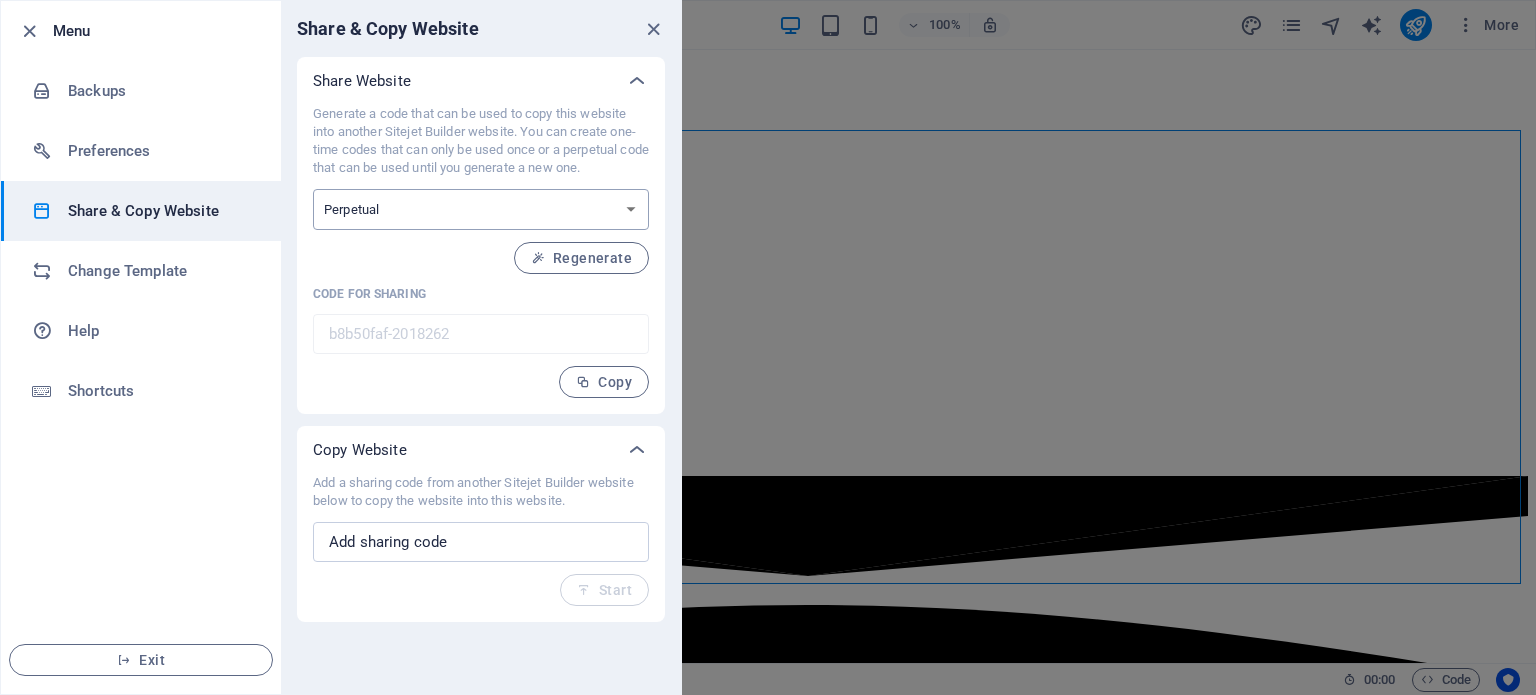 click on "One-time Perpetual" at bounding box center [481, 209] 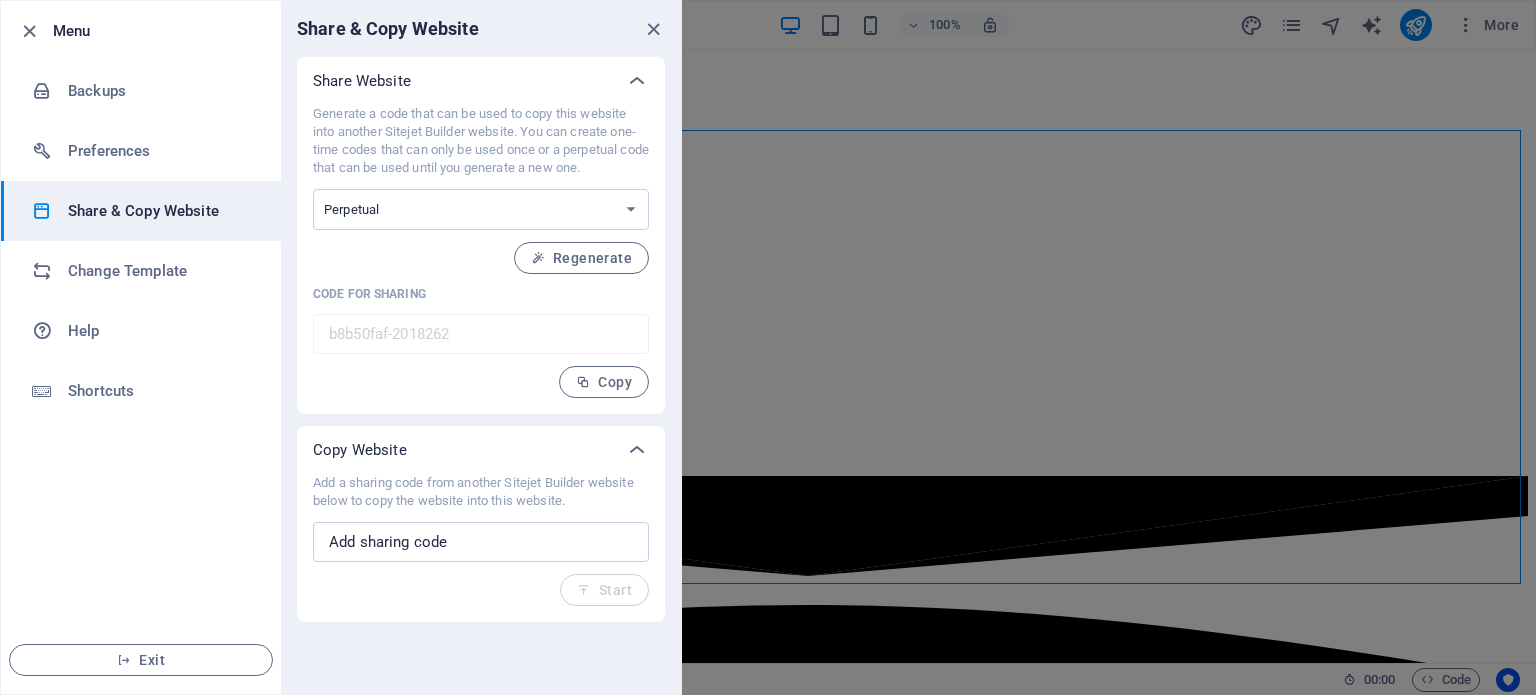 click on "Generate a code that can be used to copy this website into another Sitejet Builder website. You can create one-time codes that can only be used once or a perpetual code that can be used until you generate a new one." at bounding box center (481, 141) 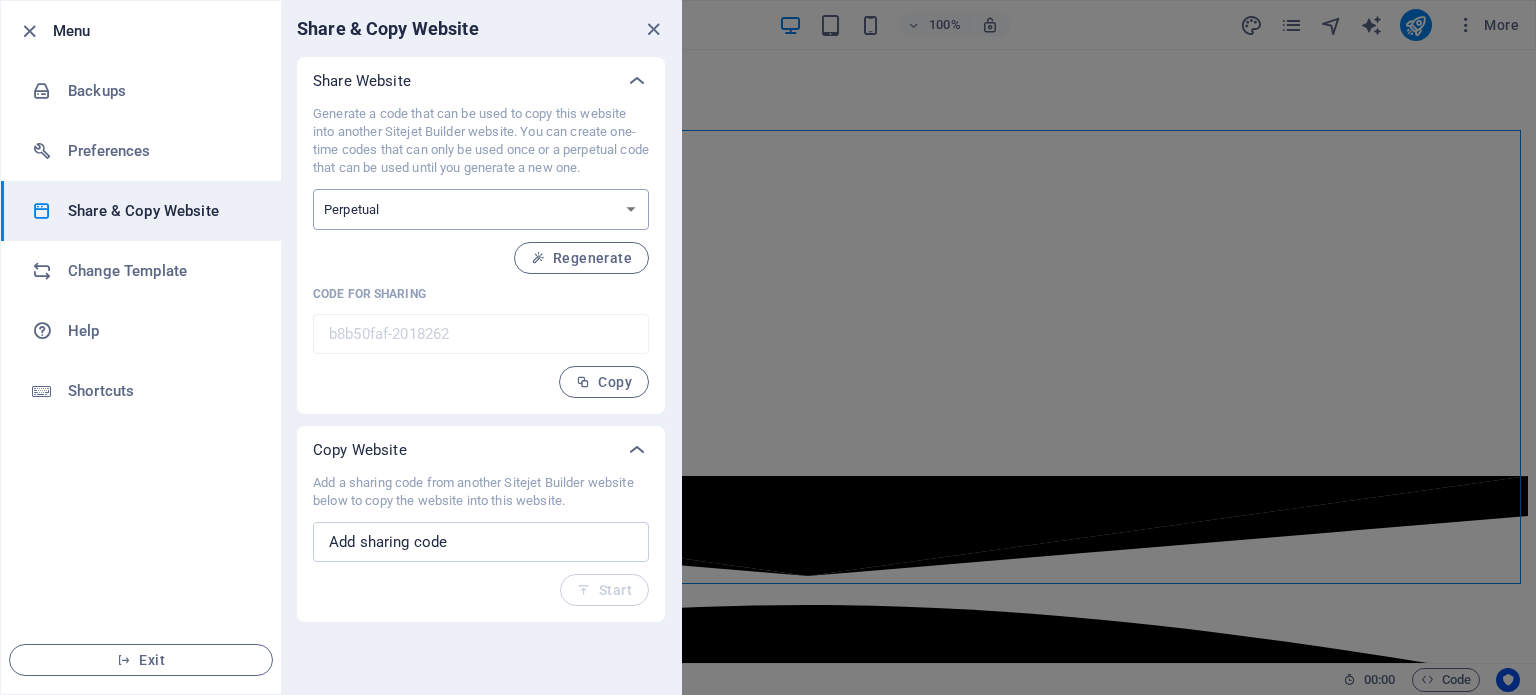 click on "One-time Perpetual" at bounding box center (481, 209) 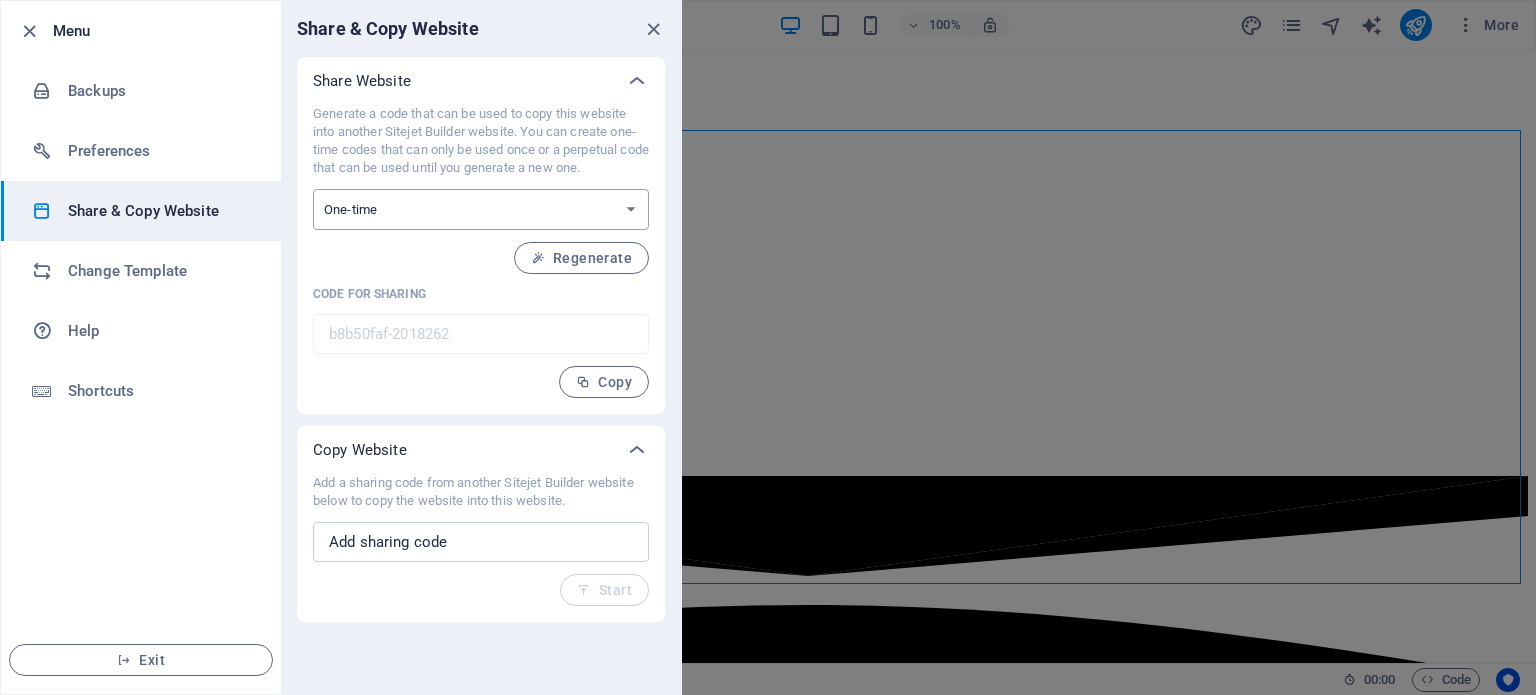 click on "One-time Perpetual" at bounding box center (481, 209) 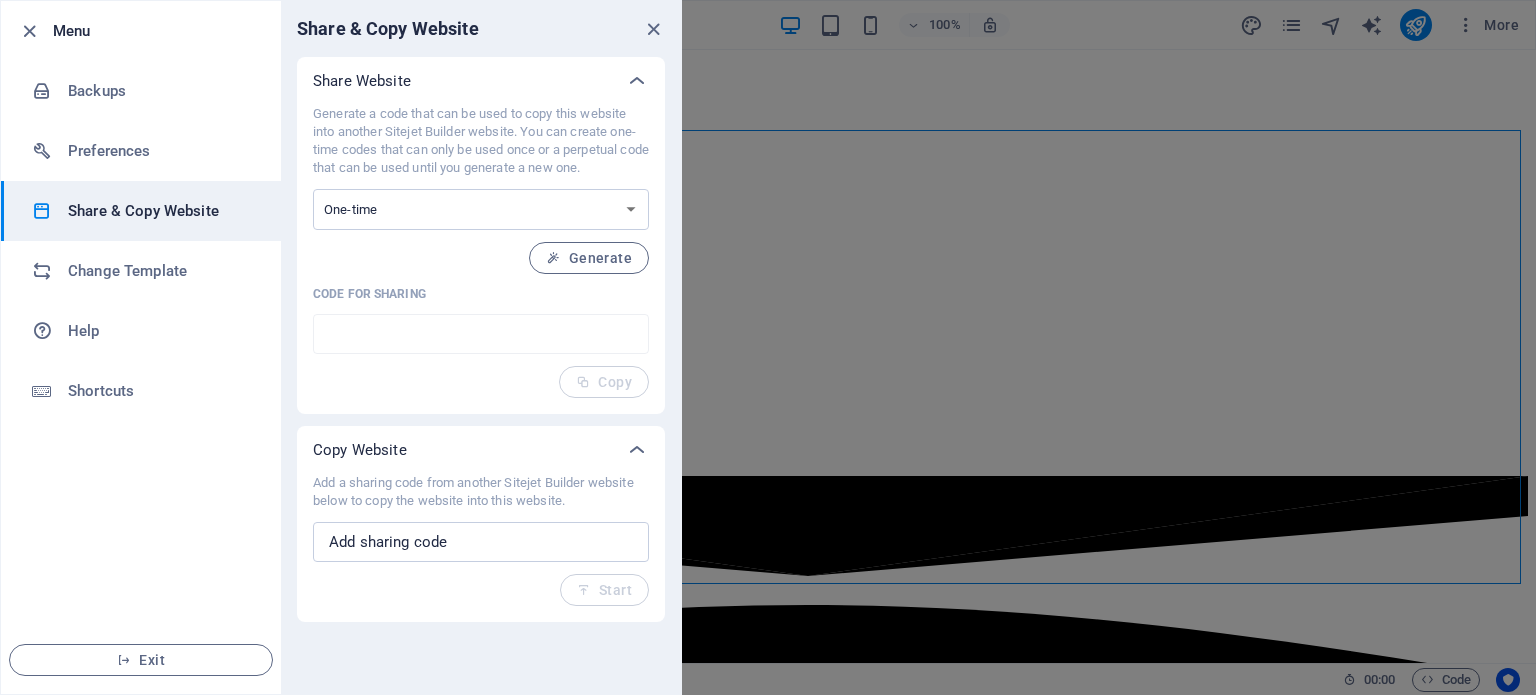 drag, startPoint x: 473, startPoint y: 117, endPoint x: 572, endPoint y: 119, distance: 99.0202 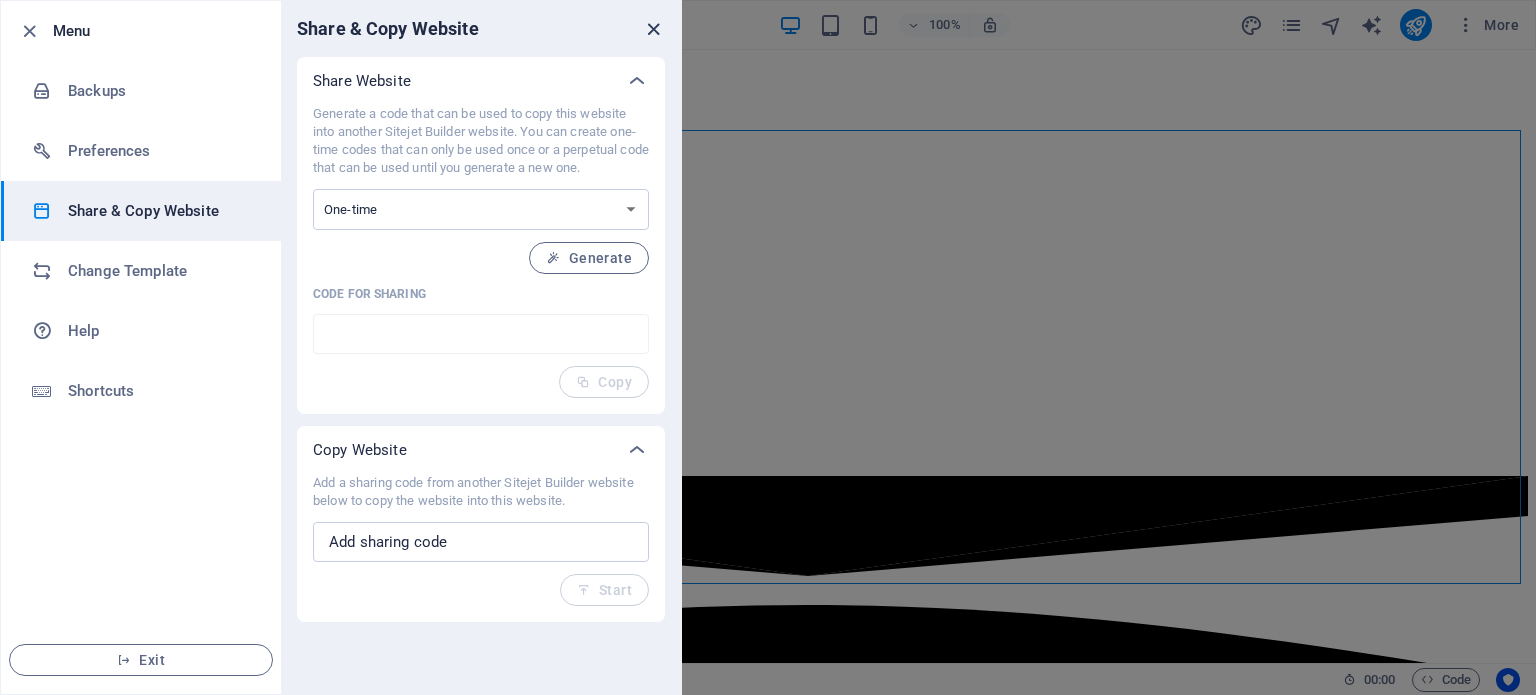 click at bounding box center (653, 29) 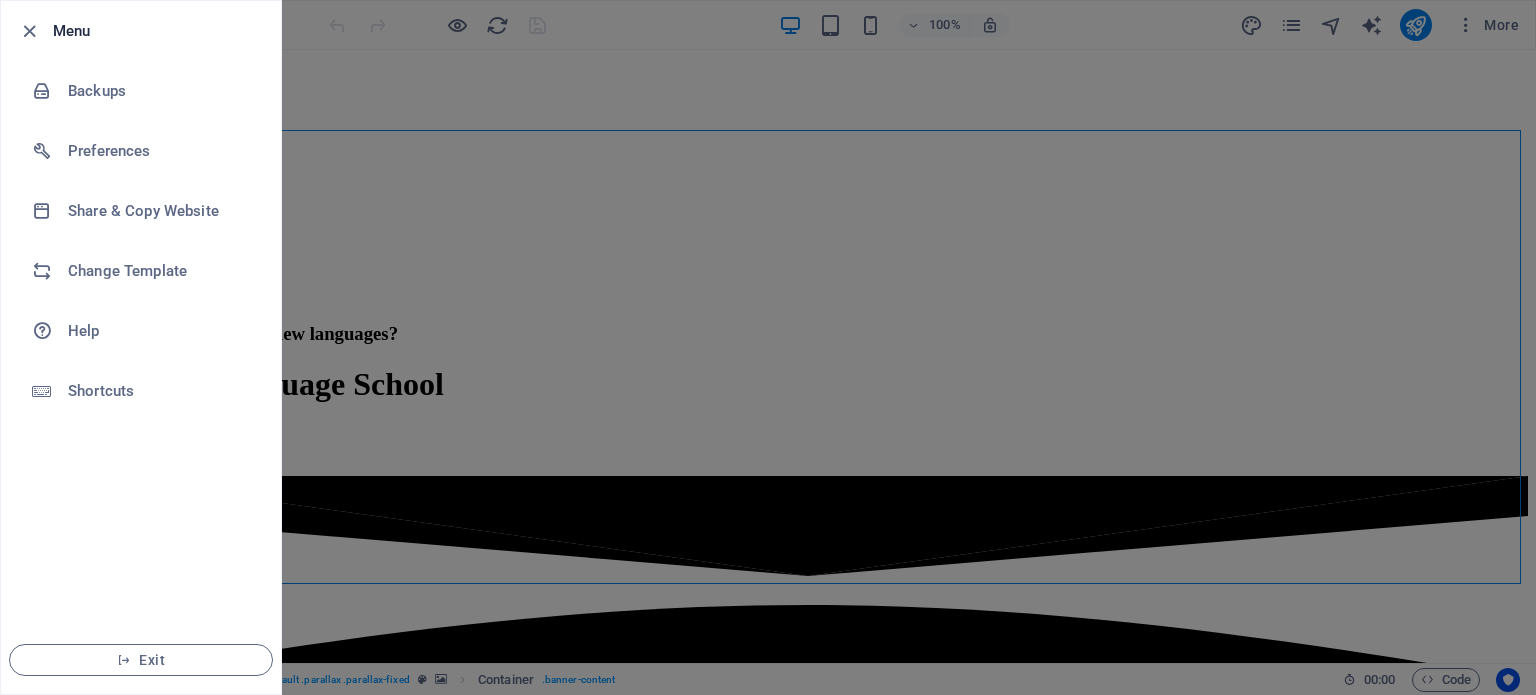 click at bounding box center (768, 347) 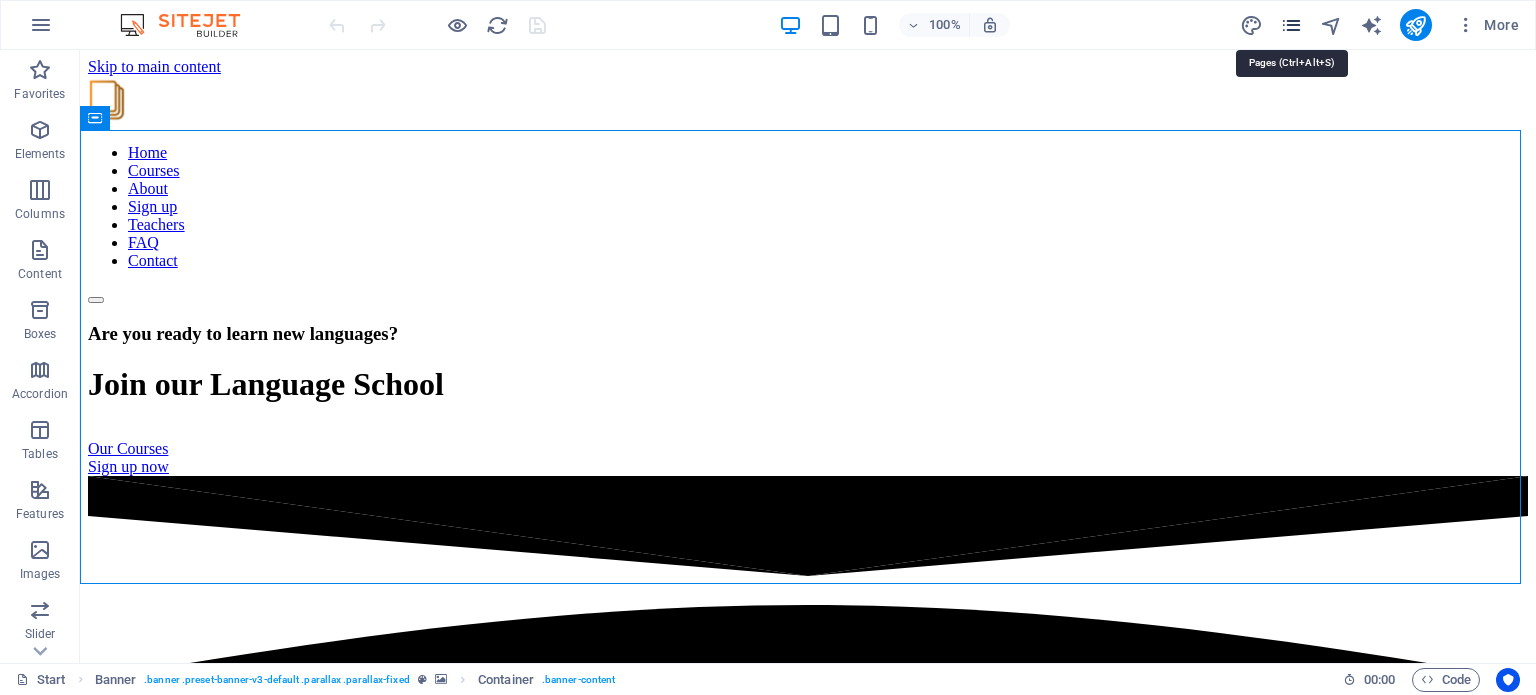 click at bounding box center [1291, 25] 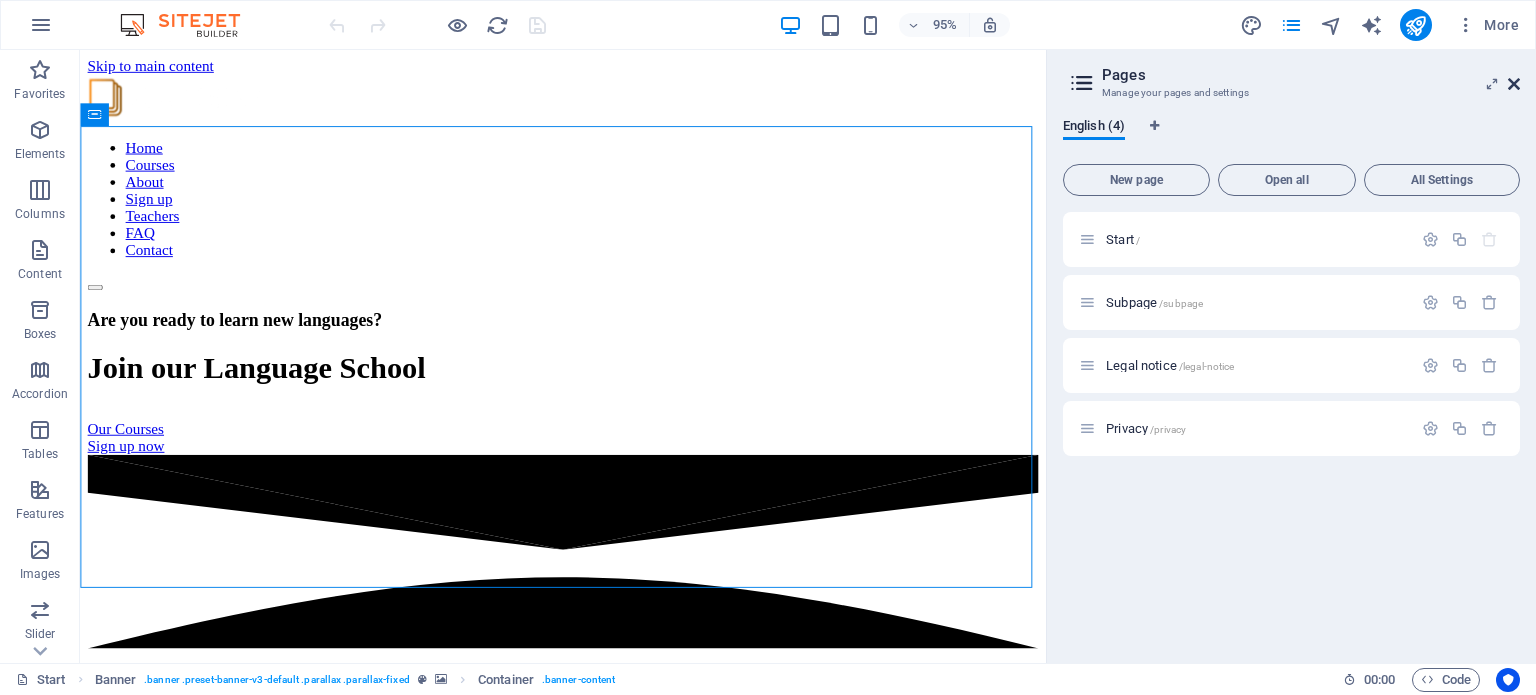 click at bounding box center (1514, 84) 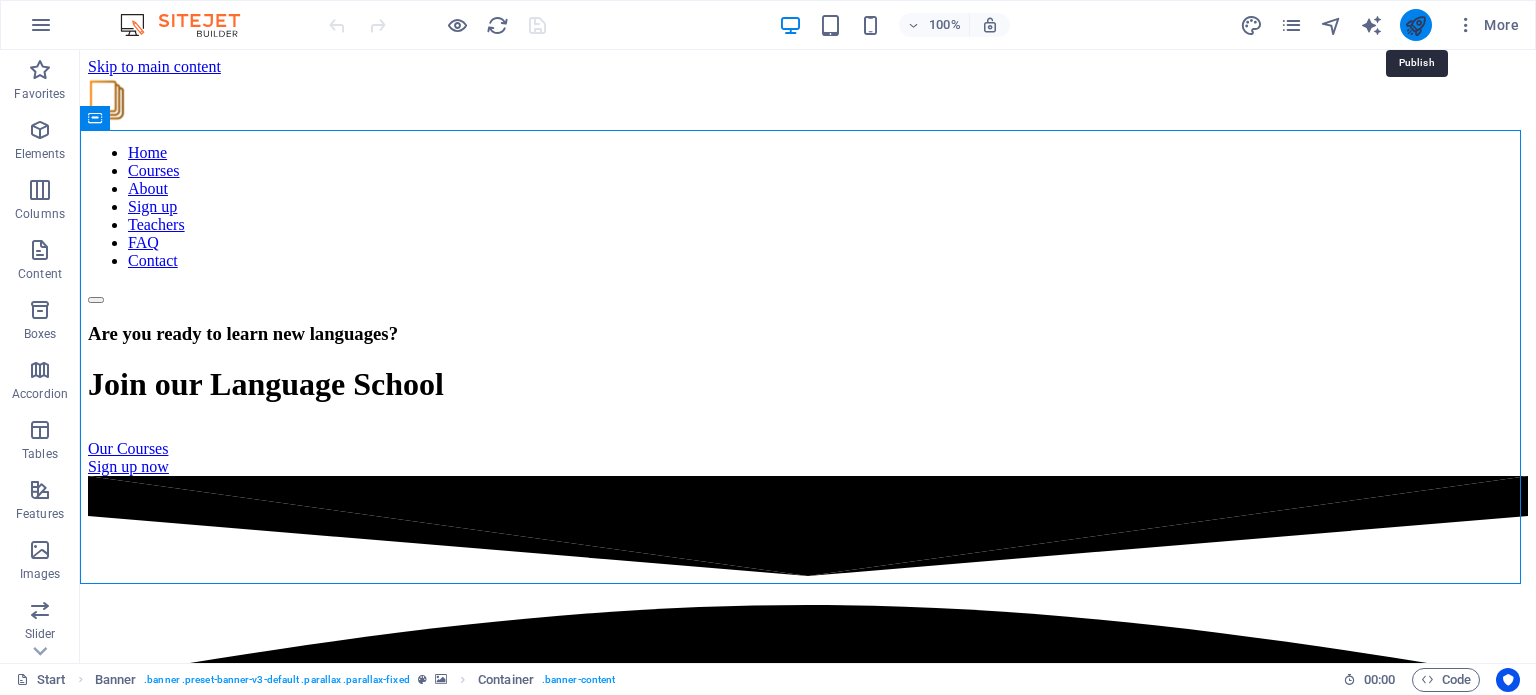click at bounding box center [1415, 25] 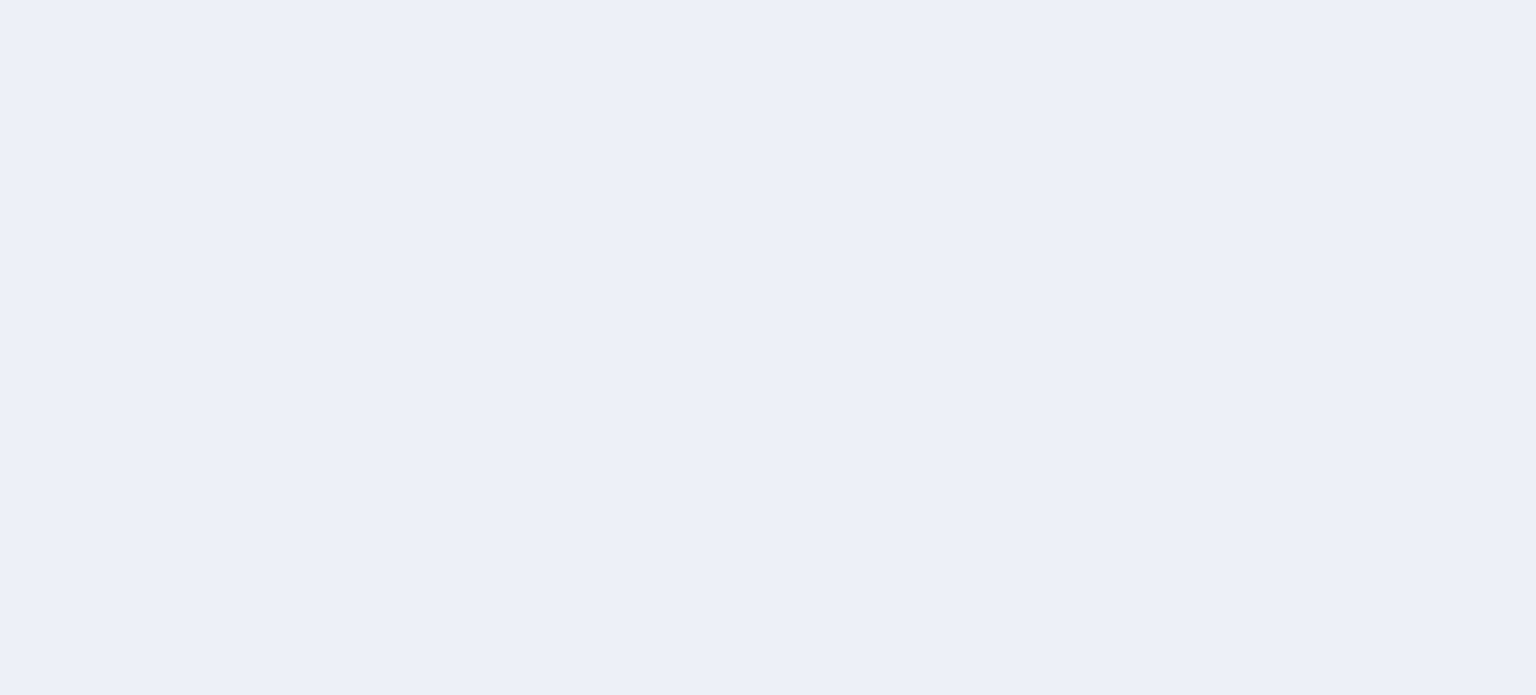 scroll, scrollTop: 0, scrollLeft: 0, axis: both 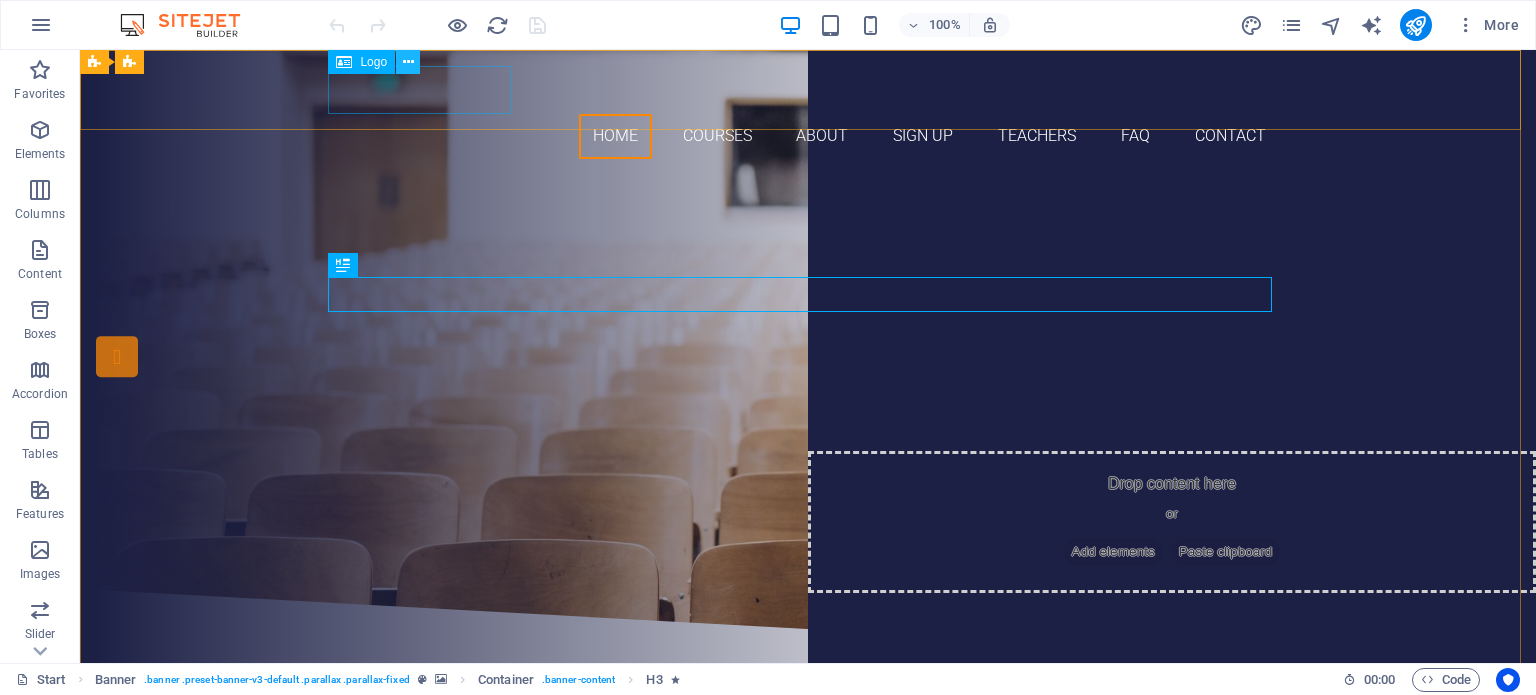 click at bounding box center [408, 62] 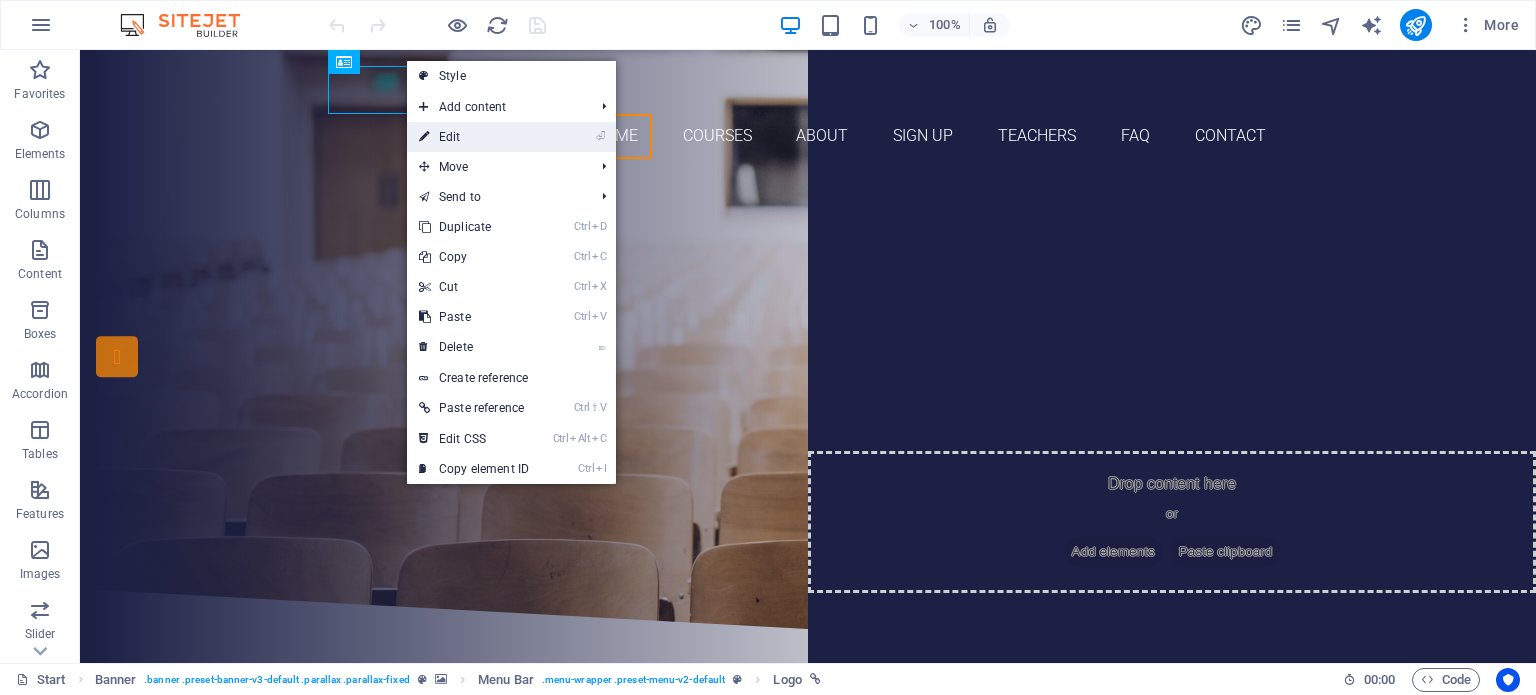 click on "⏎  Edit" at bounding box center (474, 137) 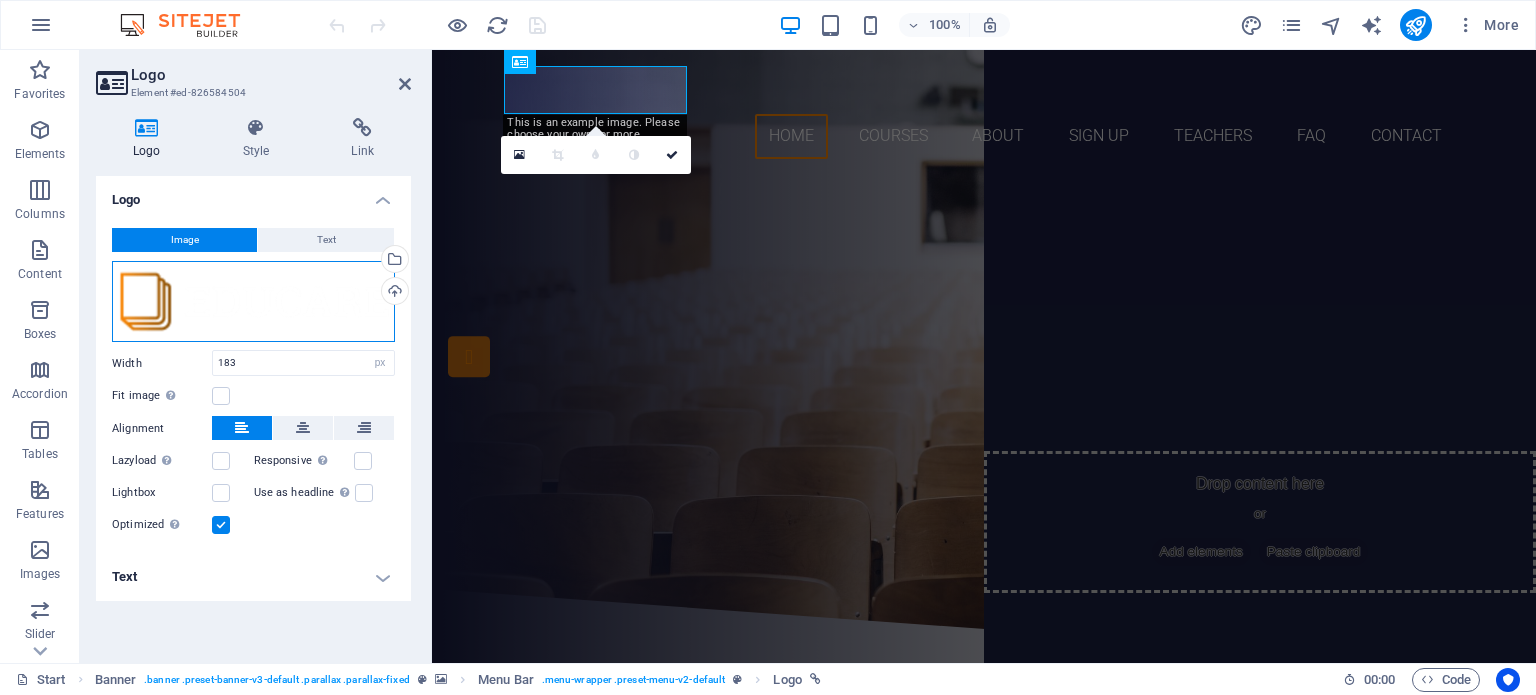 click on "Drag files here, click to choose files or select files from Files or our free stock photos & videos" at bounding box center (253, 302) 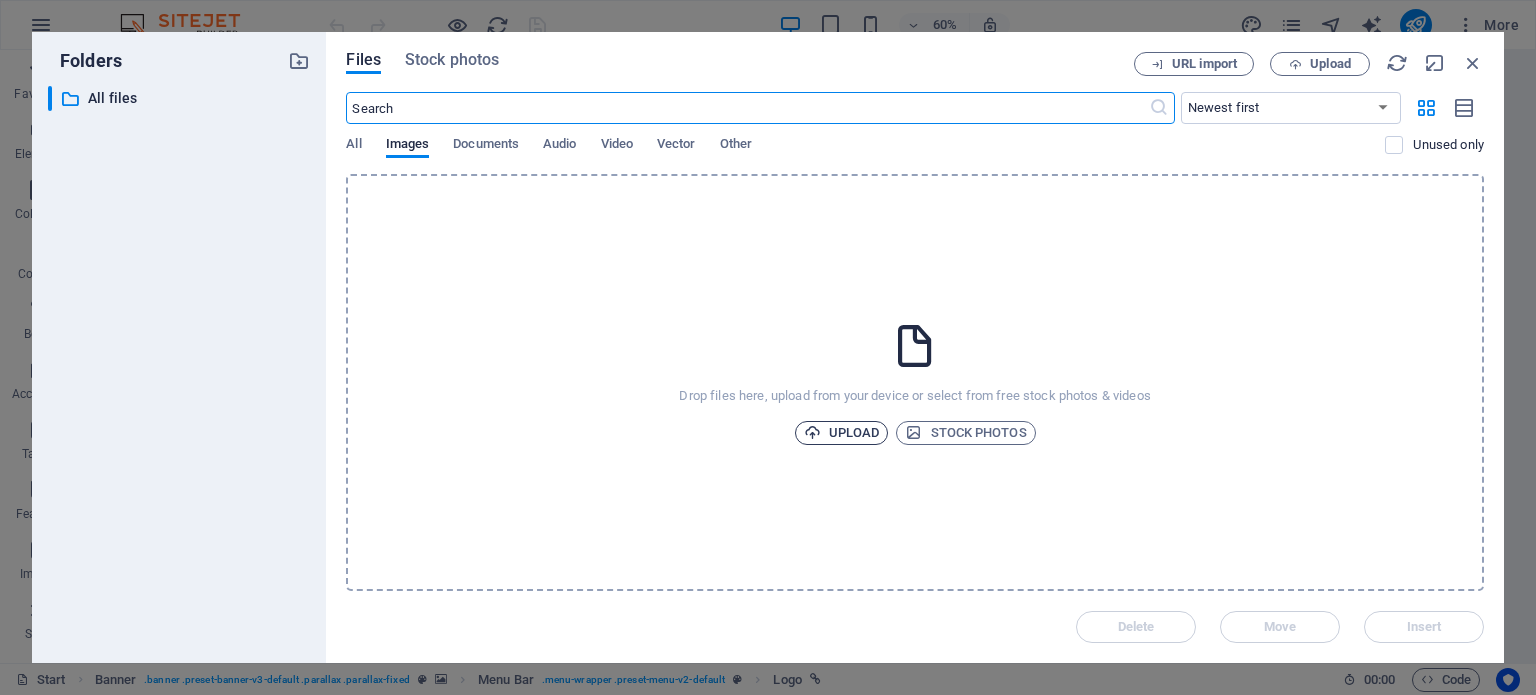 click on "Upload" at bounding box center [842, 433] 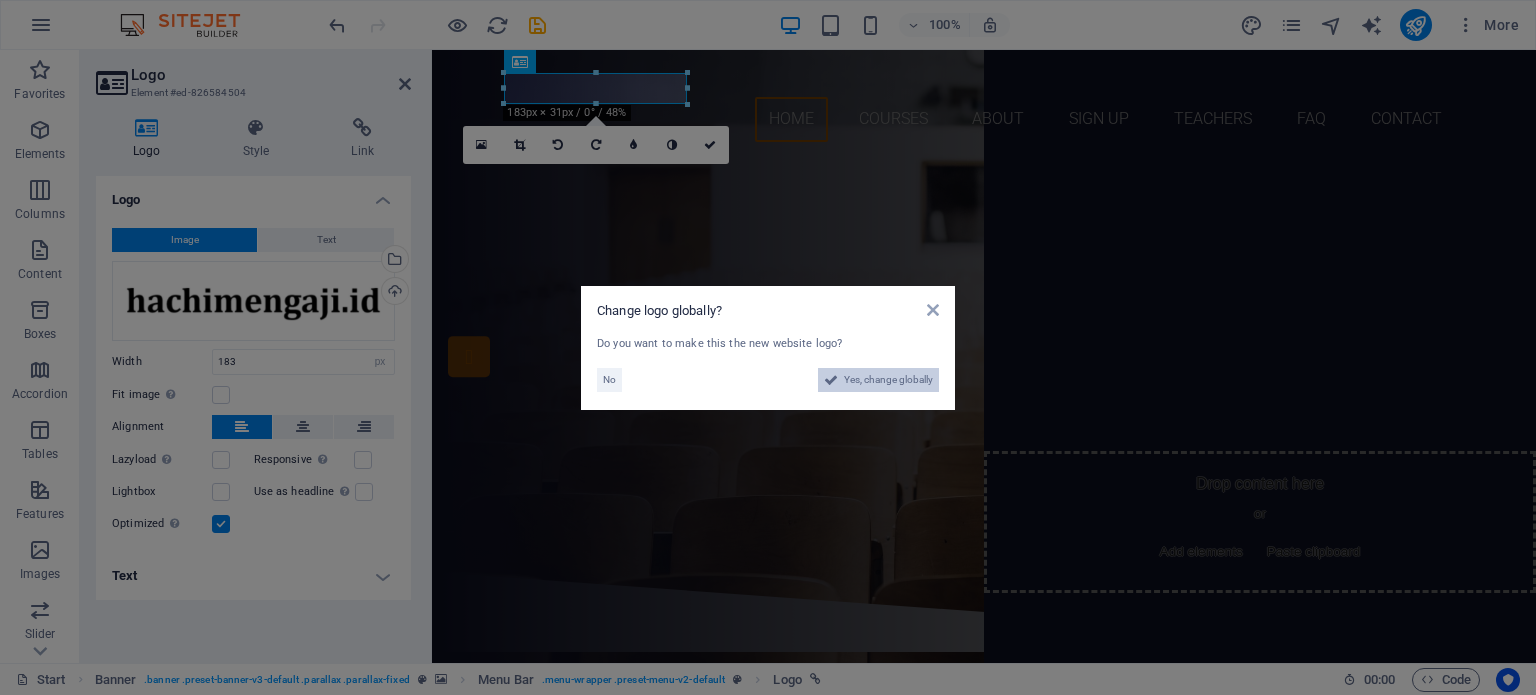 click on "Yes, change globally" at bounding box center (888, 380) 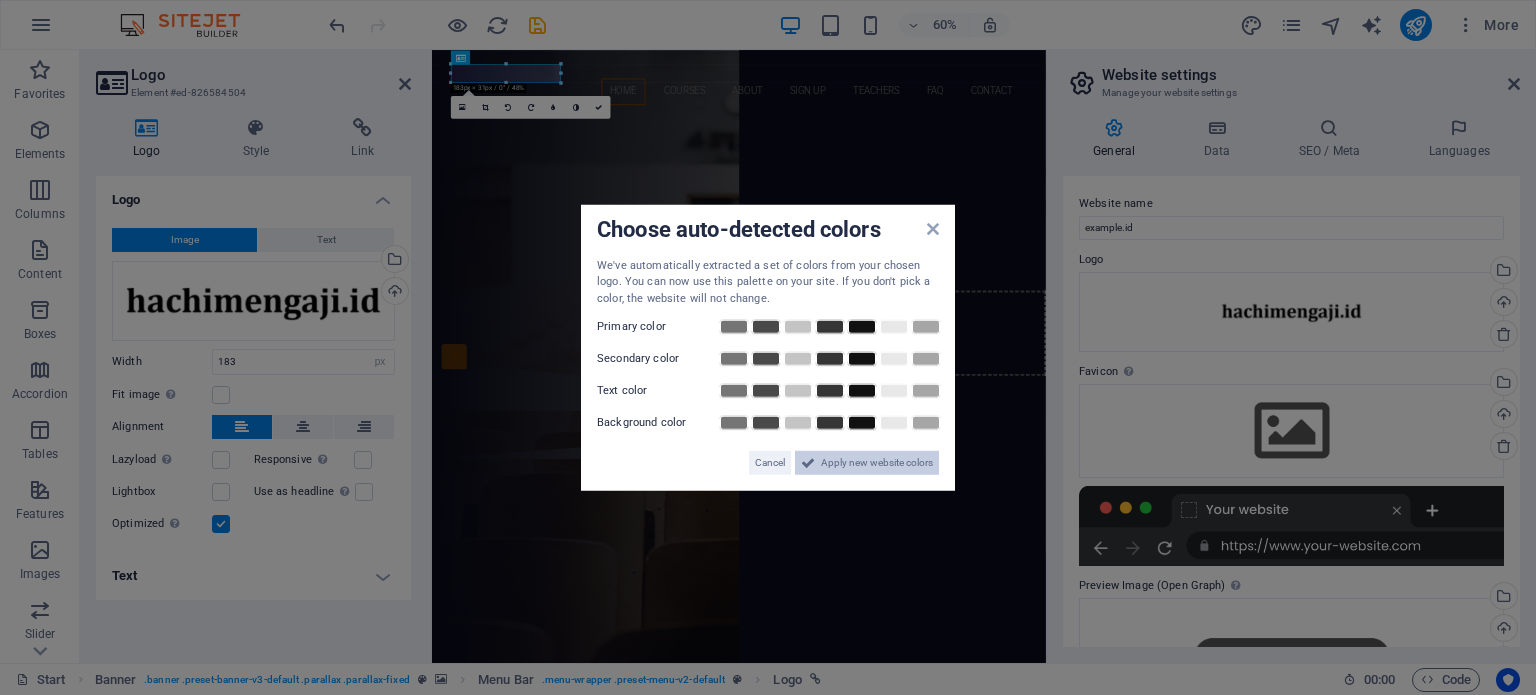 click on "Apply new website colors" at bounding box center (877, 463) 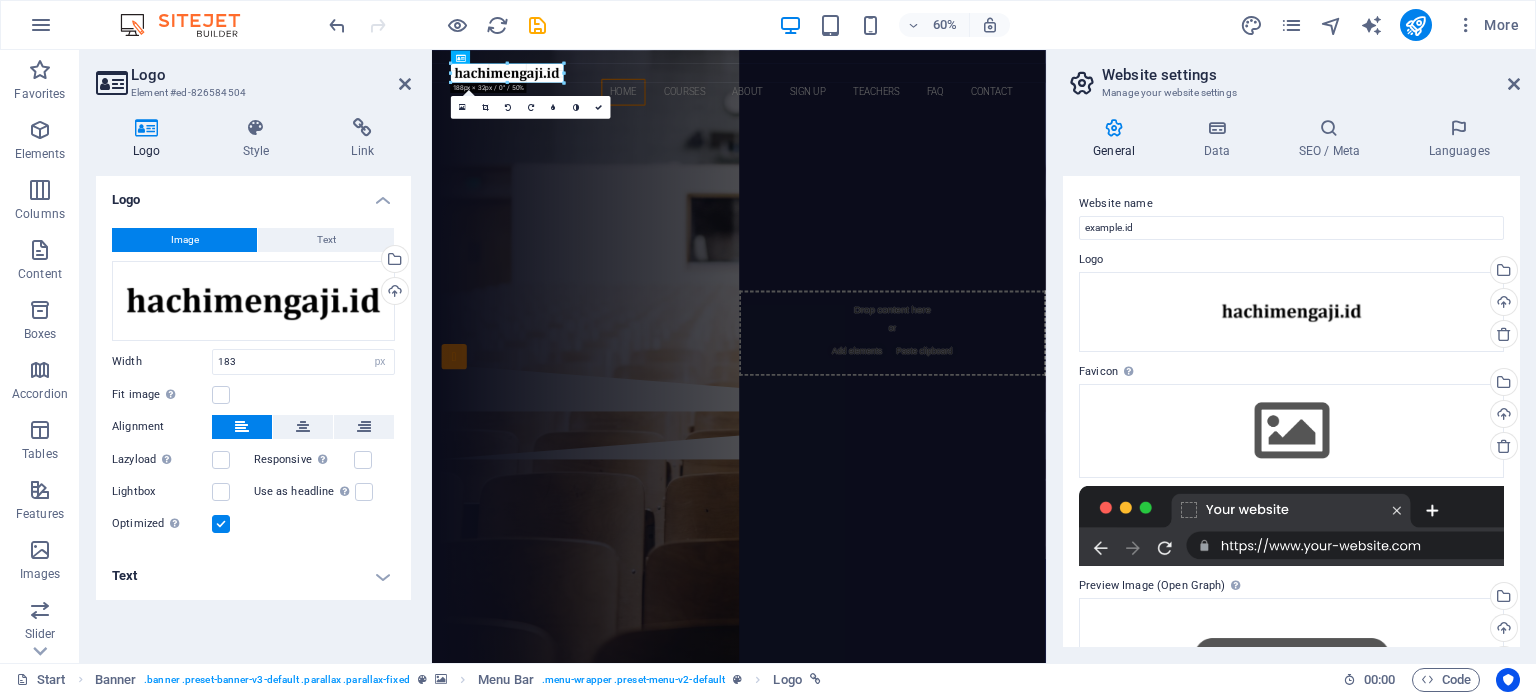 type on "188" 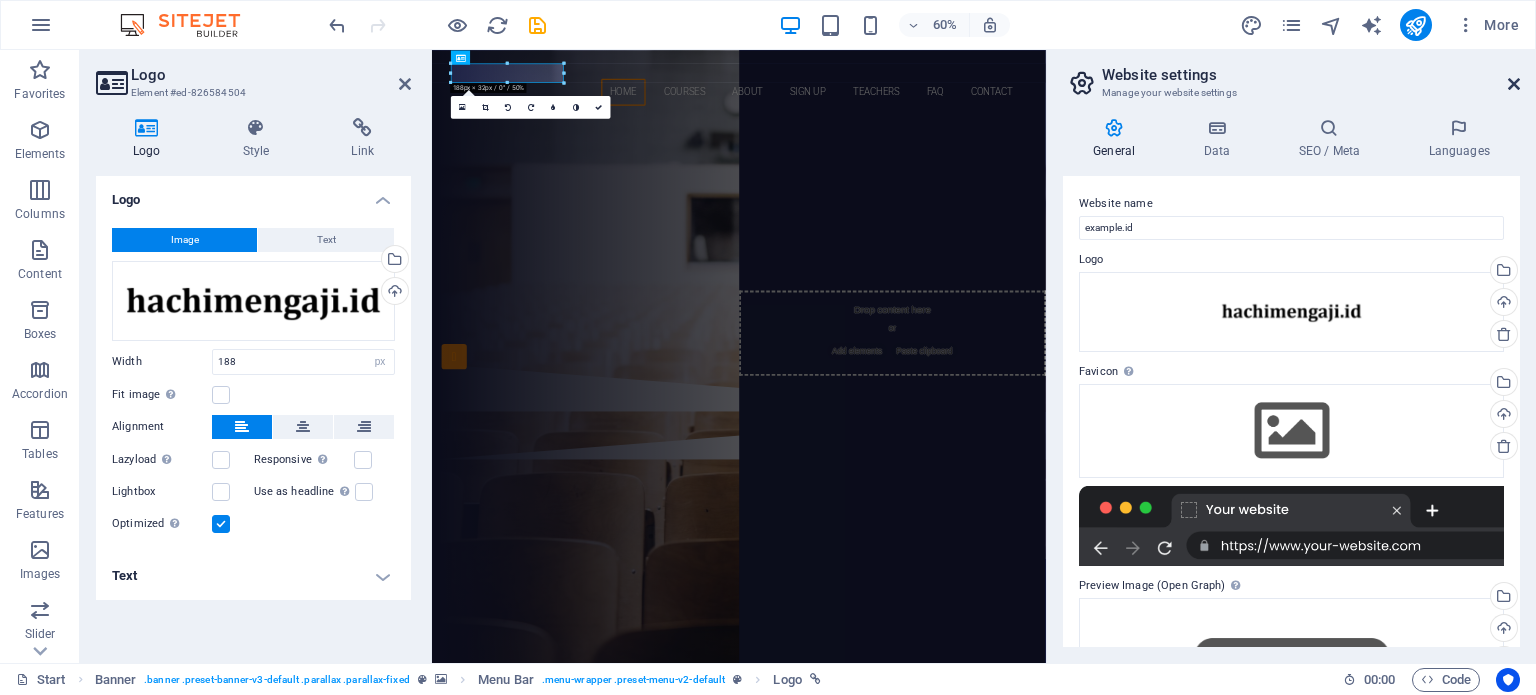 click at bounding box center [1514, 84] 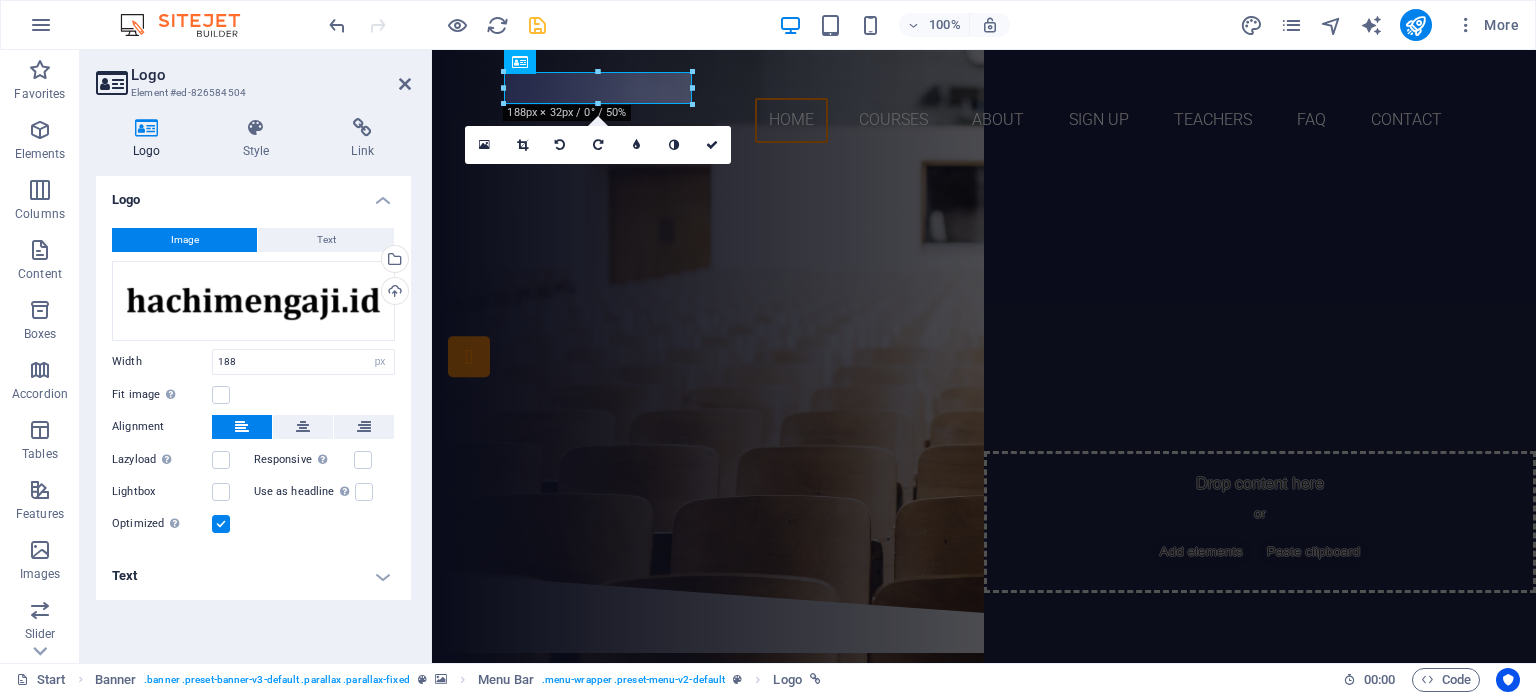 click at bounding box center (537, 25) 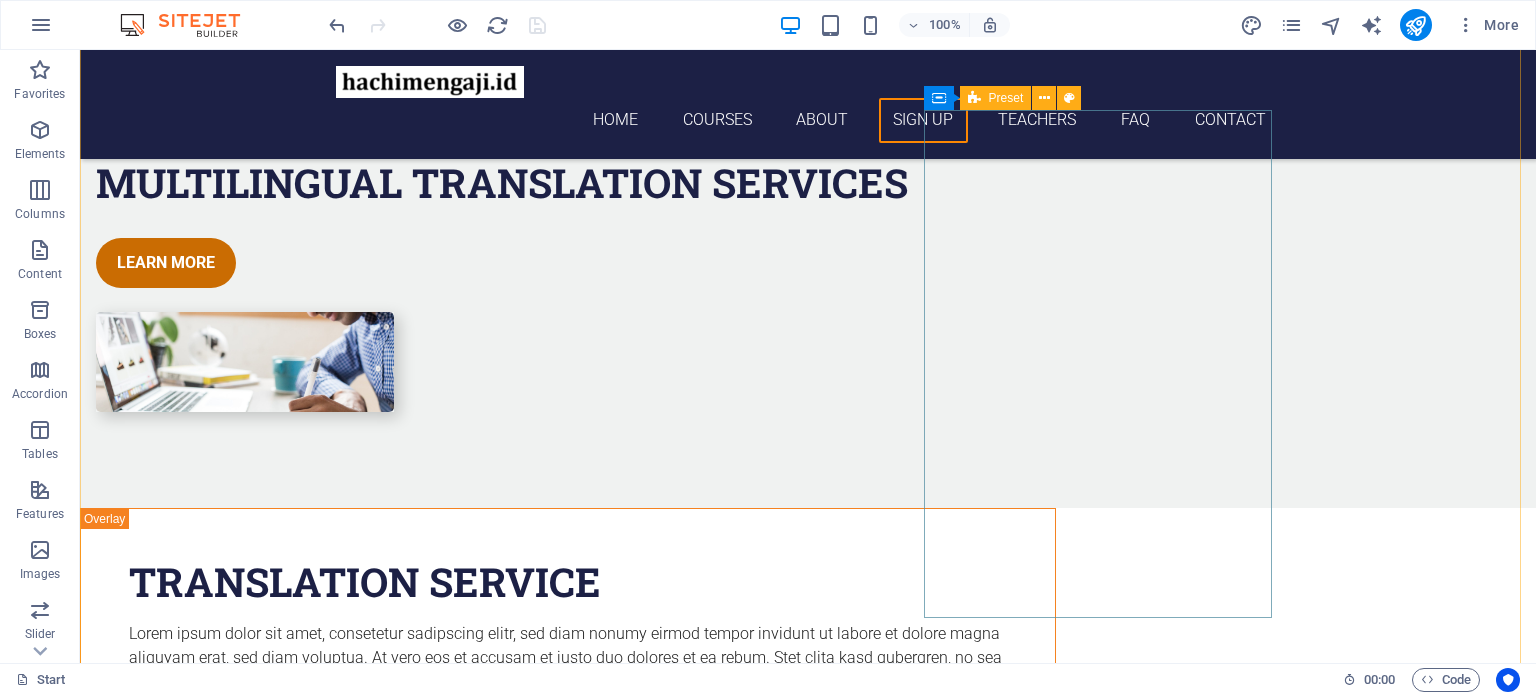 scroll, scrollTop: 3900, scrollLeft: 0, axis: vertical 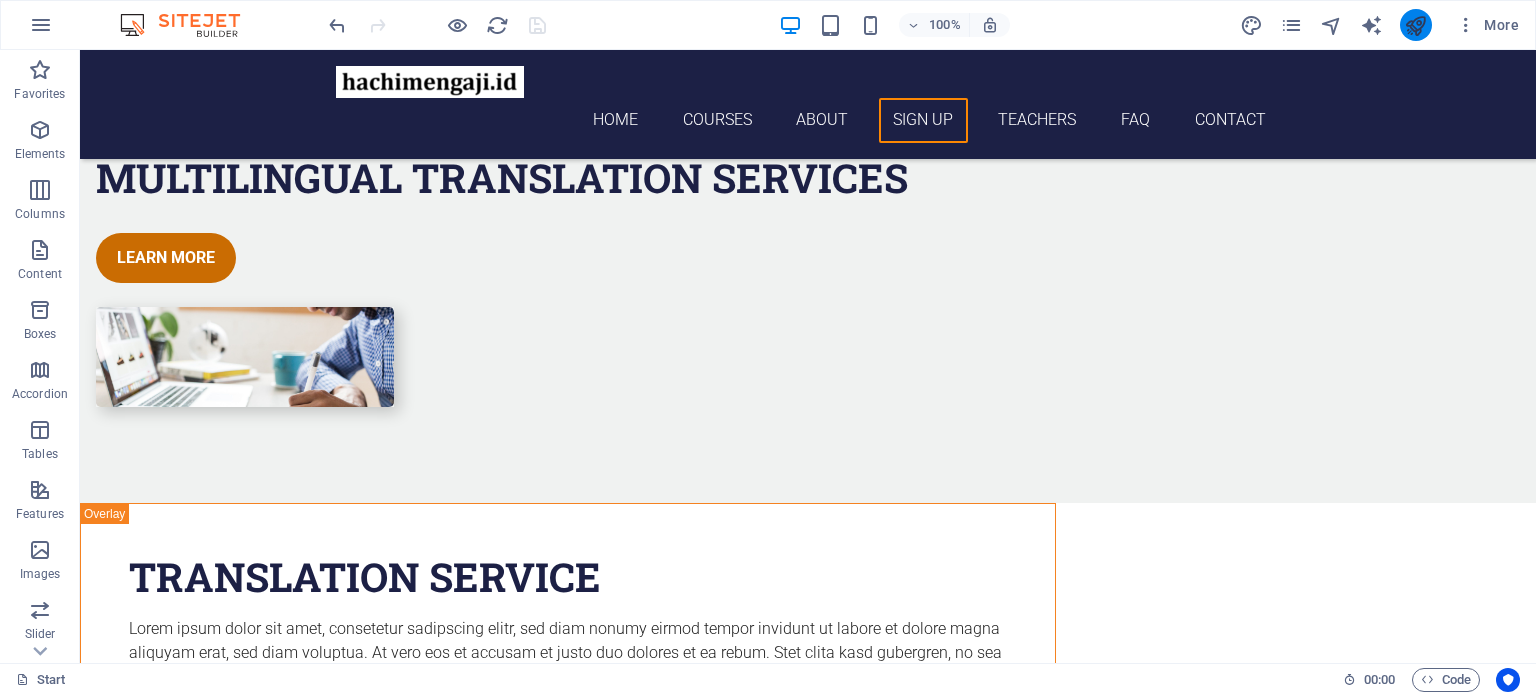 click at bounding box center (1415, 25) 